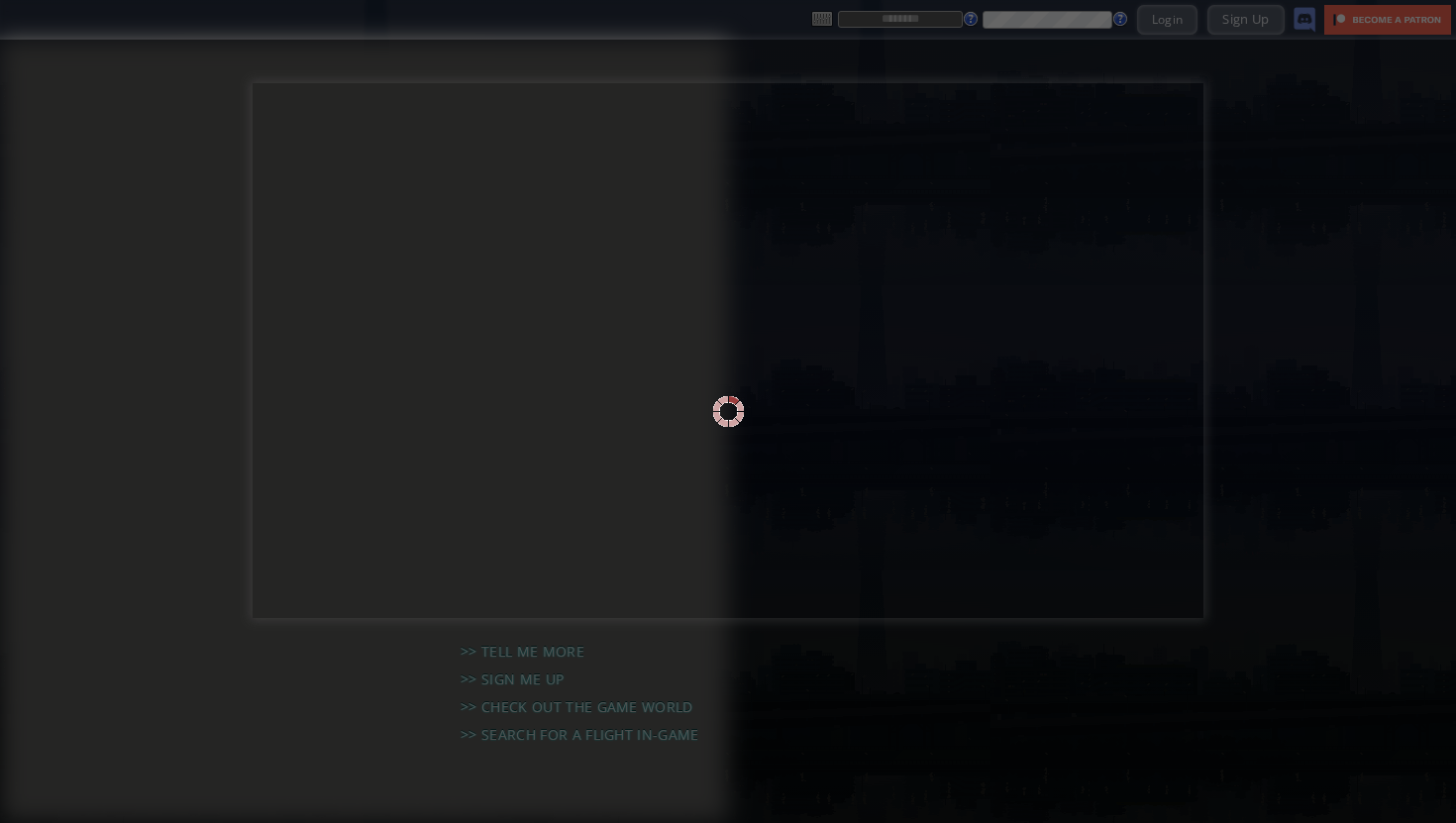 scroll, scrollTop: 0, scrollLeft: 0, axis: both 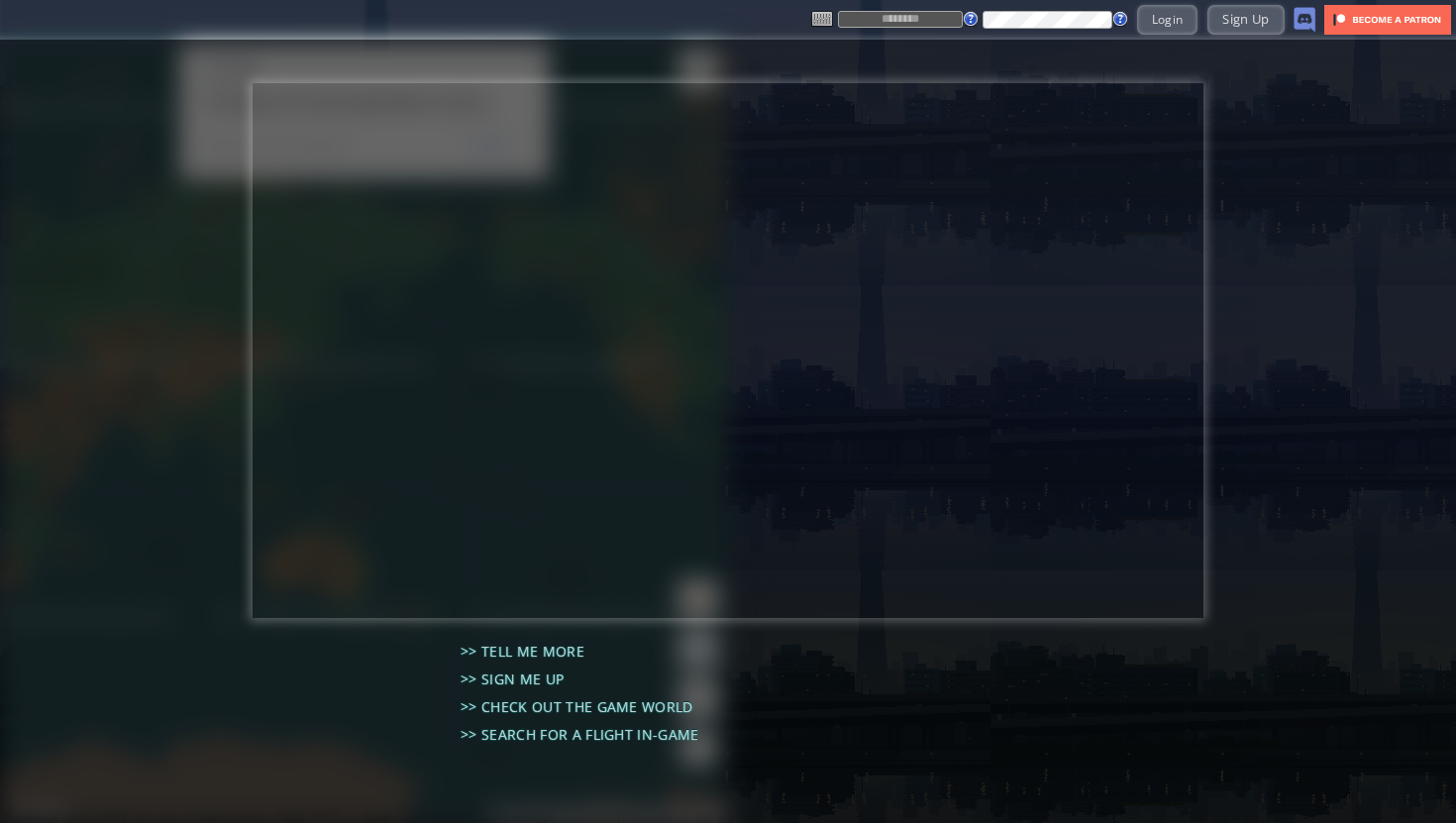 click on "Login
Sign Up" at bounding box center [1064, 19] 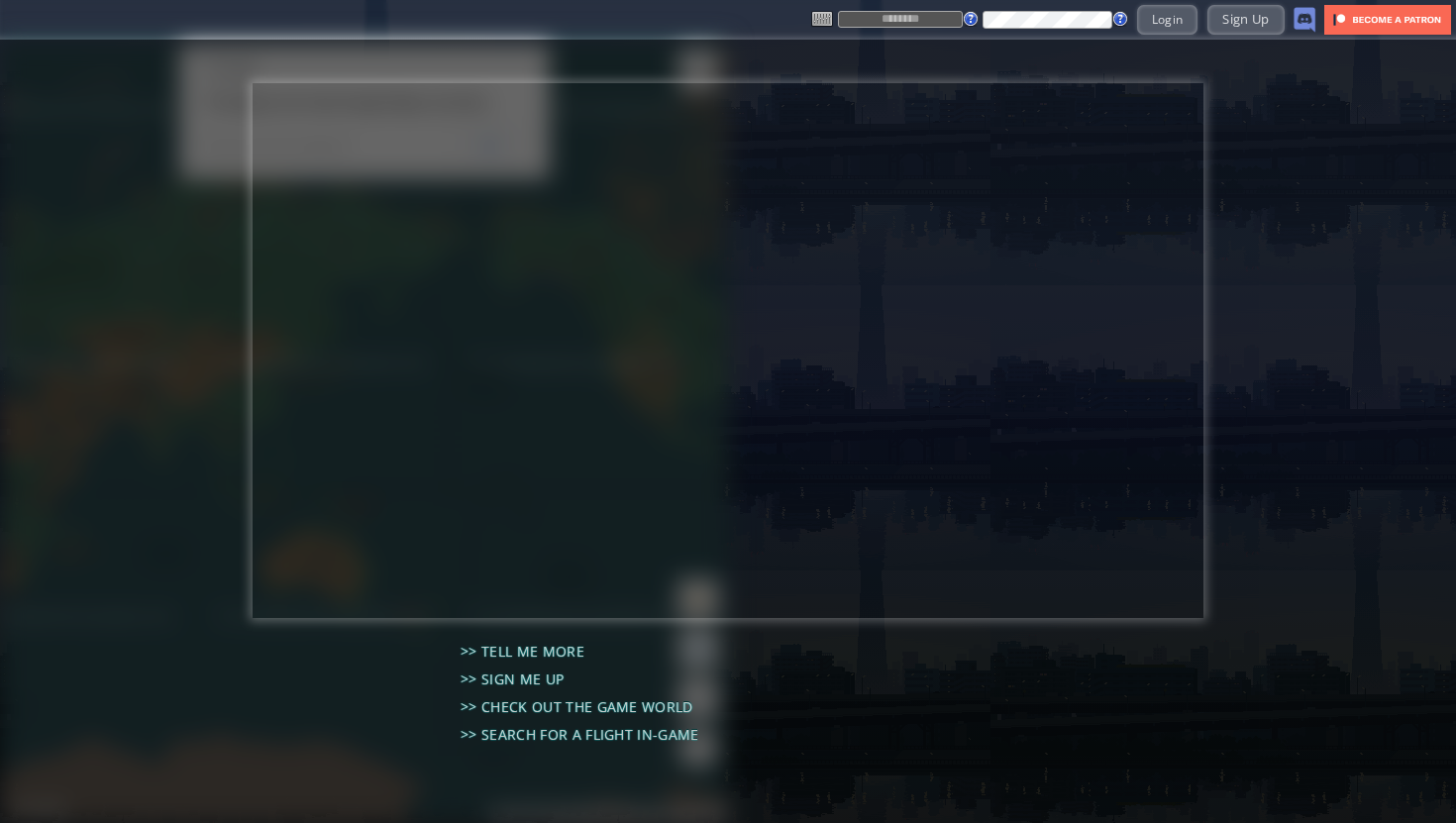 type on "******" 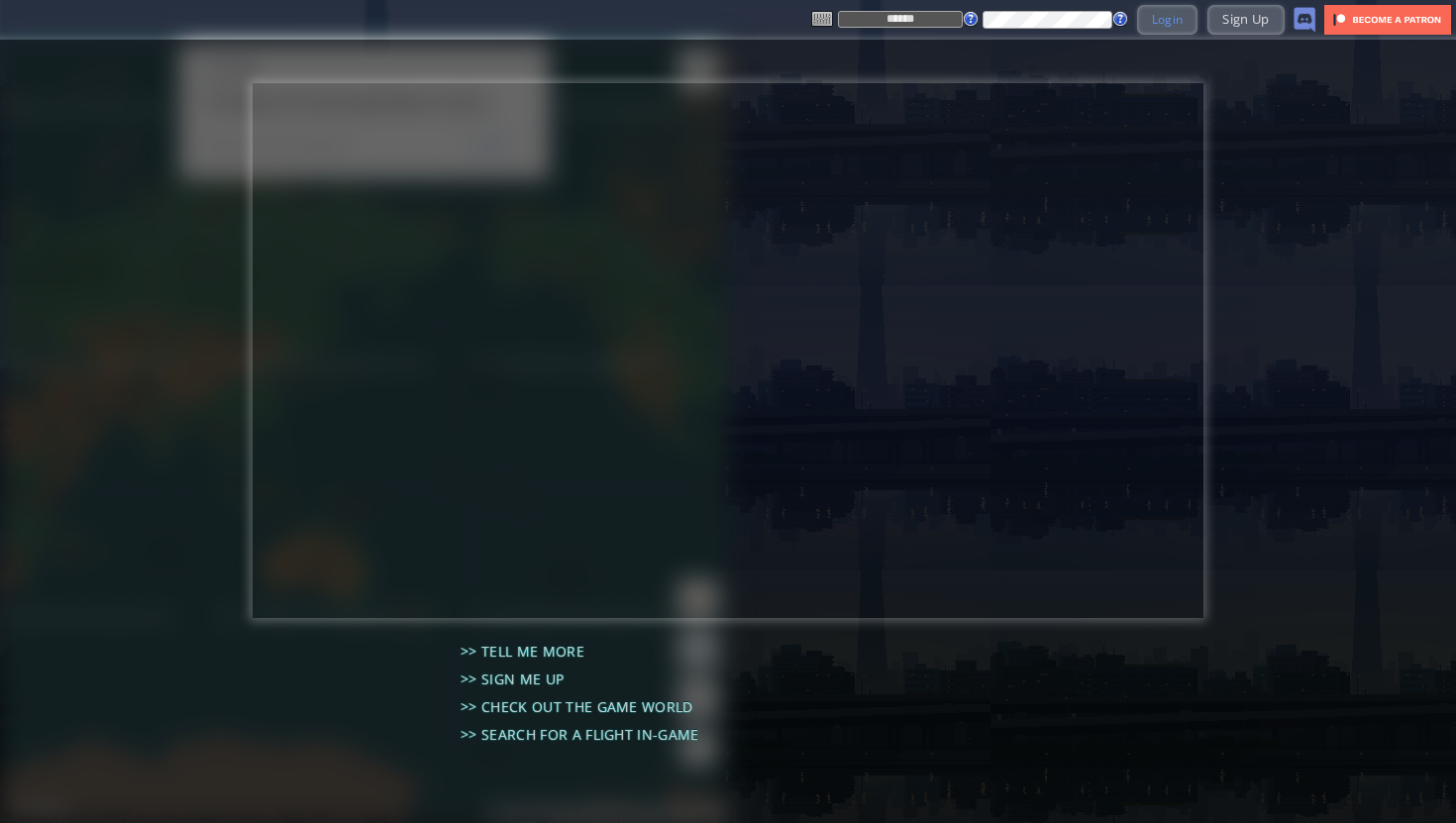 click on "Login" at bounding box center (1168, 19) 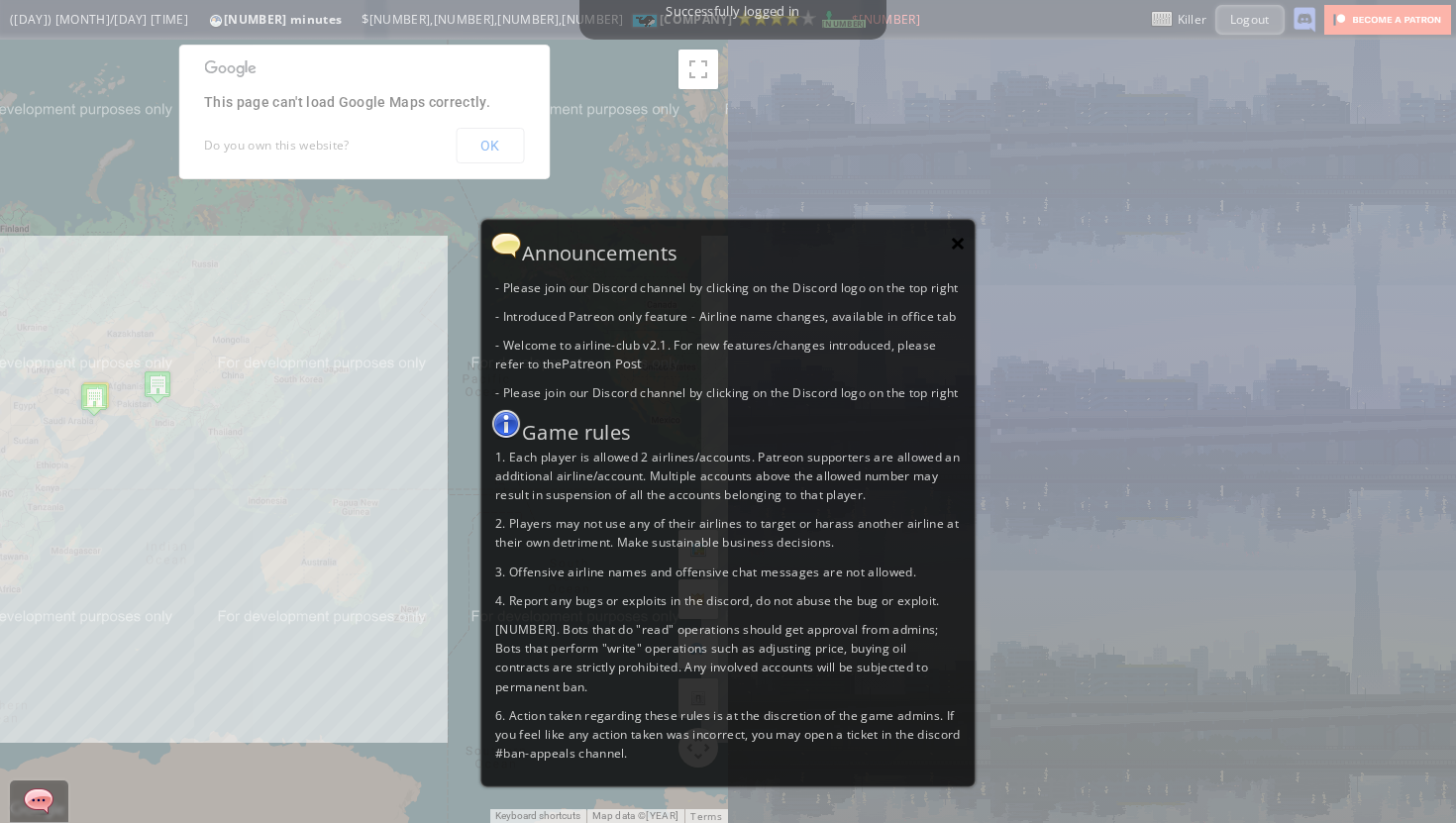 click on "×" at bounding box center (958, 243) 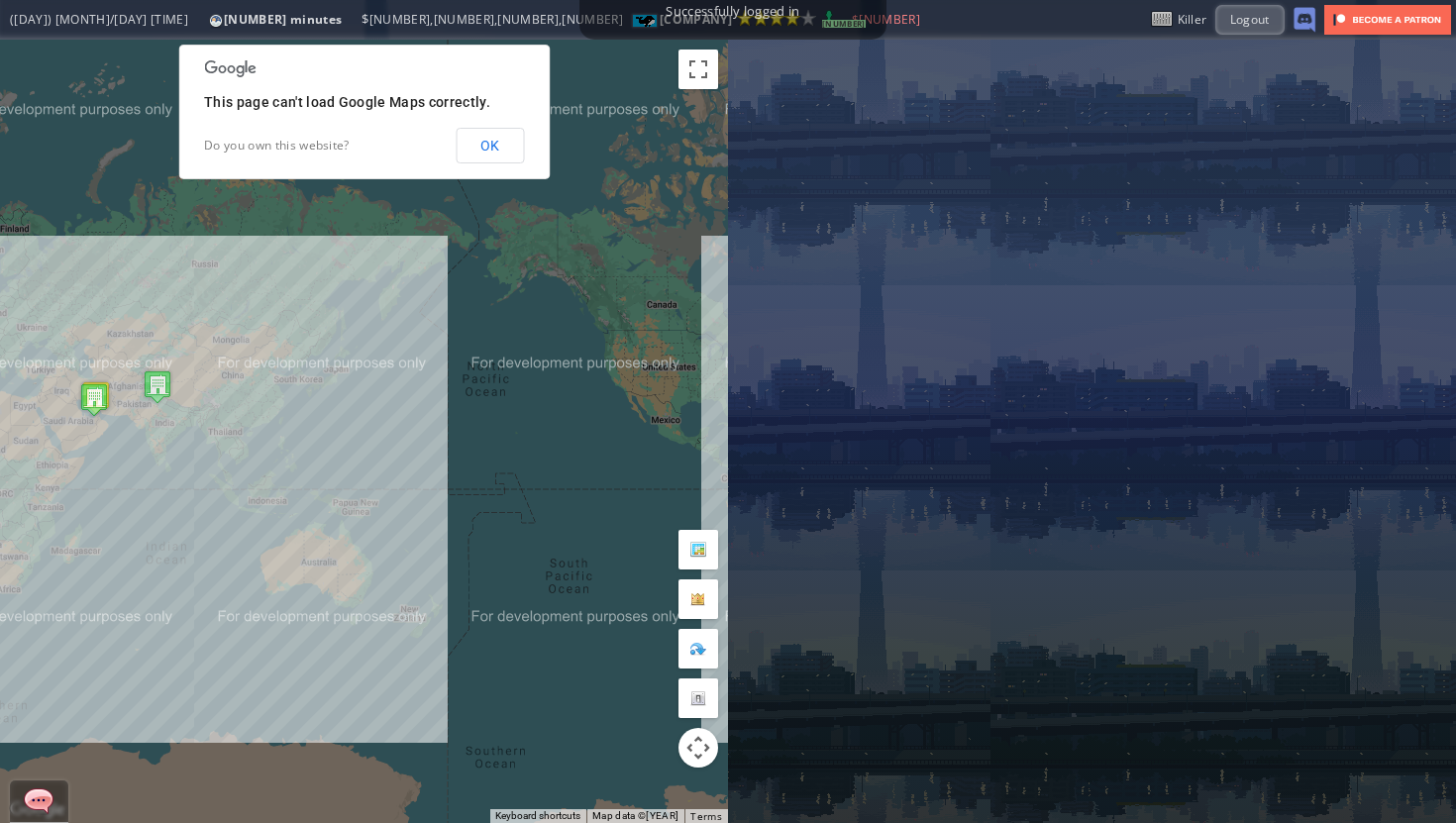 click on "OK" at bounding box center (0, 0) 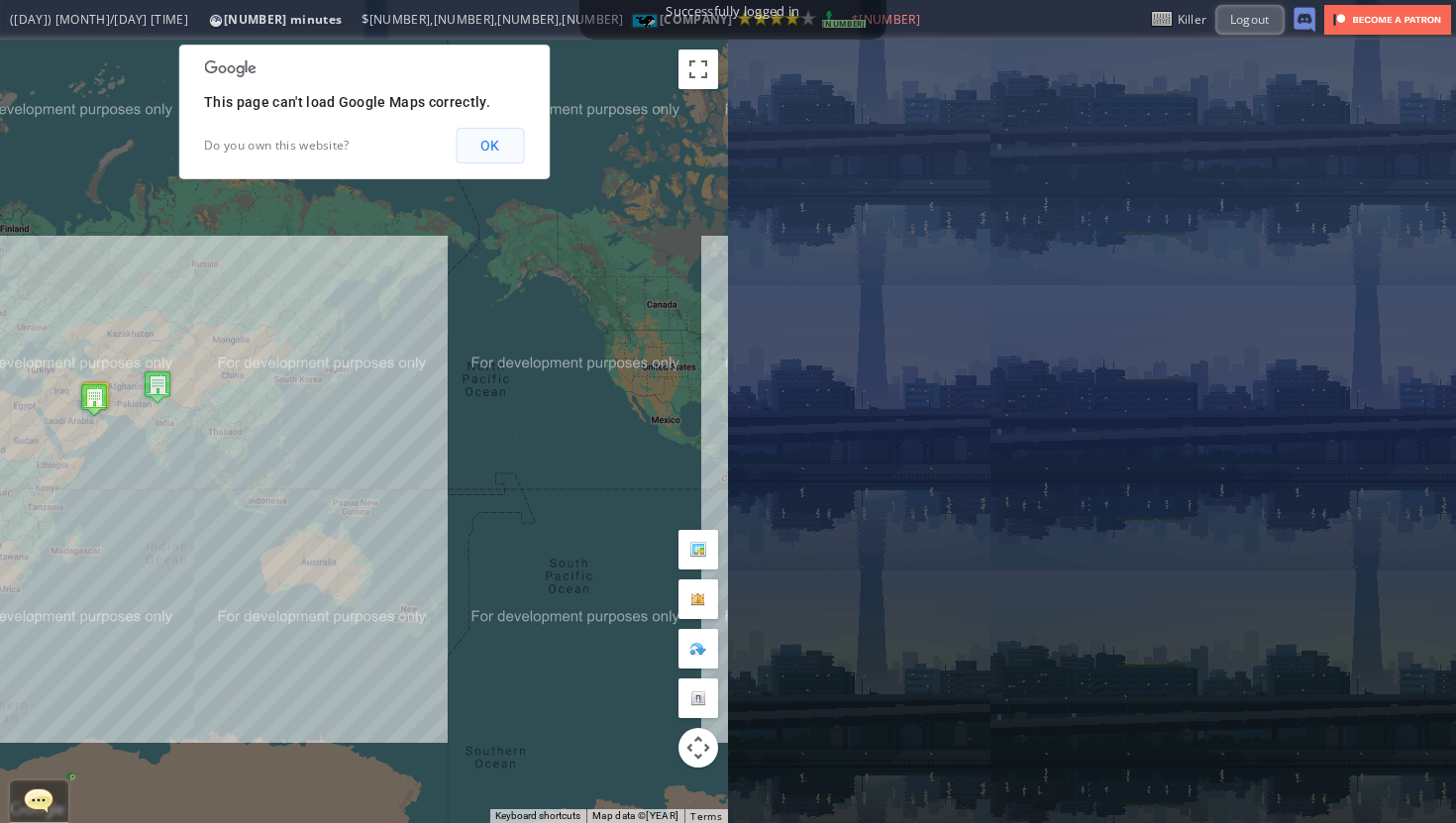 click on "OK" at bounding box center (489, 146) 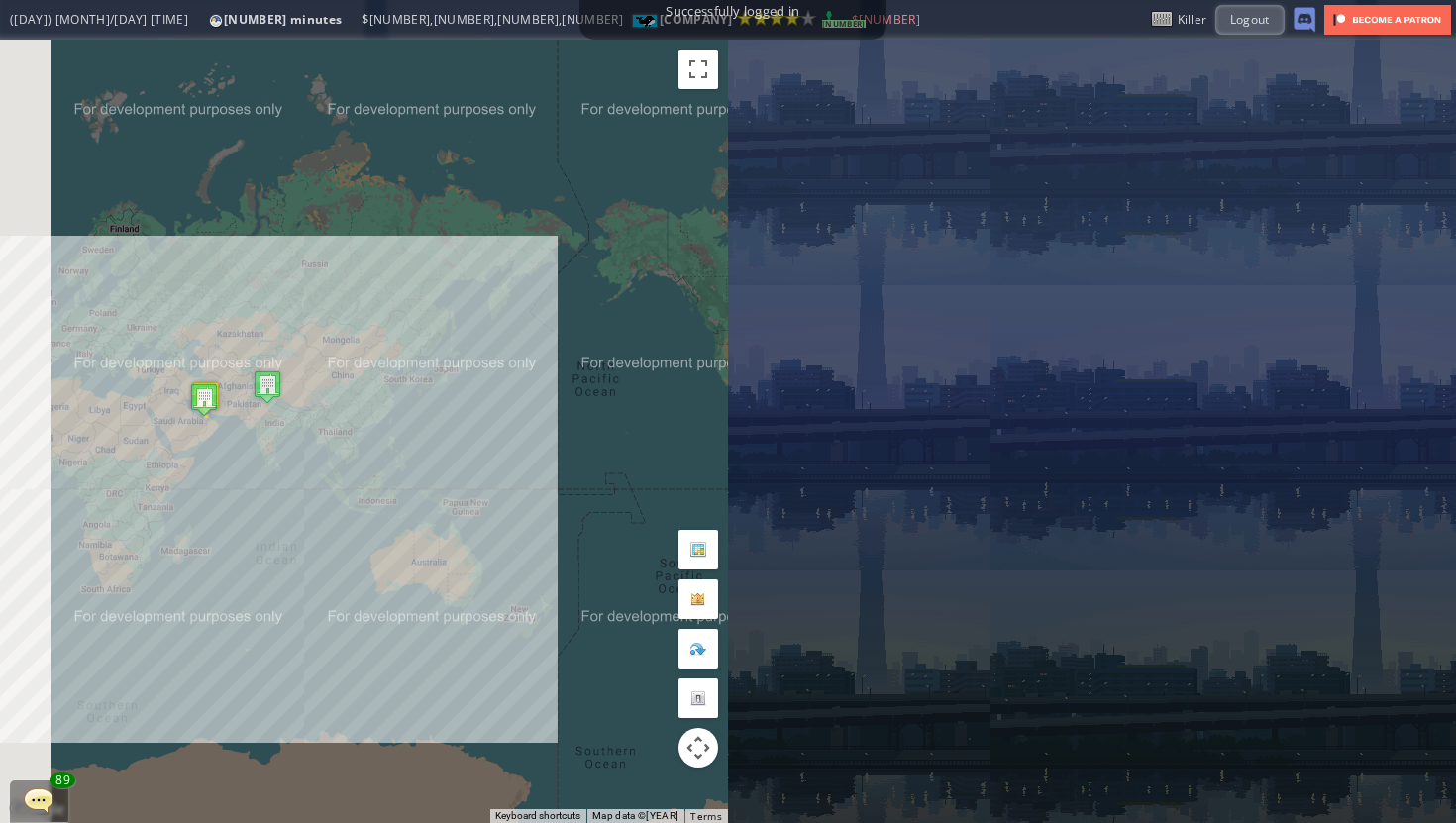 drag, startPoint x: 388, startPoint y: 313, endPoint x: 546, endPoint y: 311, distance: 158.01266 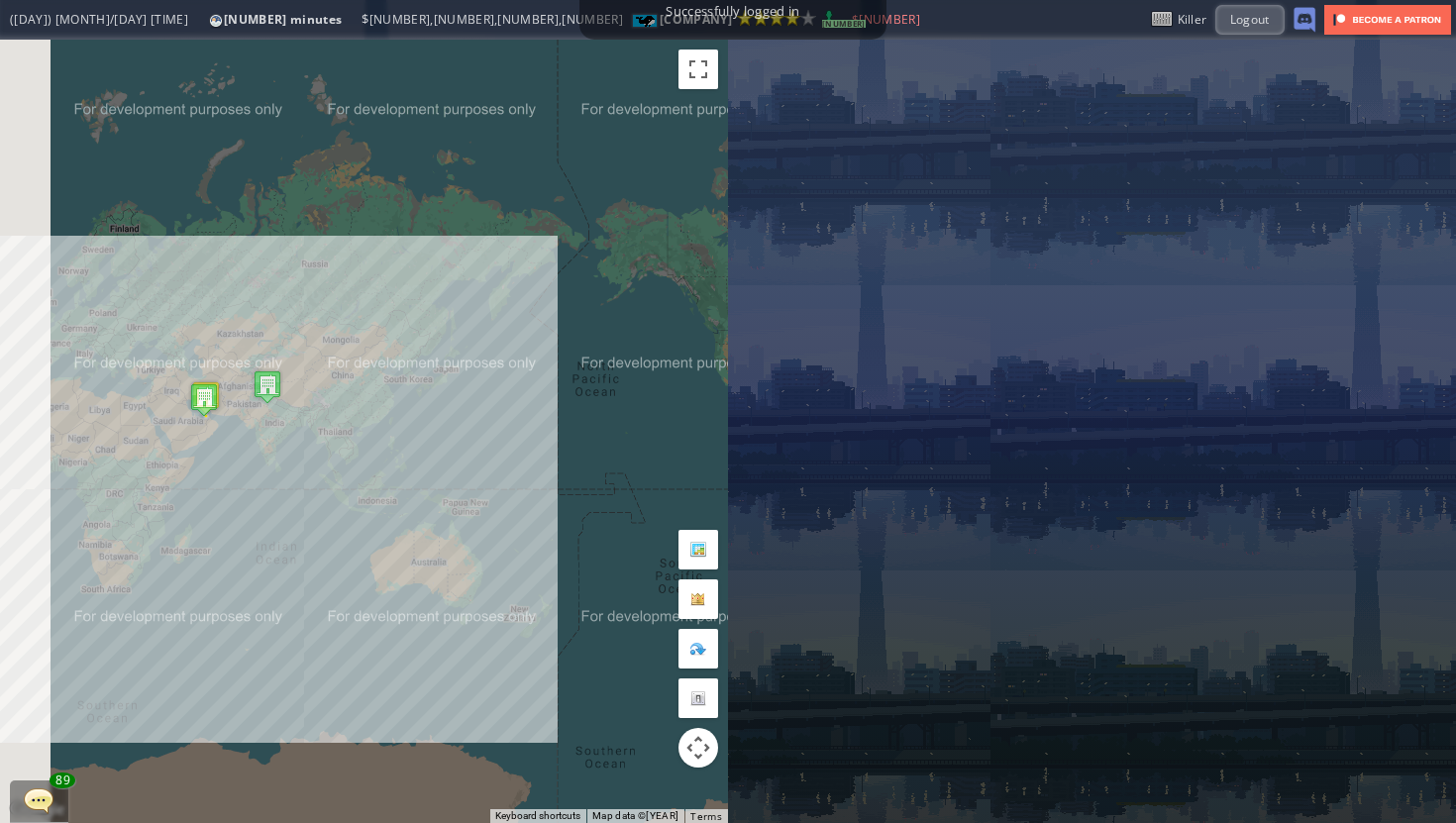 click on "To navigate, press the arrow keys." at bounding box center (364, 431) 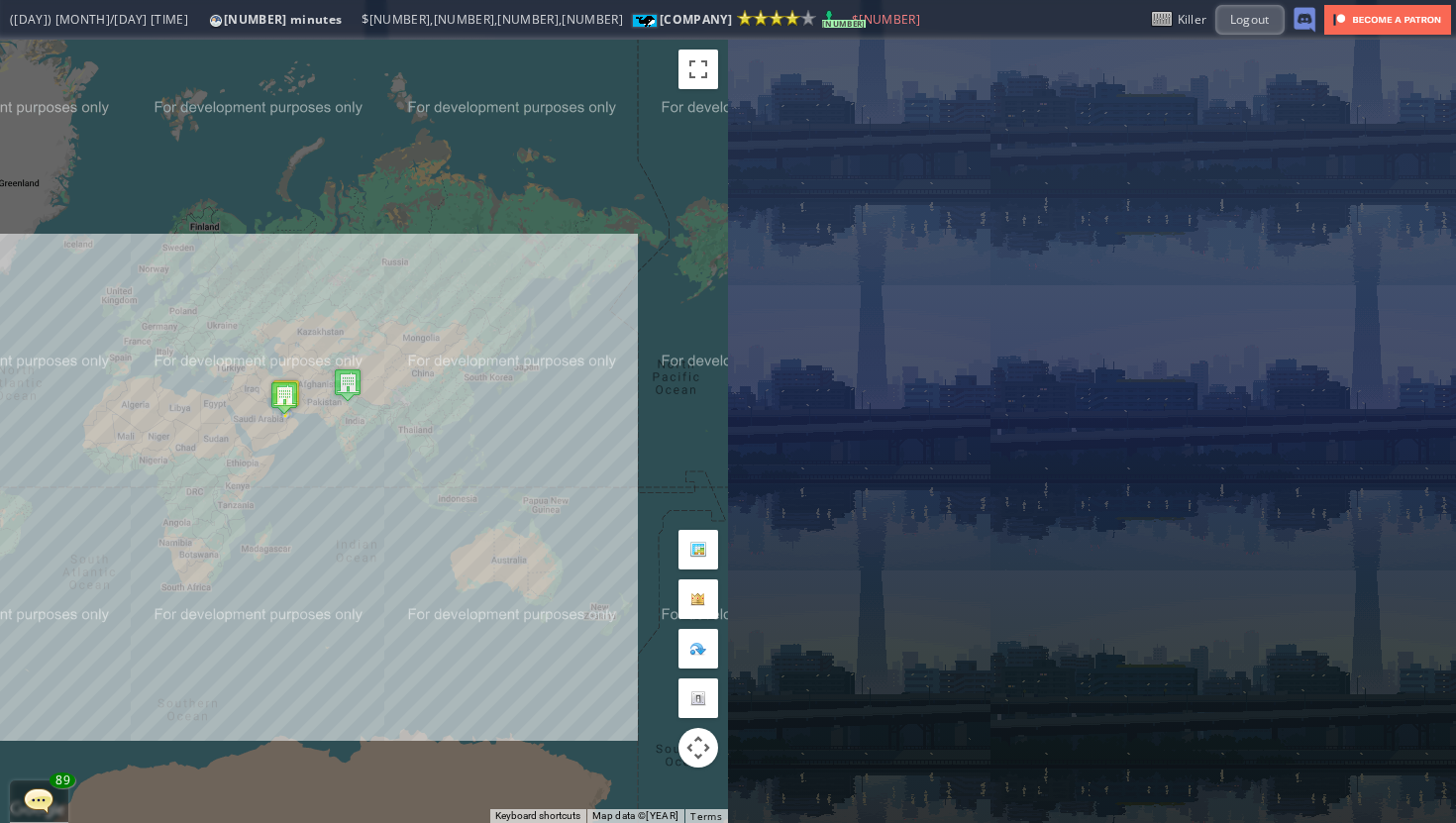click on "To navigate, press the arrow keys." at bounding box center (364, 431) 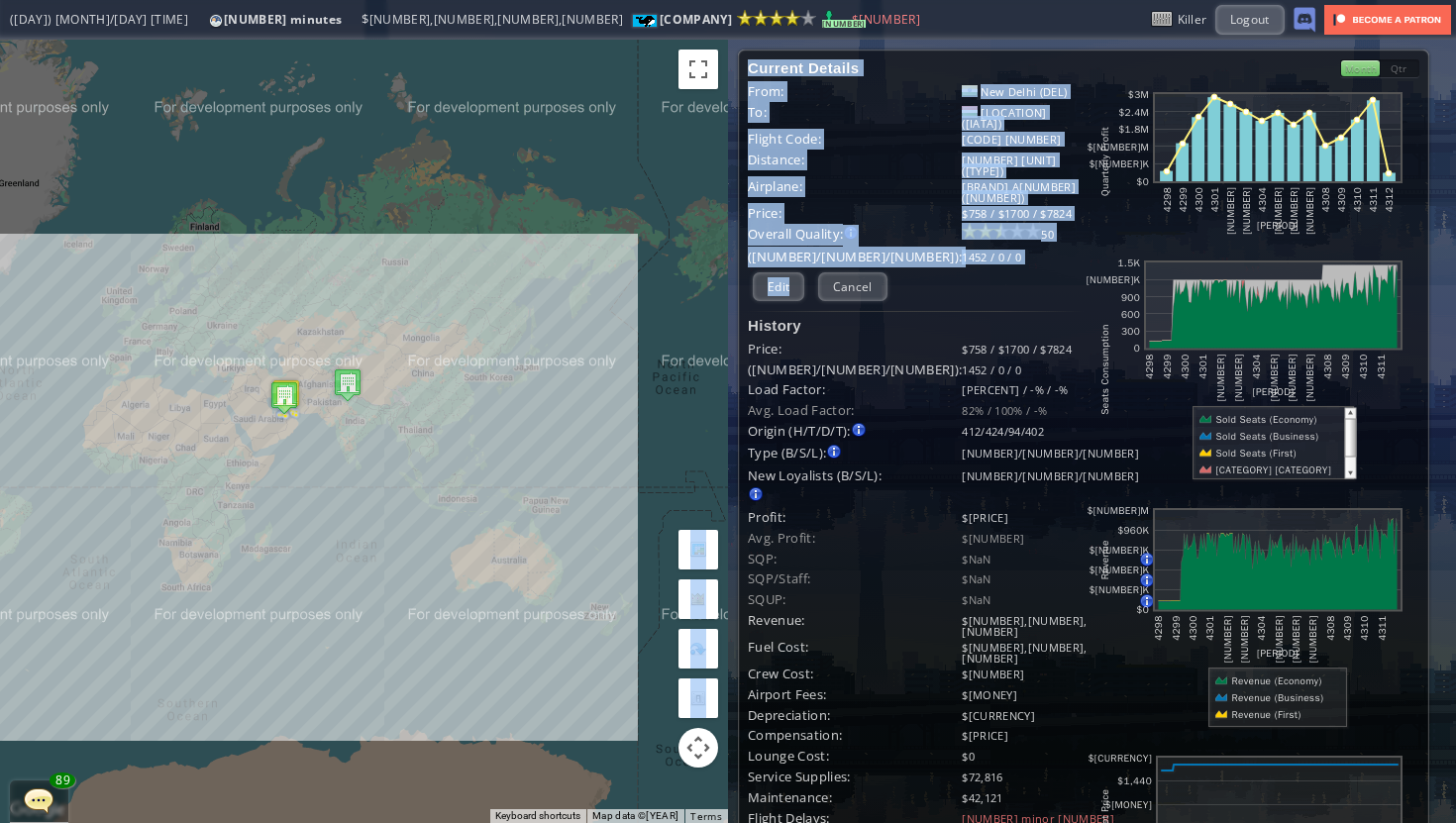 drag, startPoint x: 764, startPoint y: 278, endPoint x: 602, endPoint y: 412, distance: 210.23796 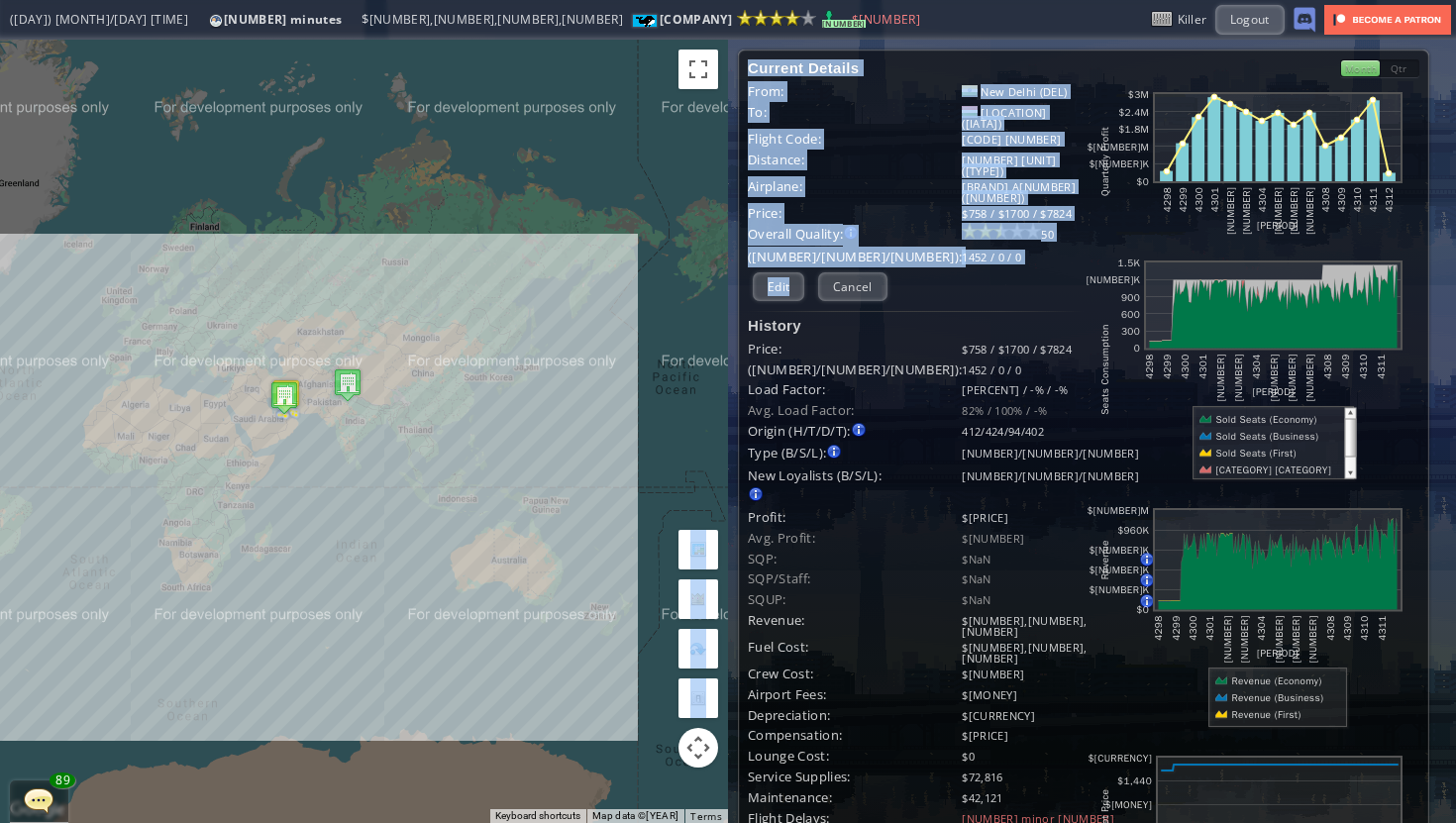 click on "← Move left → Move right ↑ Move up ↓ Move down + Zoom in - Zoom out Home Jump left by 75% End Jump right by 75% Page Up Jump up by 75% Page Down Jump down by 75% To navigate, press the arrow keys. Keyboard shortcuts Map Data Map data ©2025 Map data ©2025 500 km  Click to toggle between metric and imperial units Terms Report a map error
Current Details
From:
[CITY] ([CODE])
To:
[CITY] ([CODE])
Flight Code:
[CODE]
Distance:
[DISTANCE] km (Long-haul Intercontinental)
airplane:
[AIRLINE]
Price:
$[PRICE] / $[PRICE] / $[PRICE]
50
Edit" at bounding box center [728, 431] 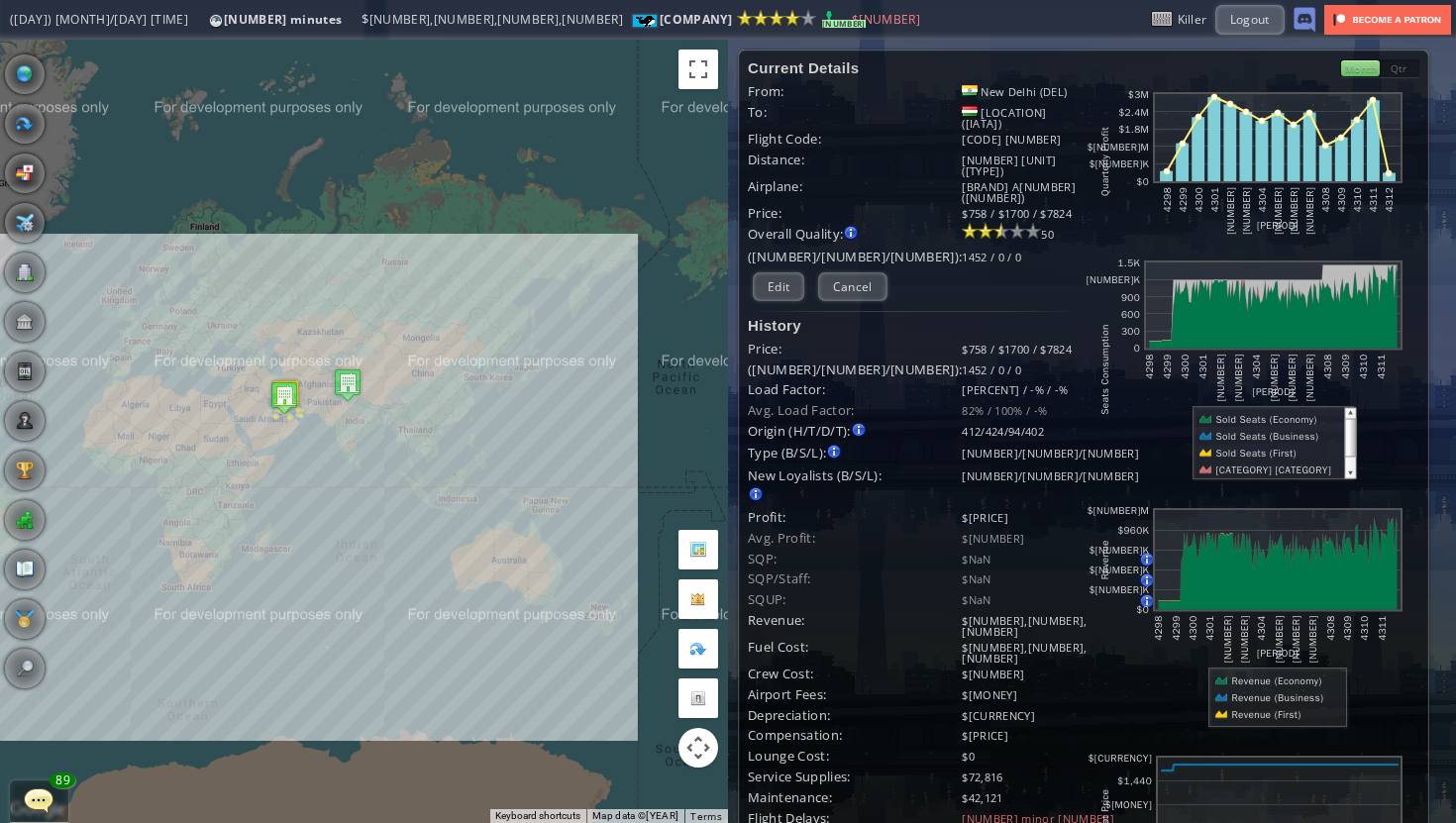 click at bounding box center [7, 411] 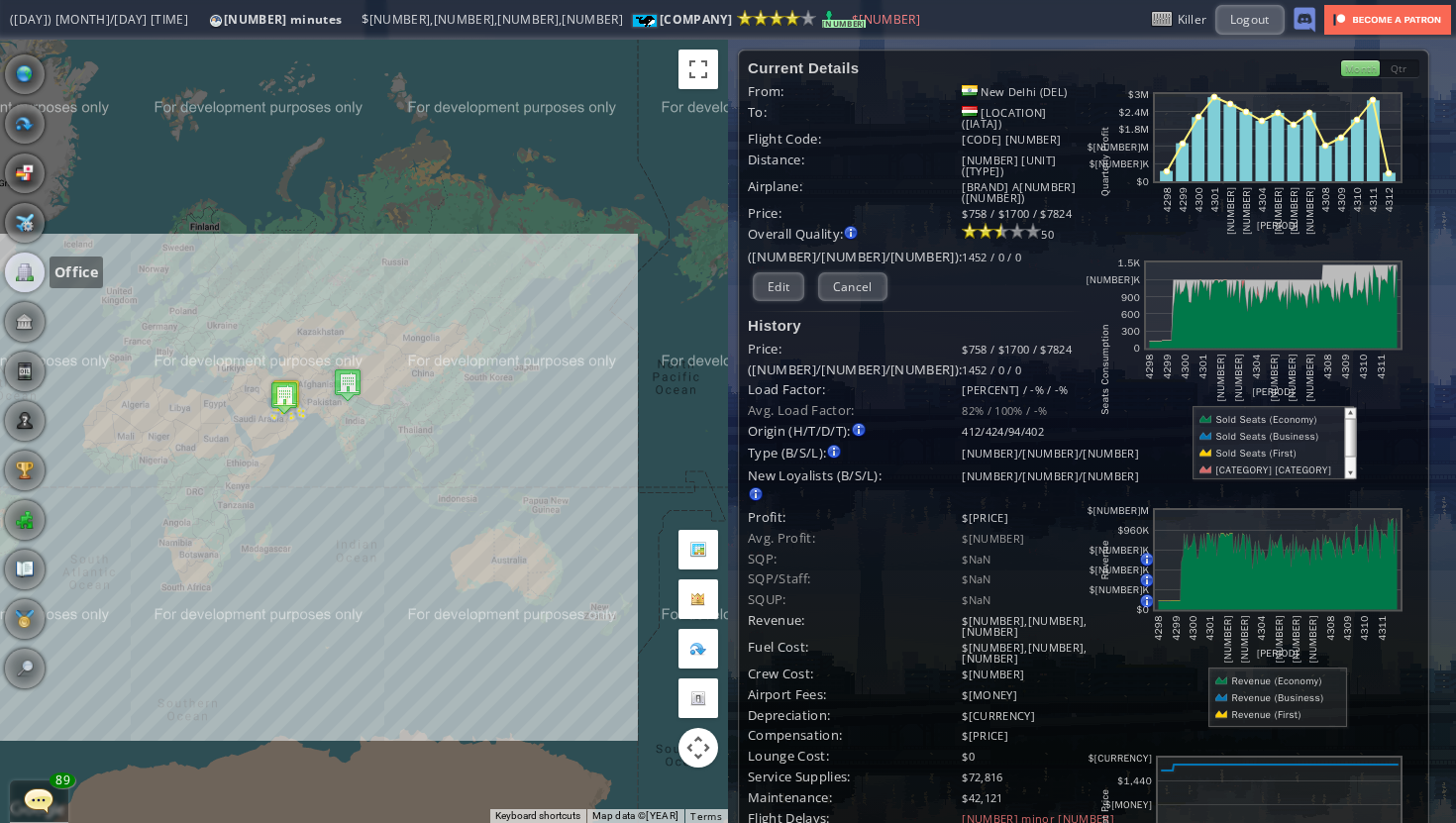 click at bounding box center (25, 272) 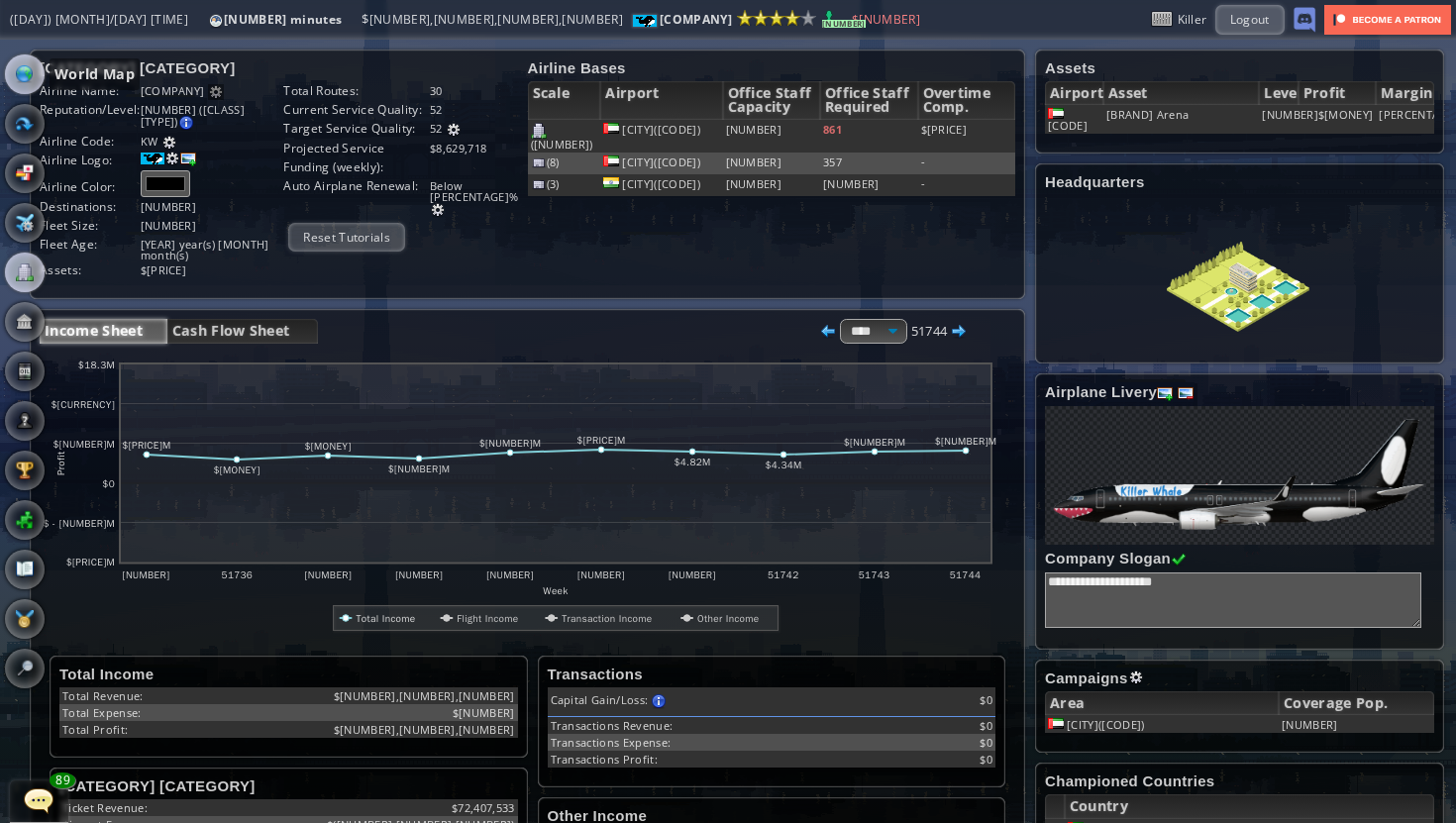 click at bounding box center (25, 74) 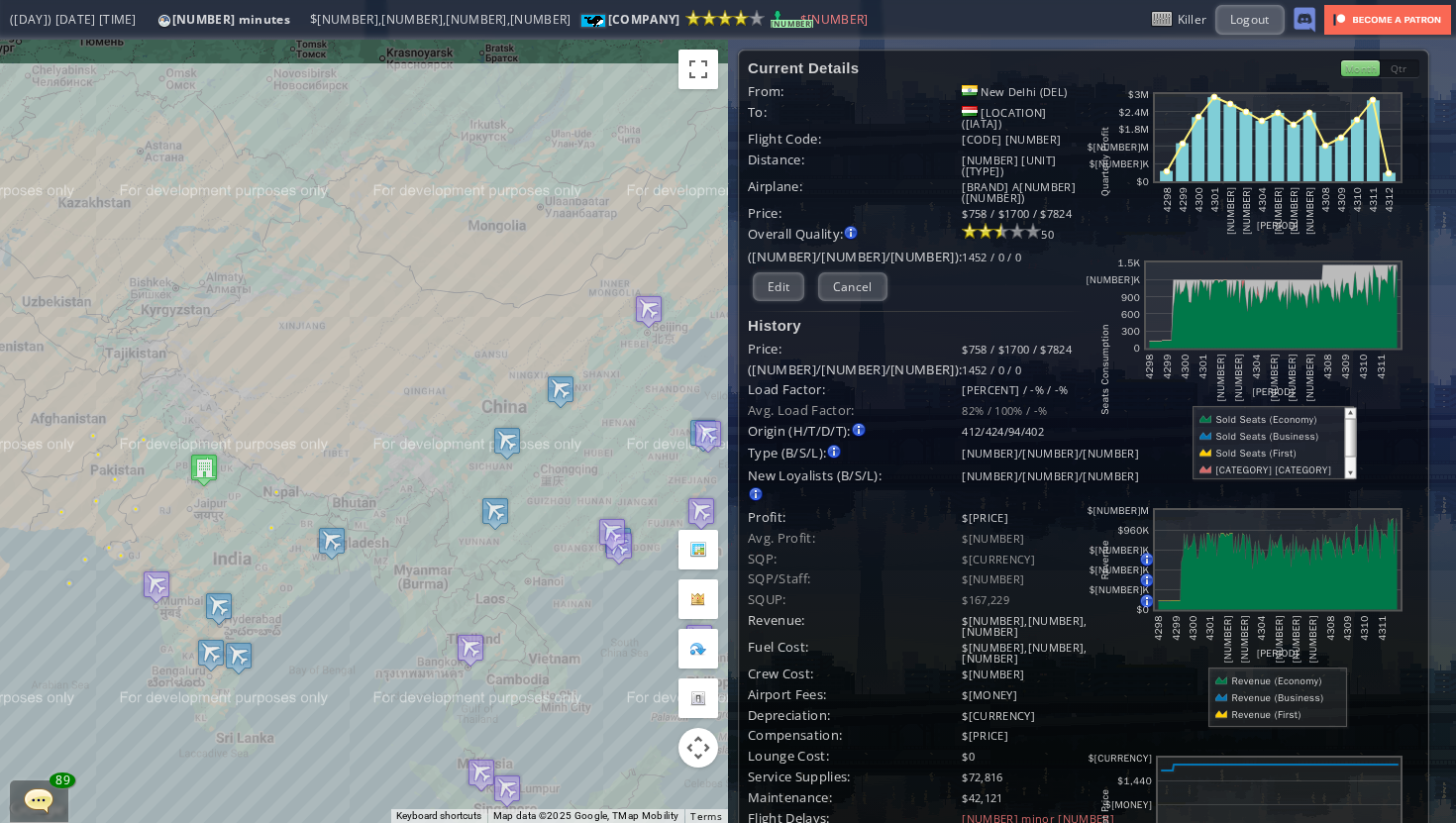 click on "To navigate, press the arrow keys." at bounding box center [364, 431] 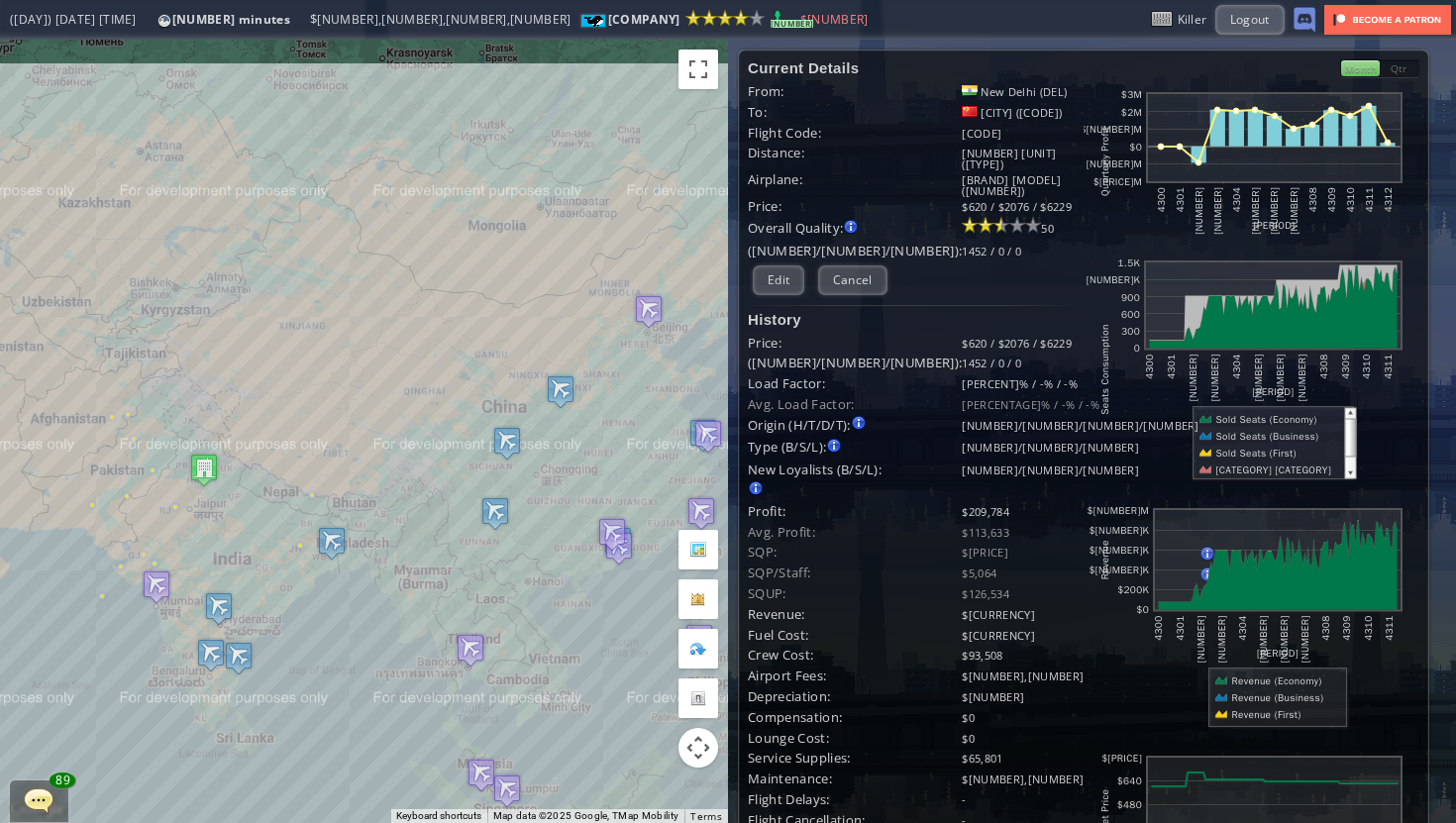 click on "To navigate, press the arrow keys." at bounding box center [364, 431] 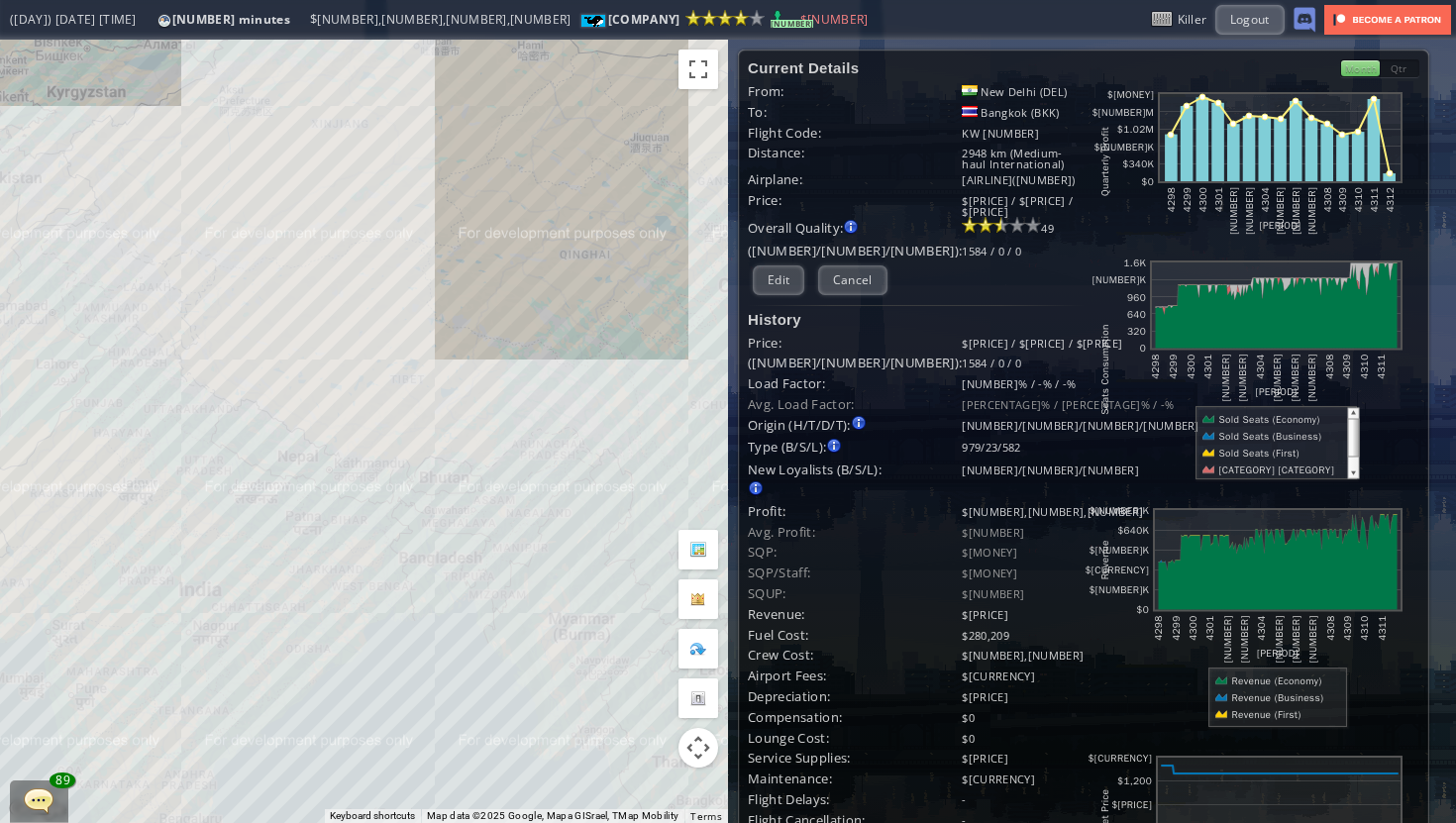 click on "To navigate, press the arrow keys." at bounding box center [364, 431] 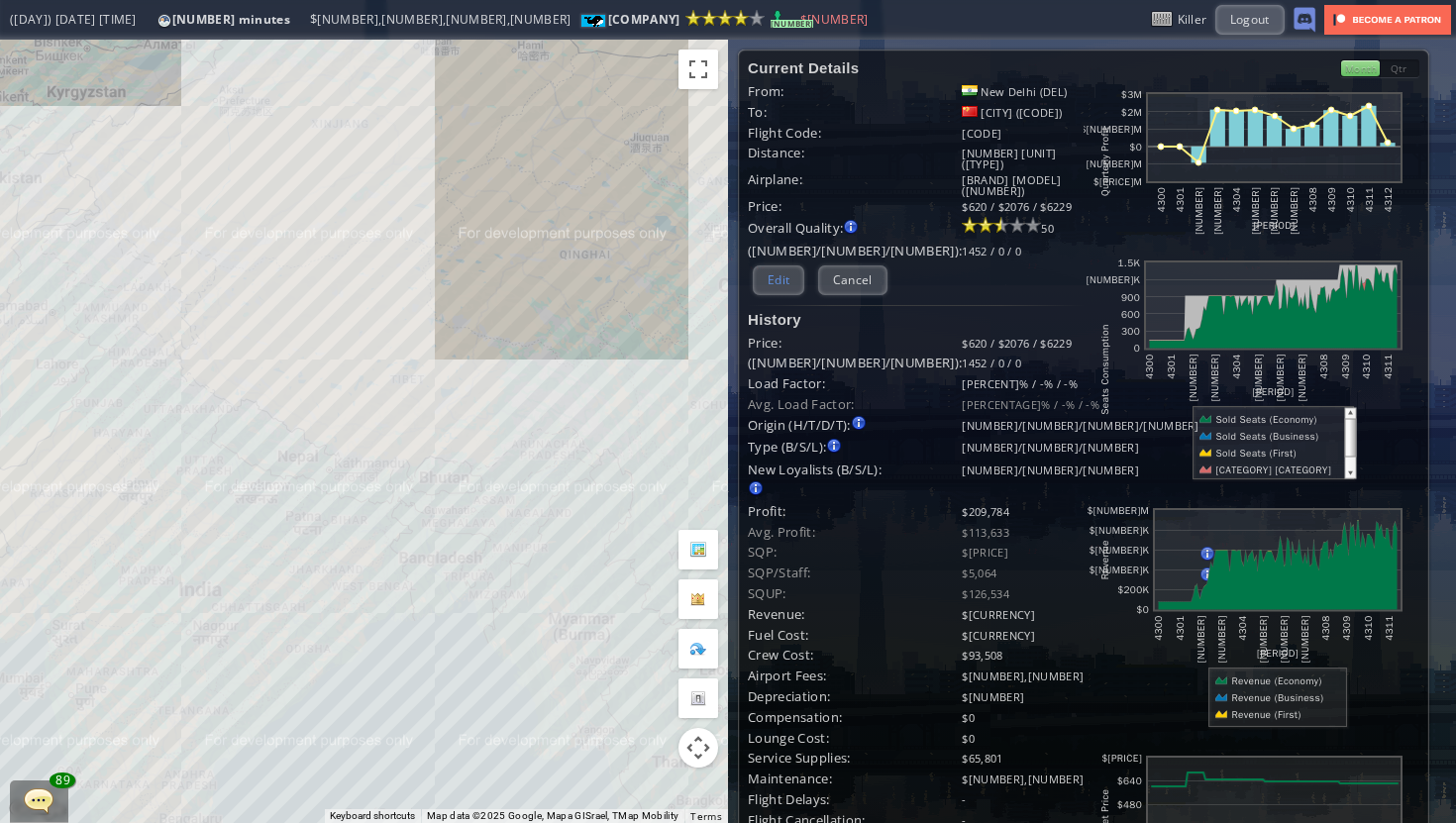 click on "Edit" at bounding box center [779, 279] 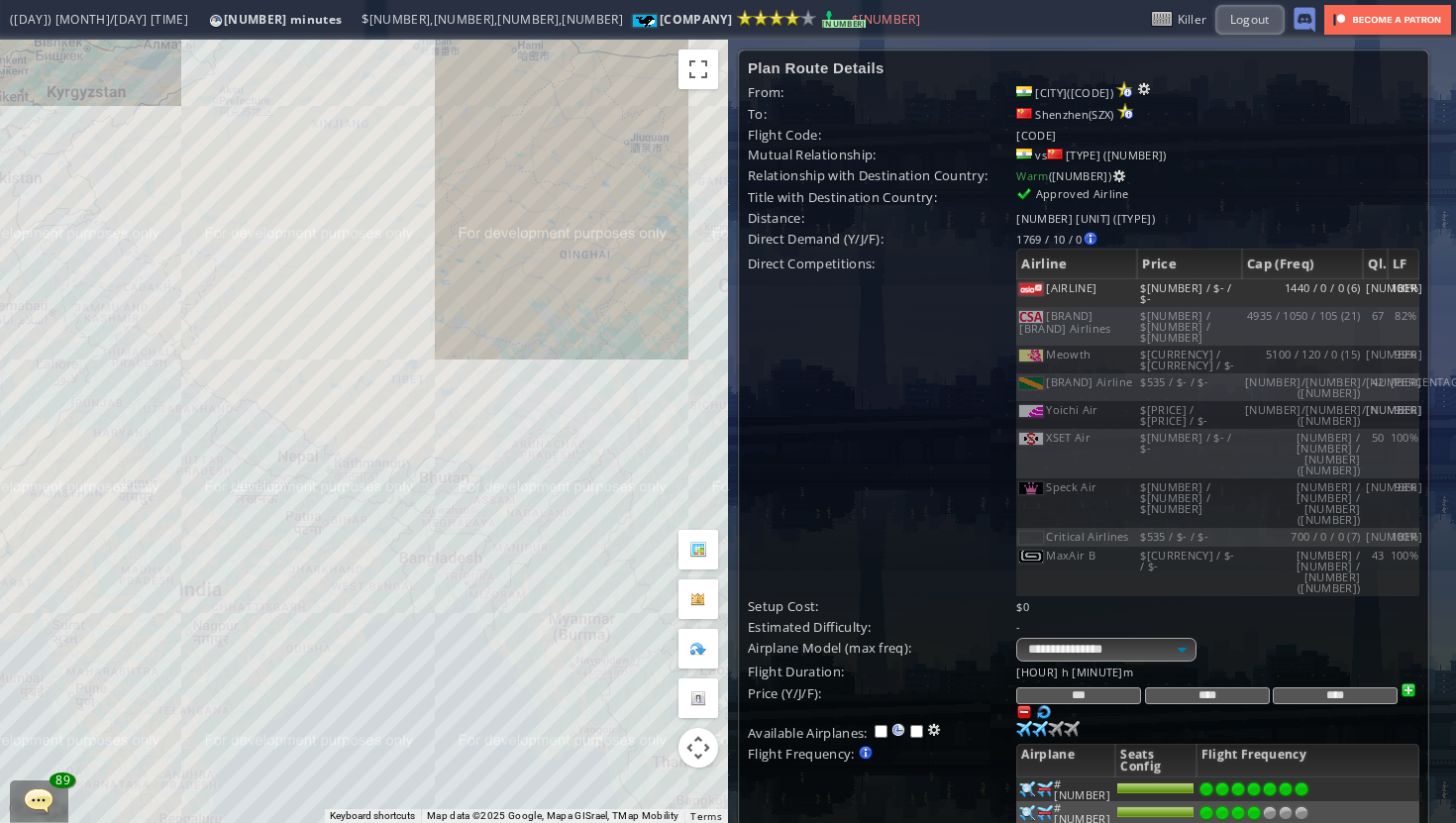 click on "***" at bounding box center (1079, 695) 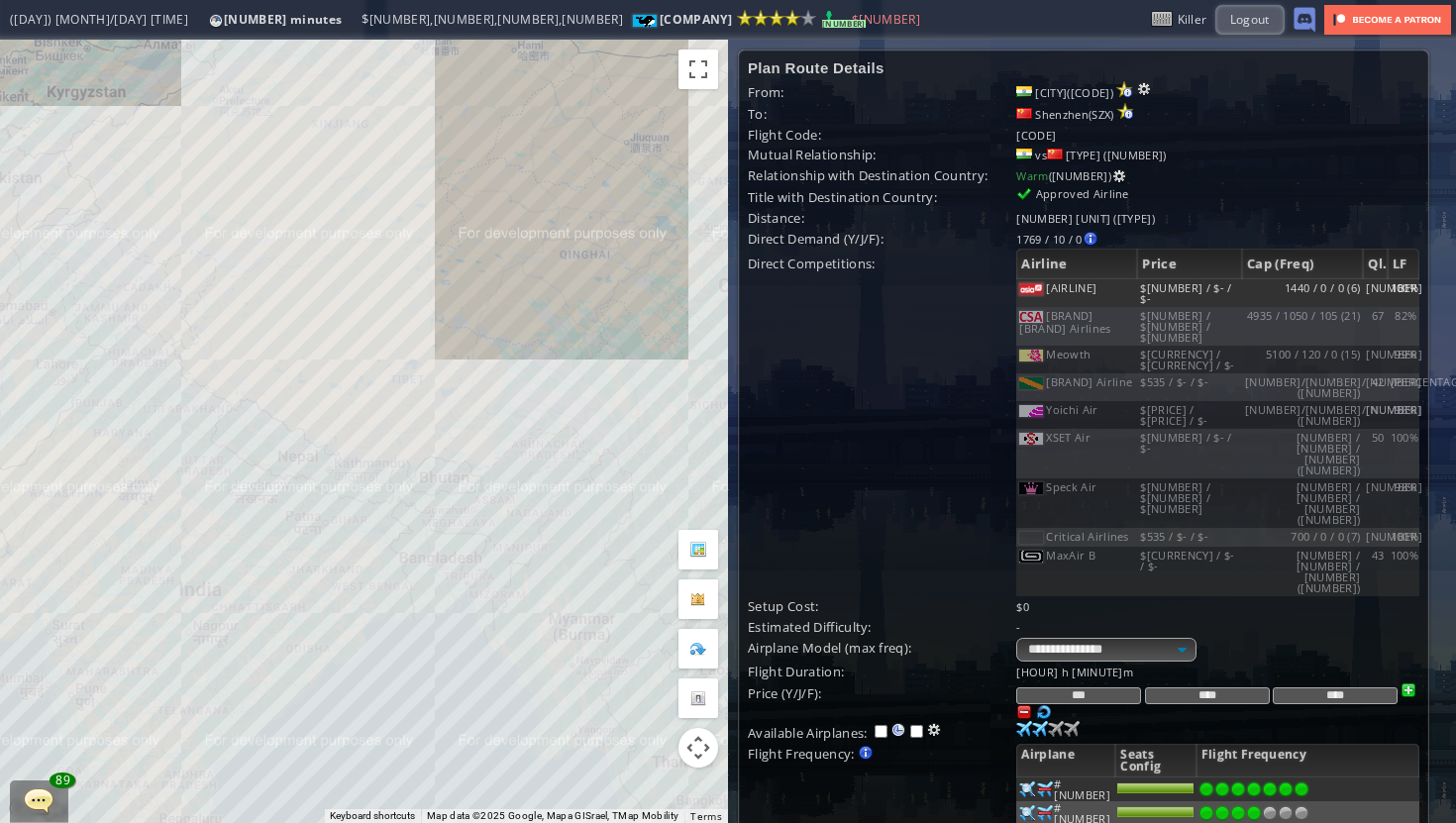 click on "Update" at bounding box center [788, 922] 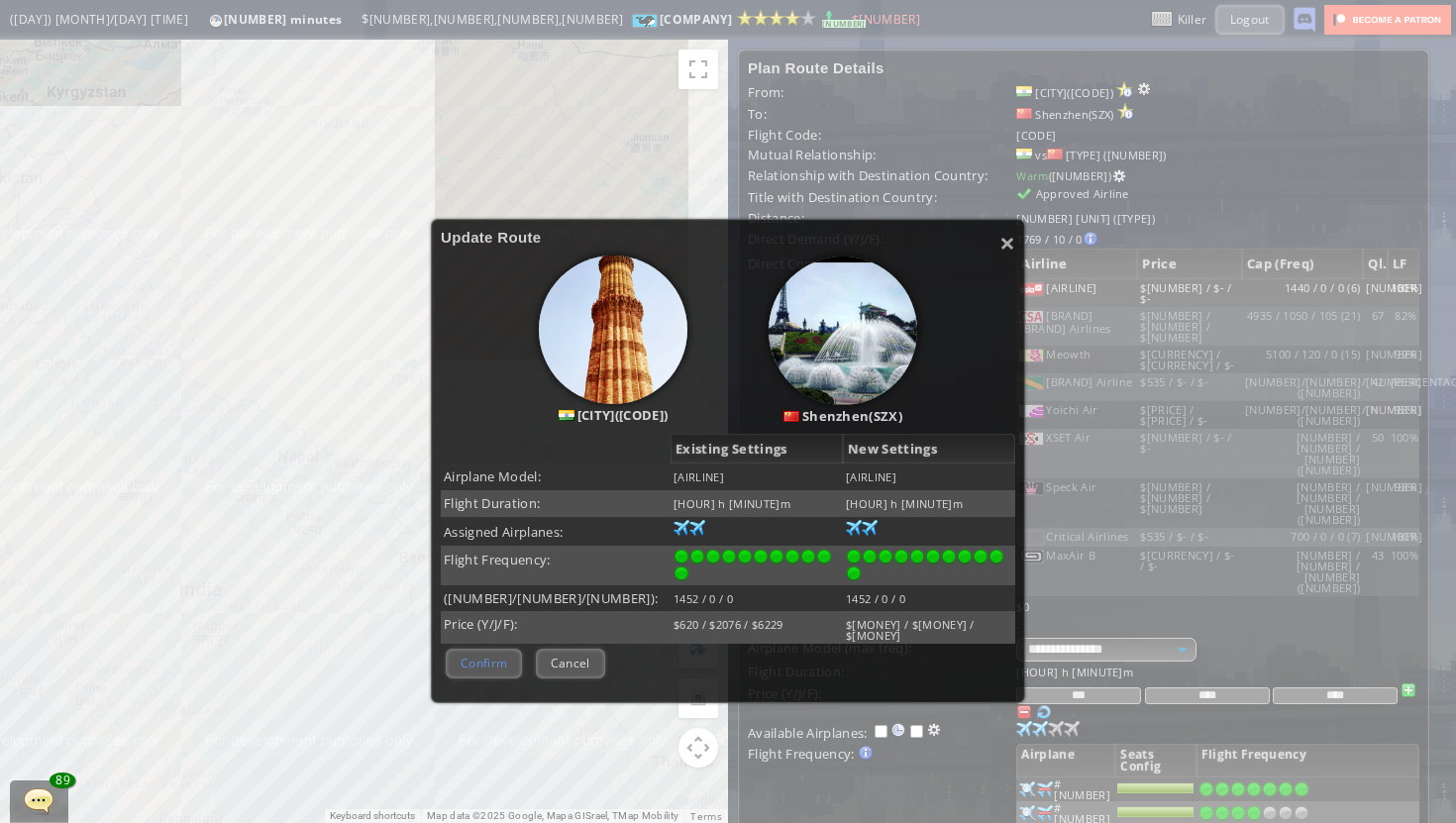 click on "Confirm" at bounding box center [483, 663] 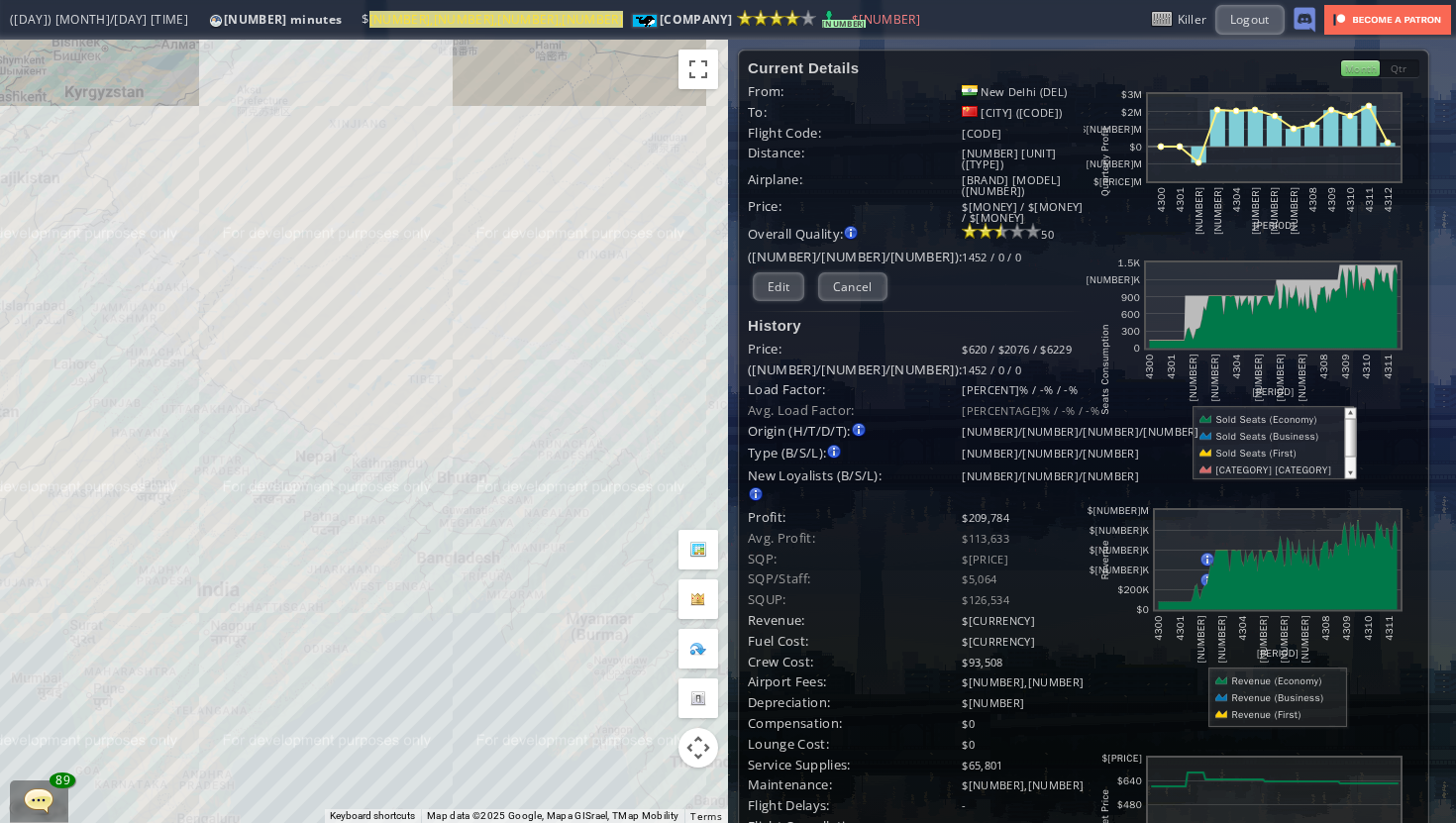 drag, startPoint x: 341, startPoint y: 631, endPoint x: 605, endPoint y: 653, distance: 264.91508 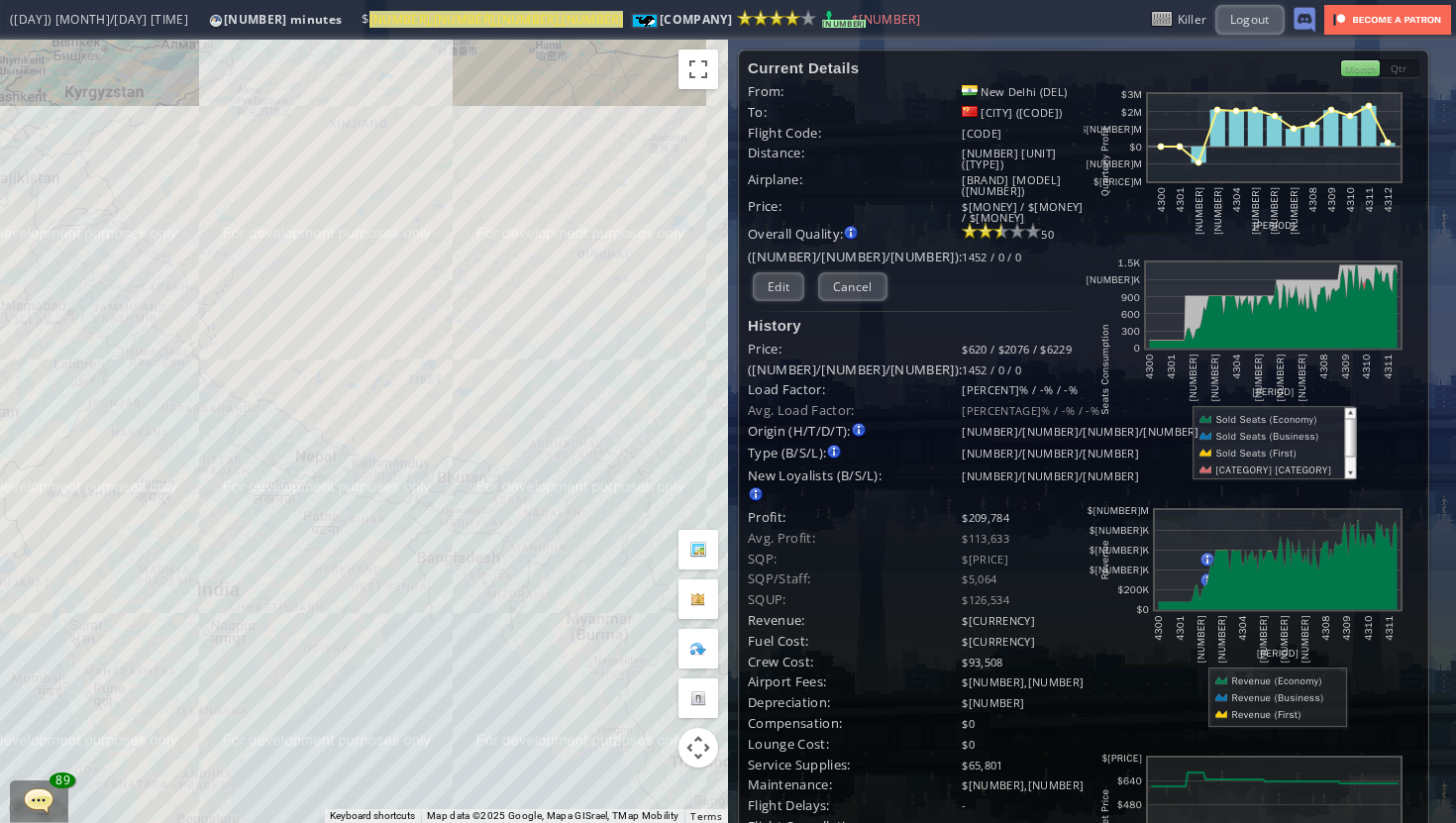 click on "To navigate, press the arrow keys." at bounding box center (364, 431) 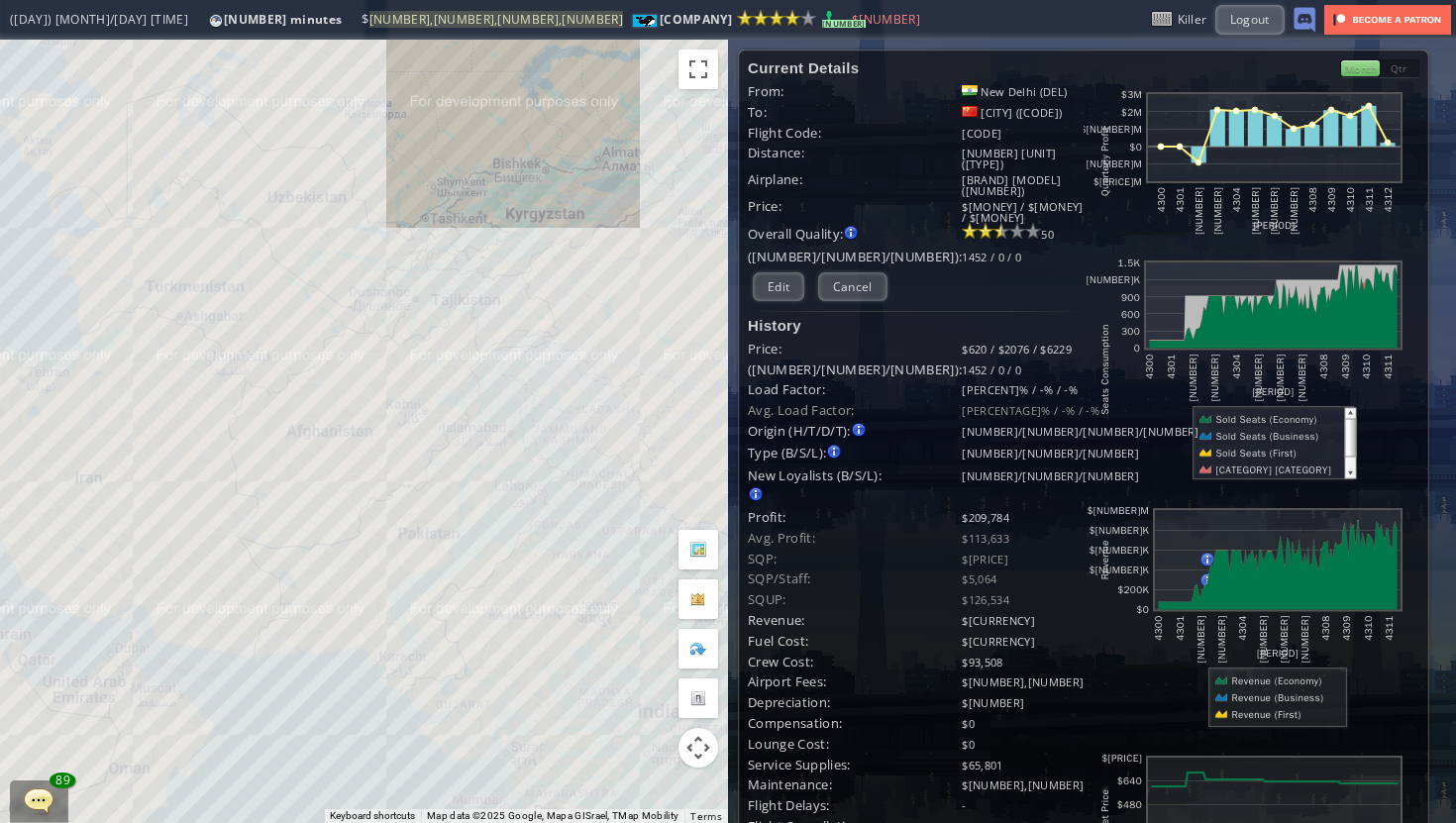 drag, startPoint x: 433, startPoint y: 480, endPoint x: 498, endPoint y: 581, distance: 120.10828 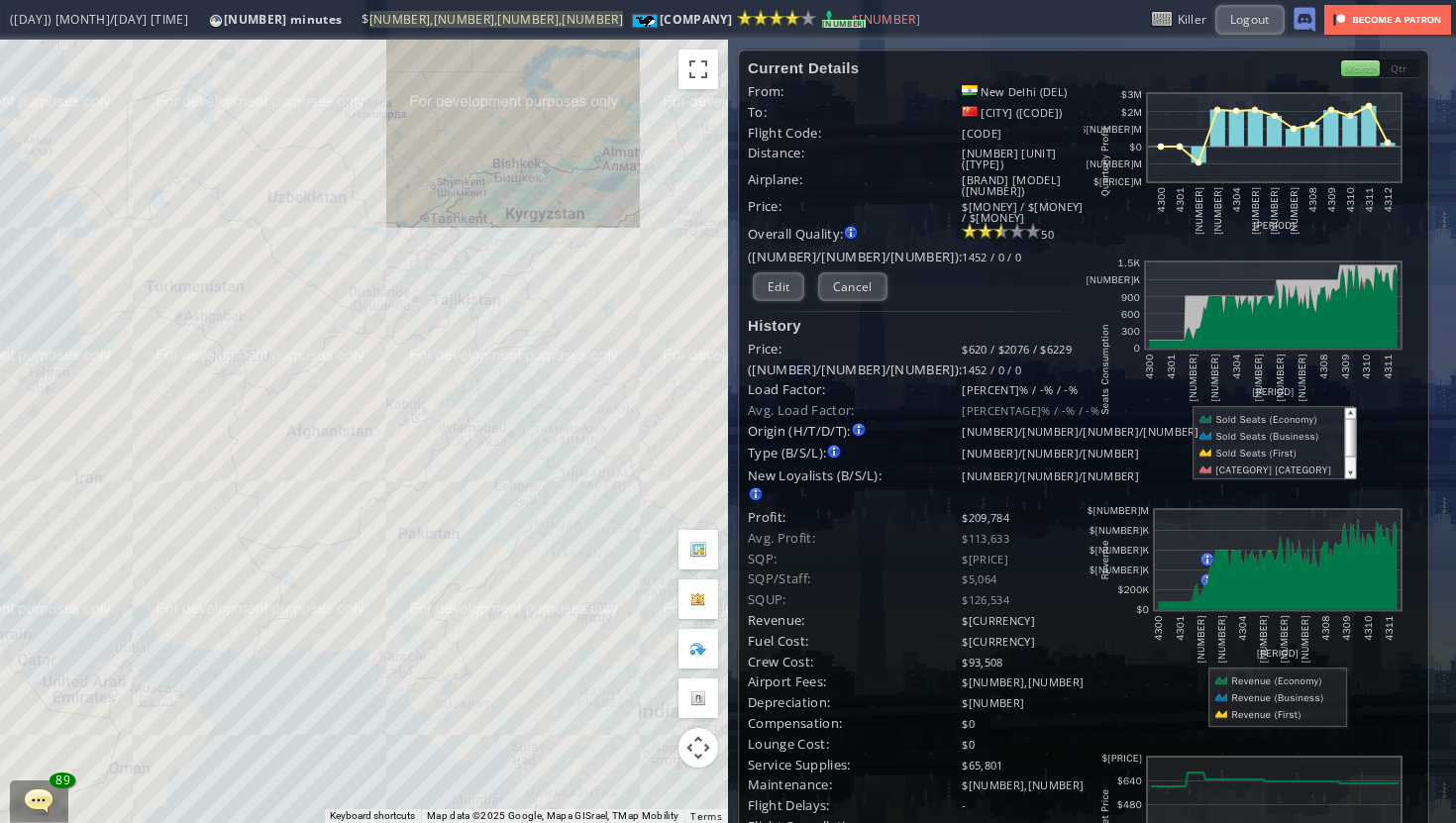 click on "To navigate, press the arrow keys." at bounding box center [364, 431] 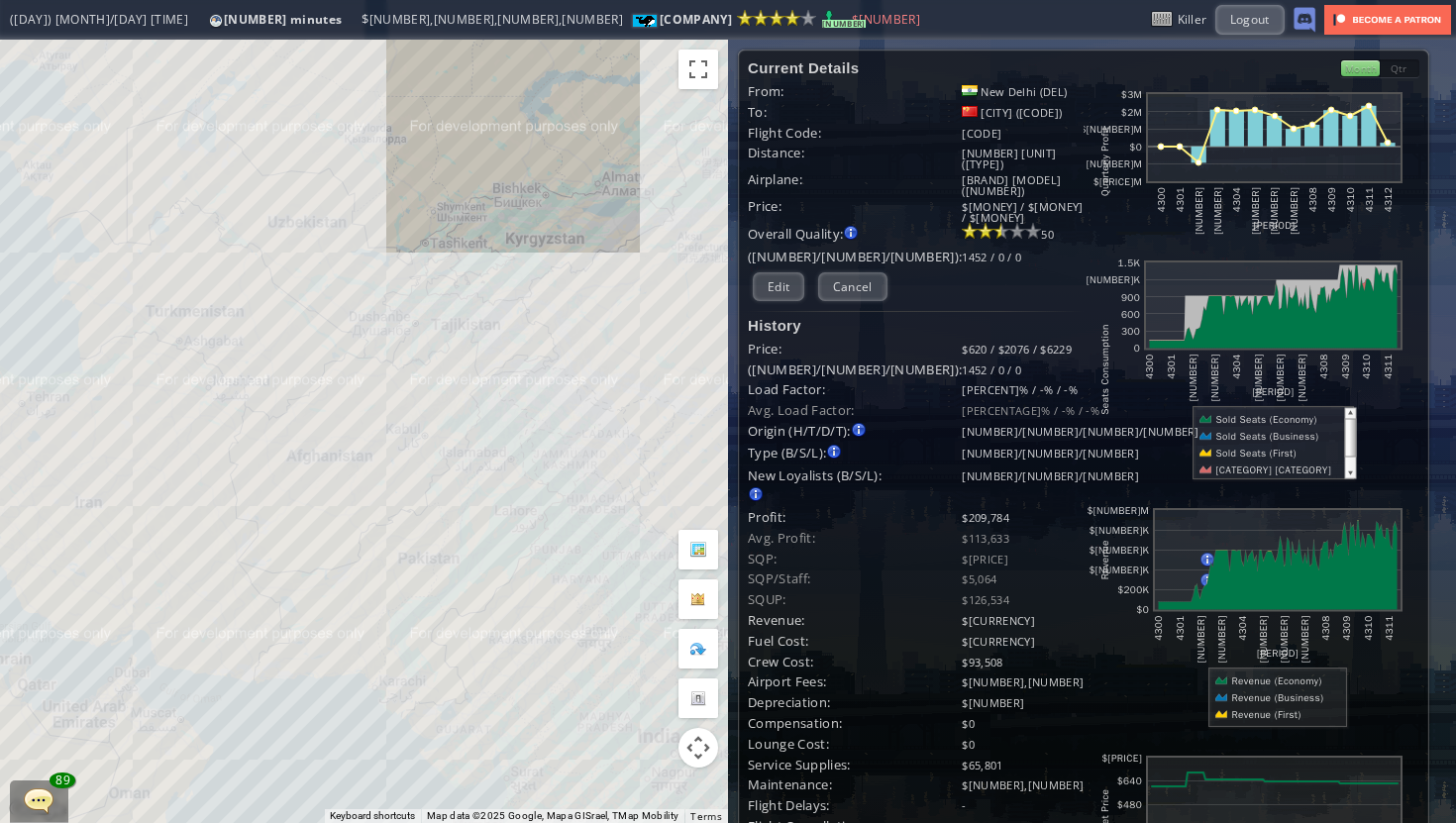 click on "To navigate, press the arrow keys." at bounding box center (364, 431) 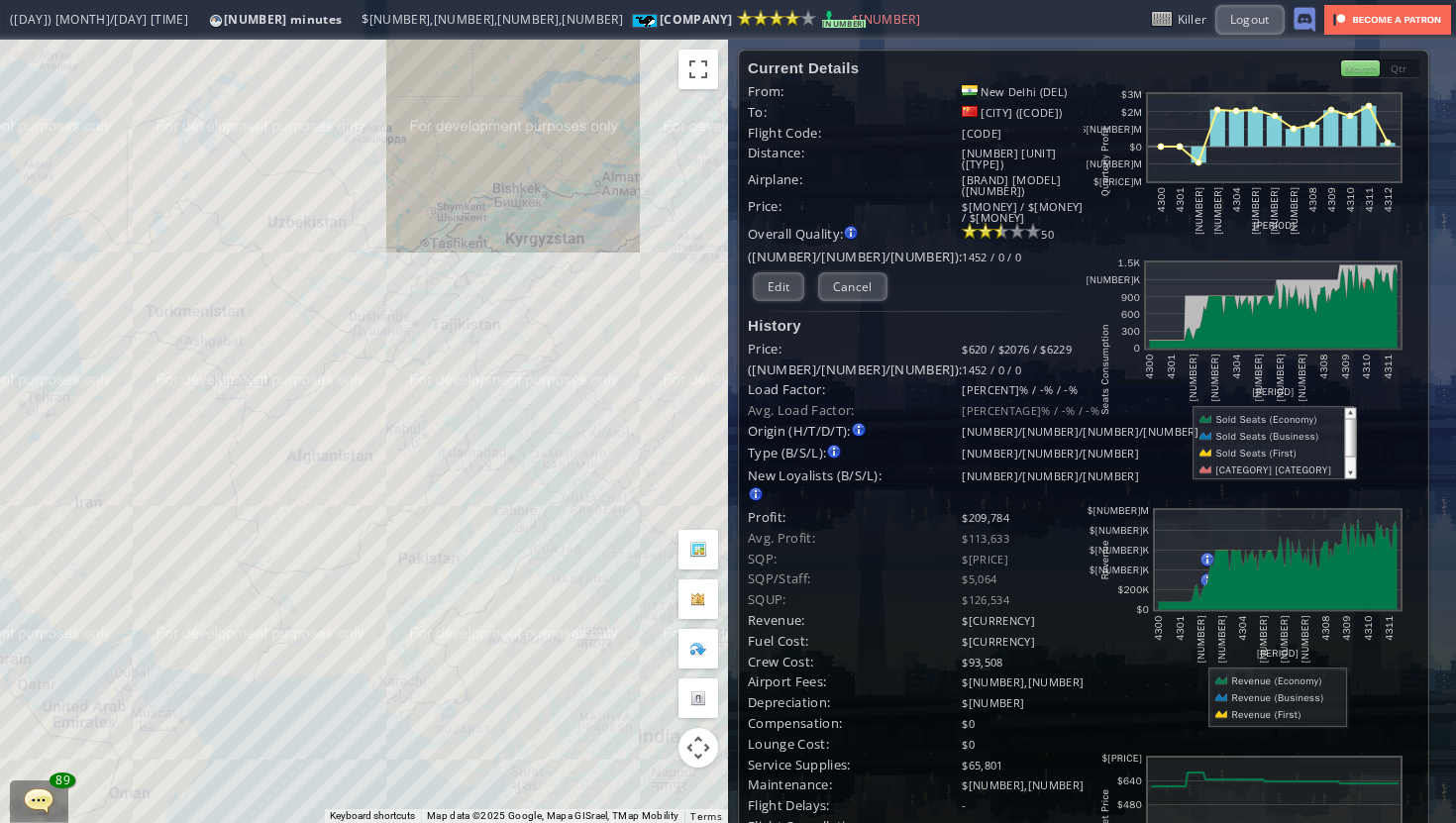 click on "To navigate, press the arrow keys." at bounding box center [364, 431] 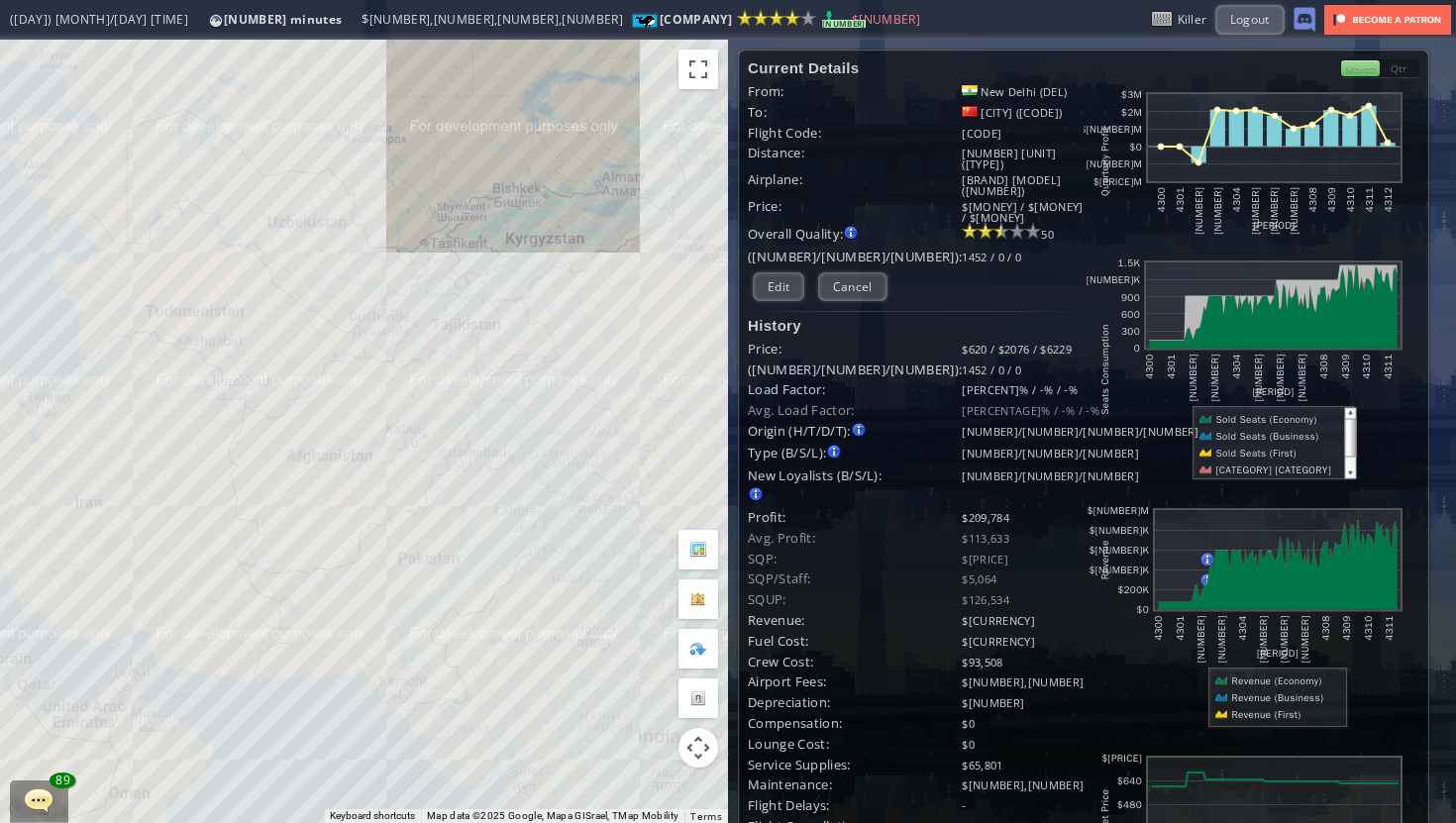 click on "To navigate, press the arrow keys." at bounding box center [364, 431] 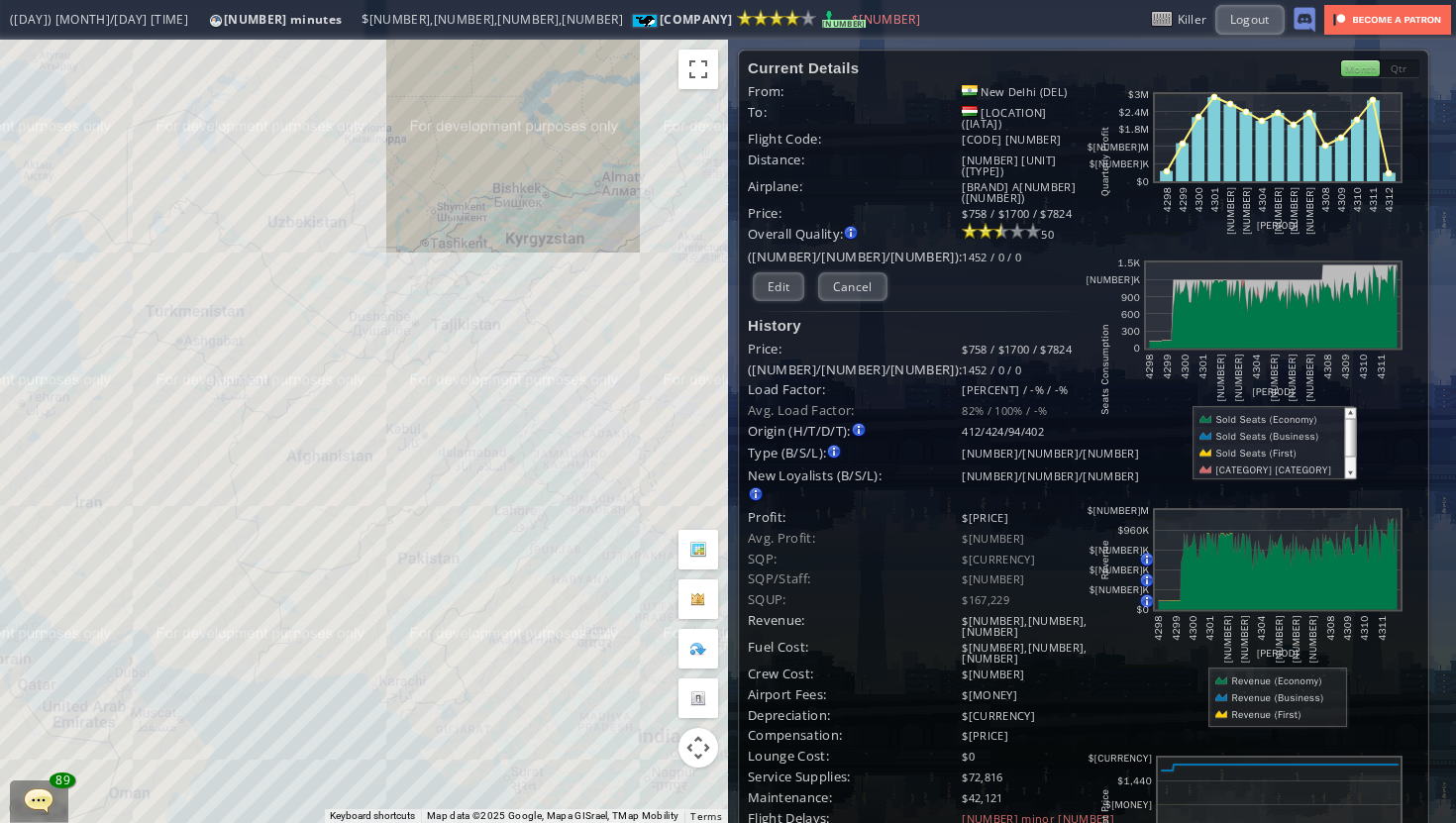 click on "[CITY] ([CODE])" at bounding box center (915, 615) 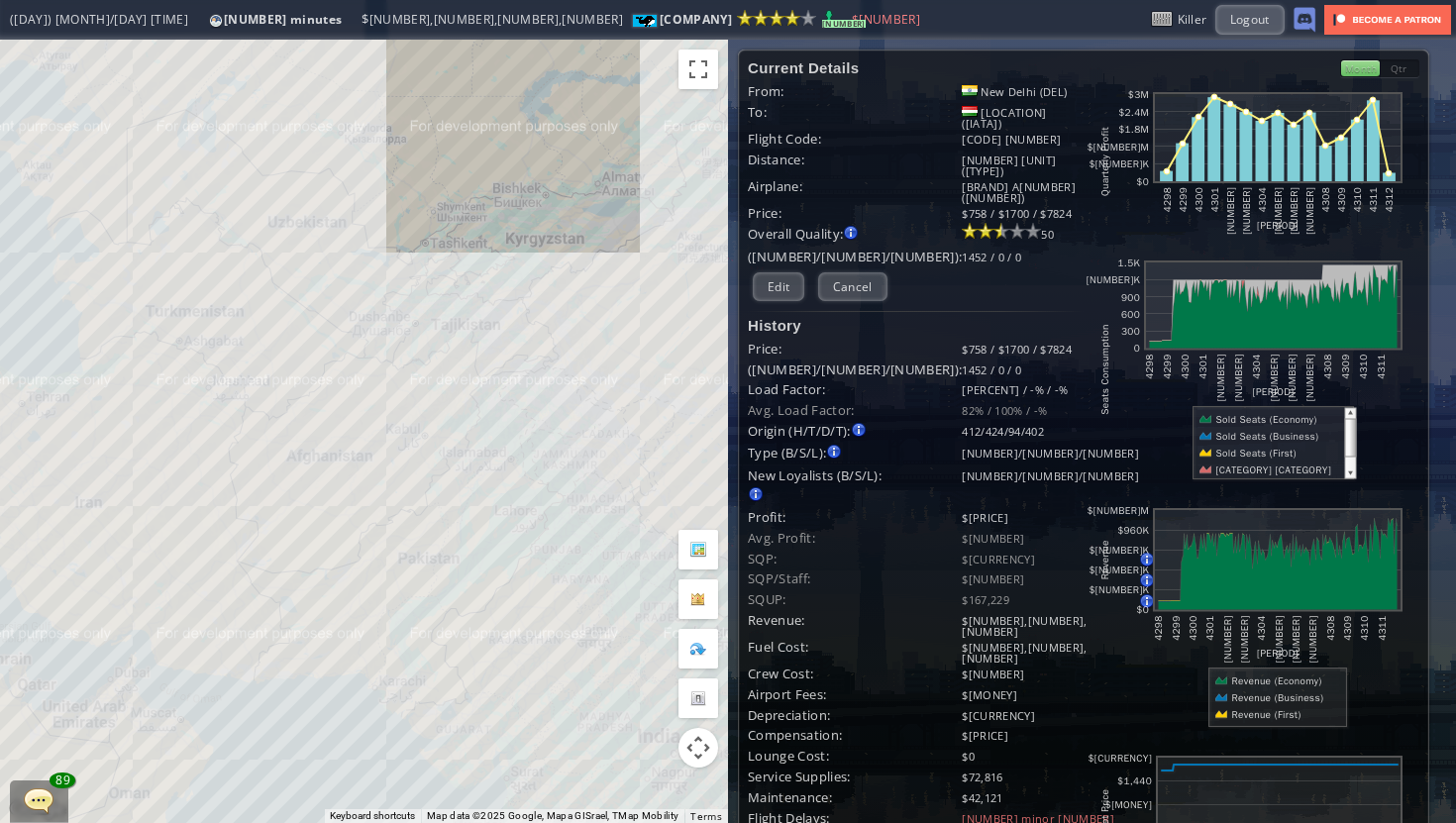 click on "[CITY] ([CODE])" at bounding box center (915, 615) 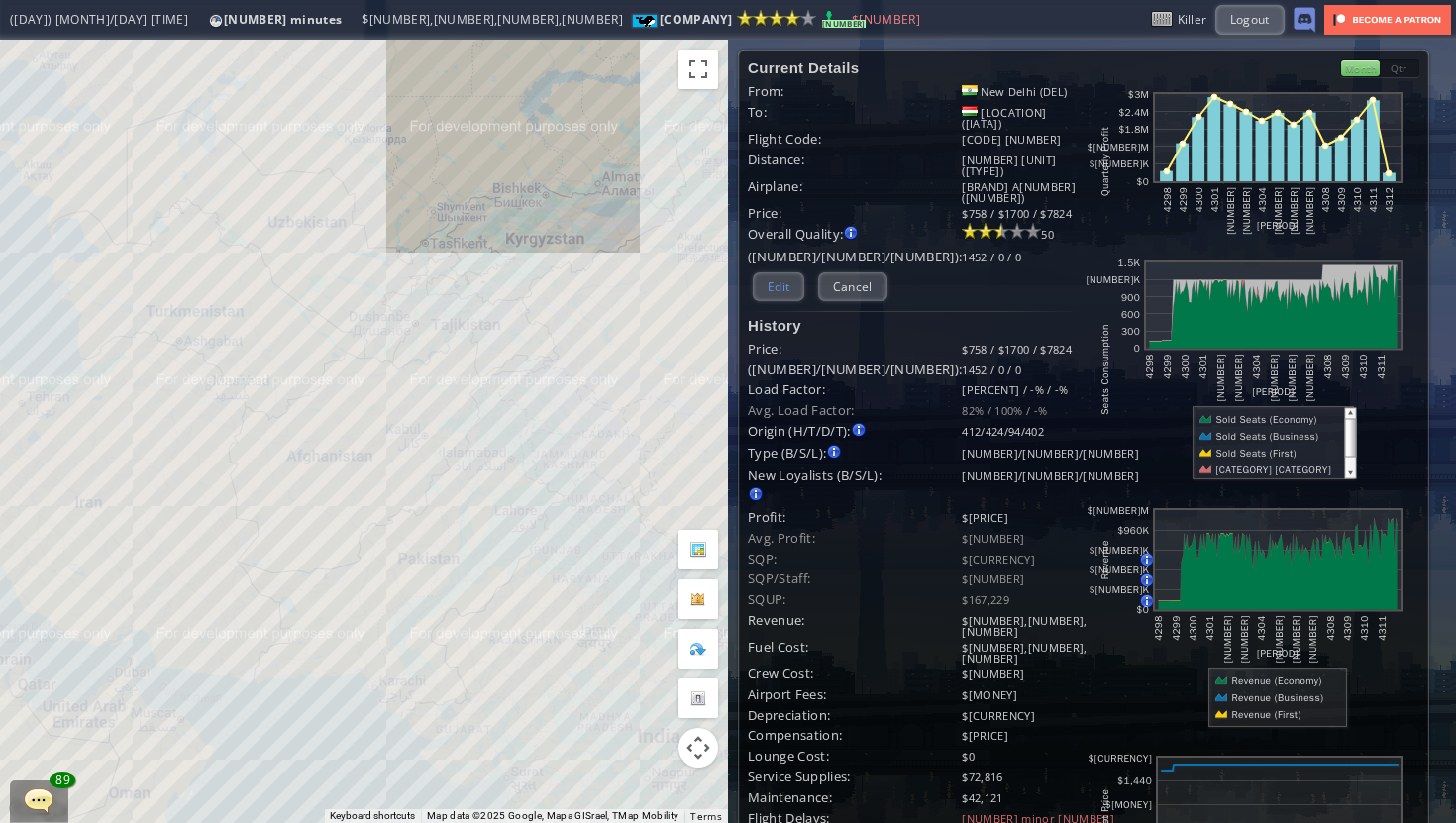 click on "Edit" at bounding box center [779, 286] 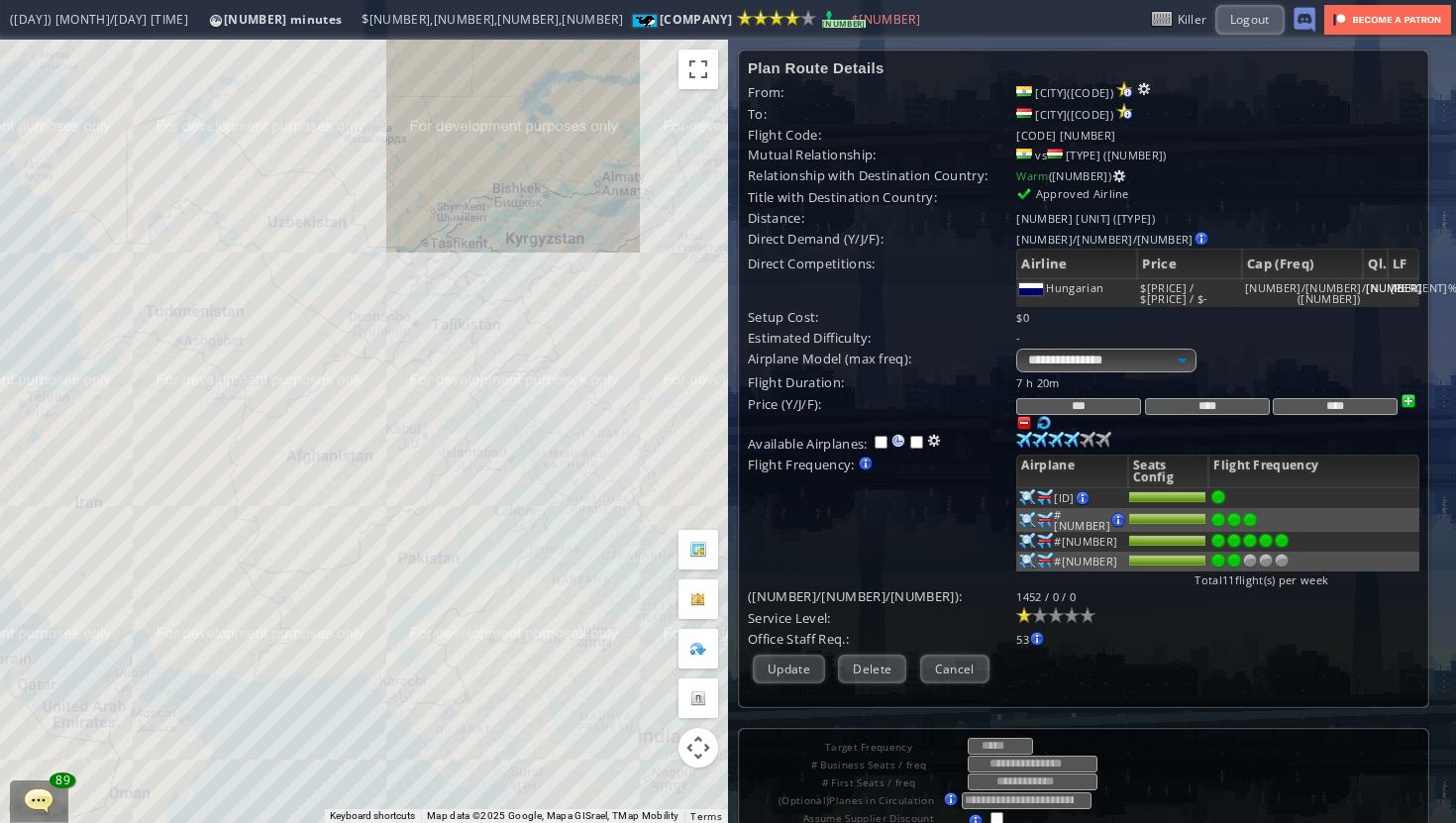 click on "***" at bounding box center (1079, 406) 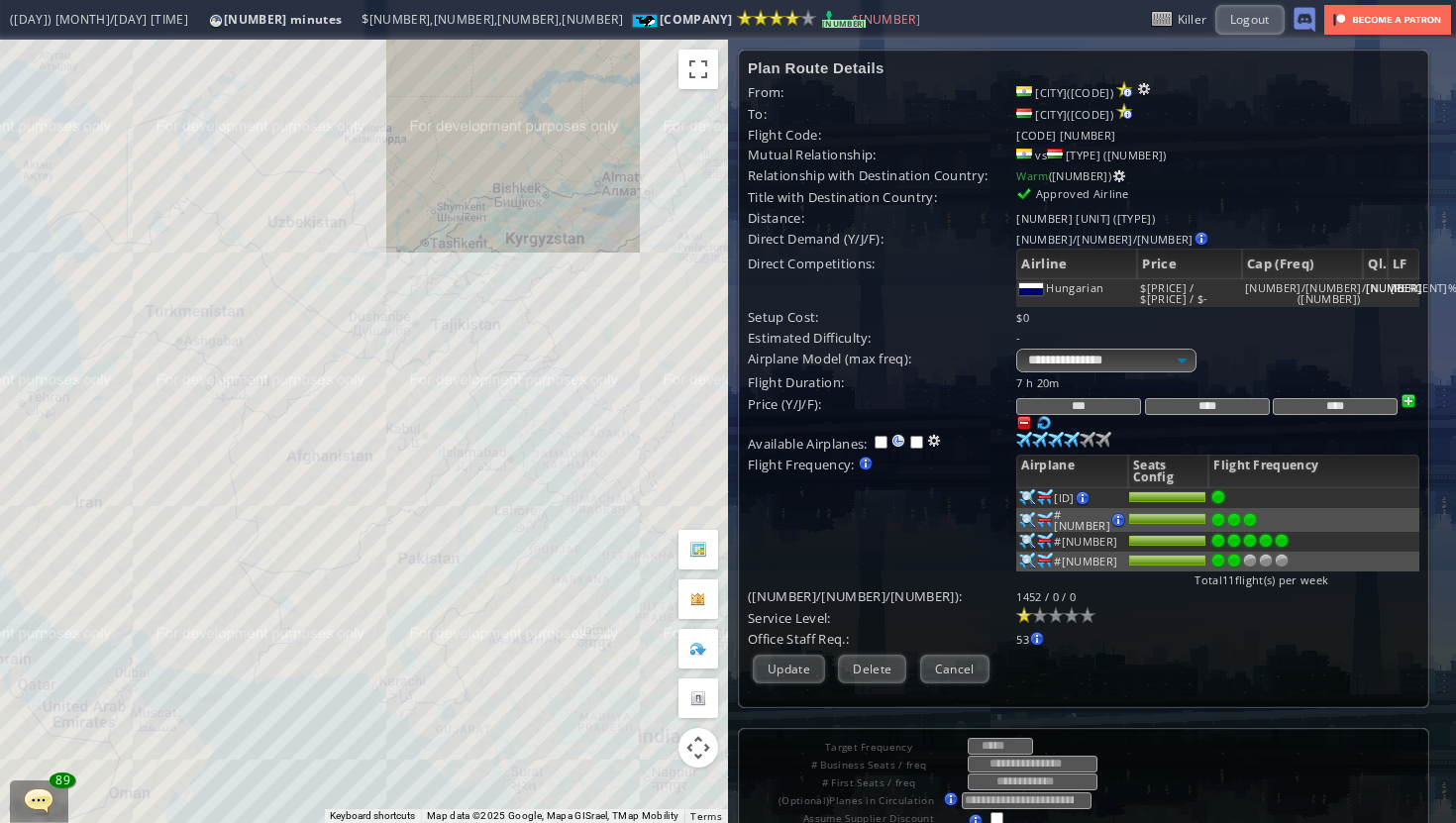 type on "***" 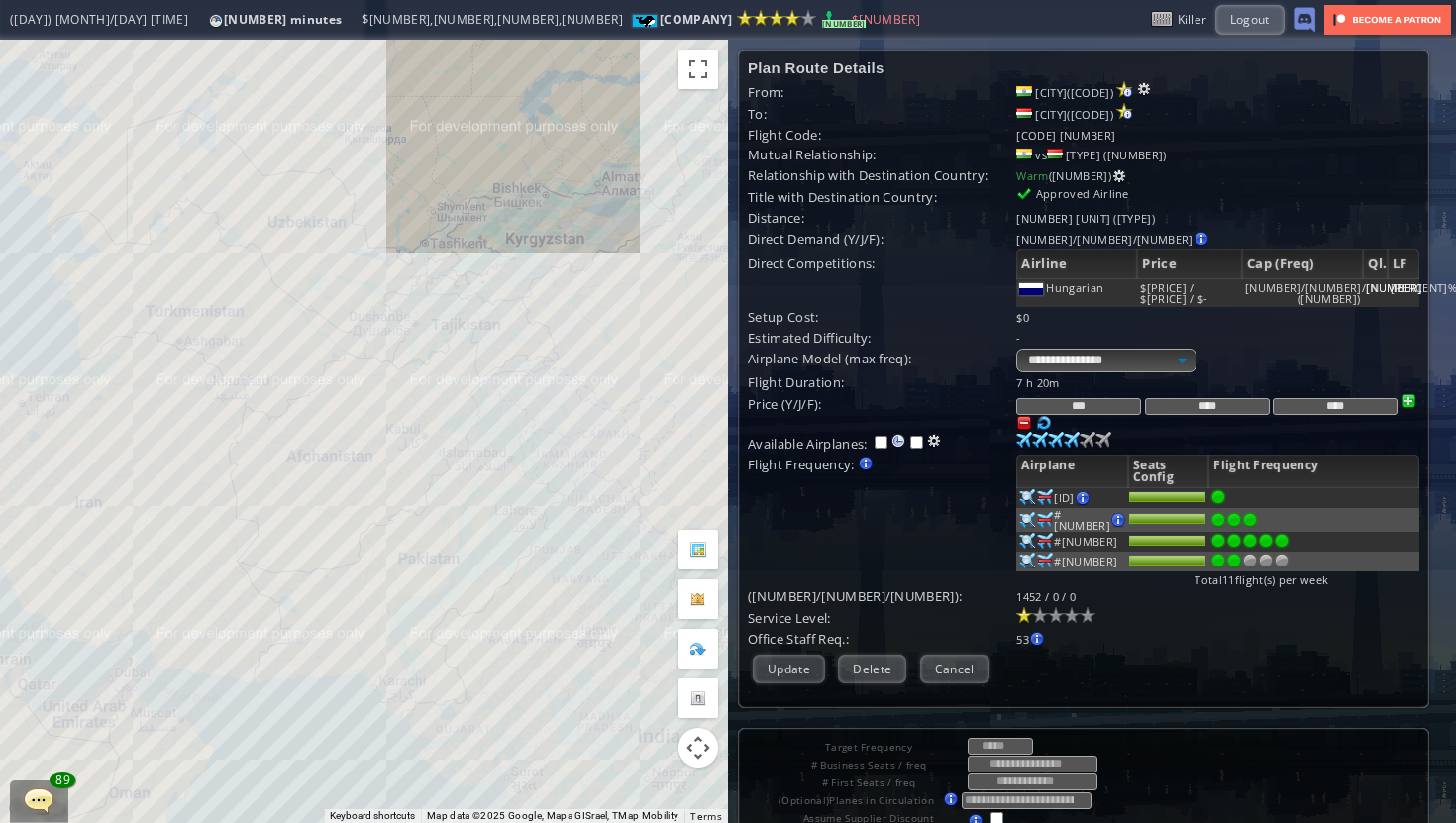 click on "Office Staff Req.:" at bounding box center (882, 382) 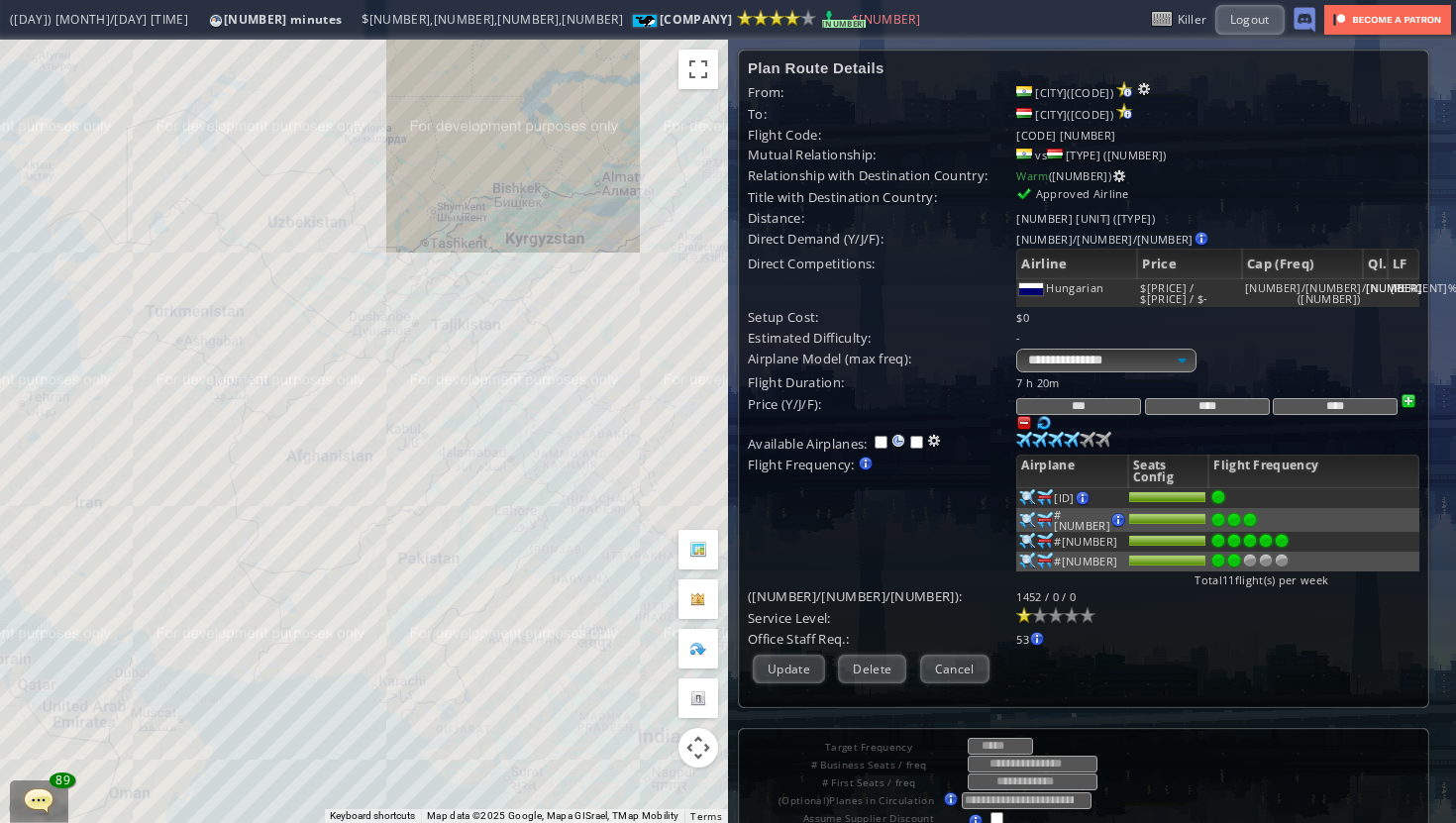 click on "Office Staff Req.:" at bounding box center (882, 382) 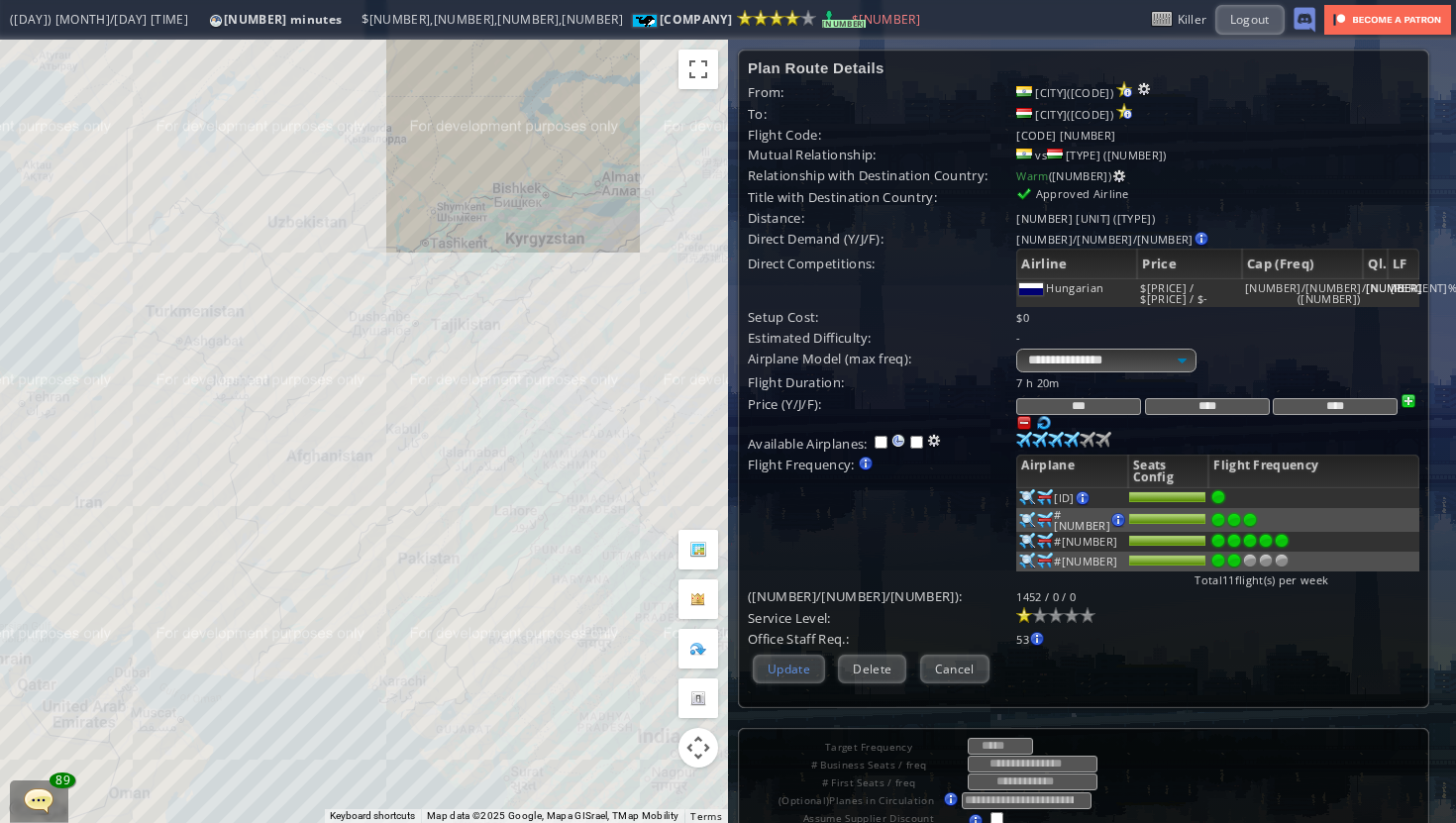click on "Update" at bounding box center (788, 669) 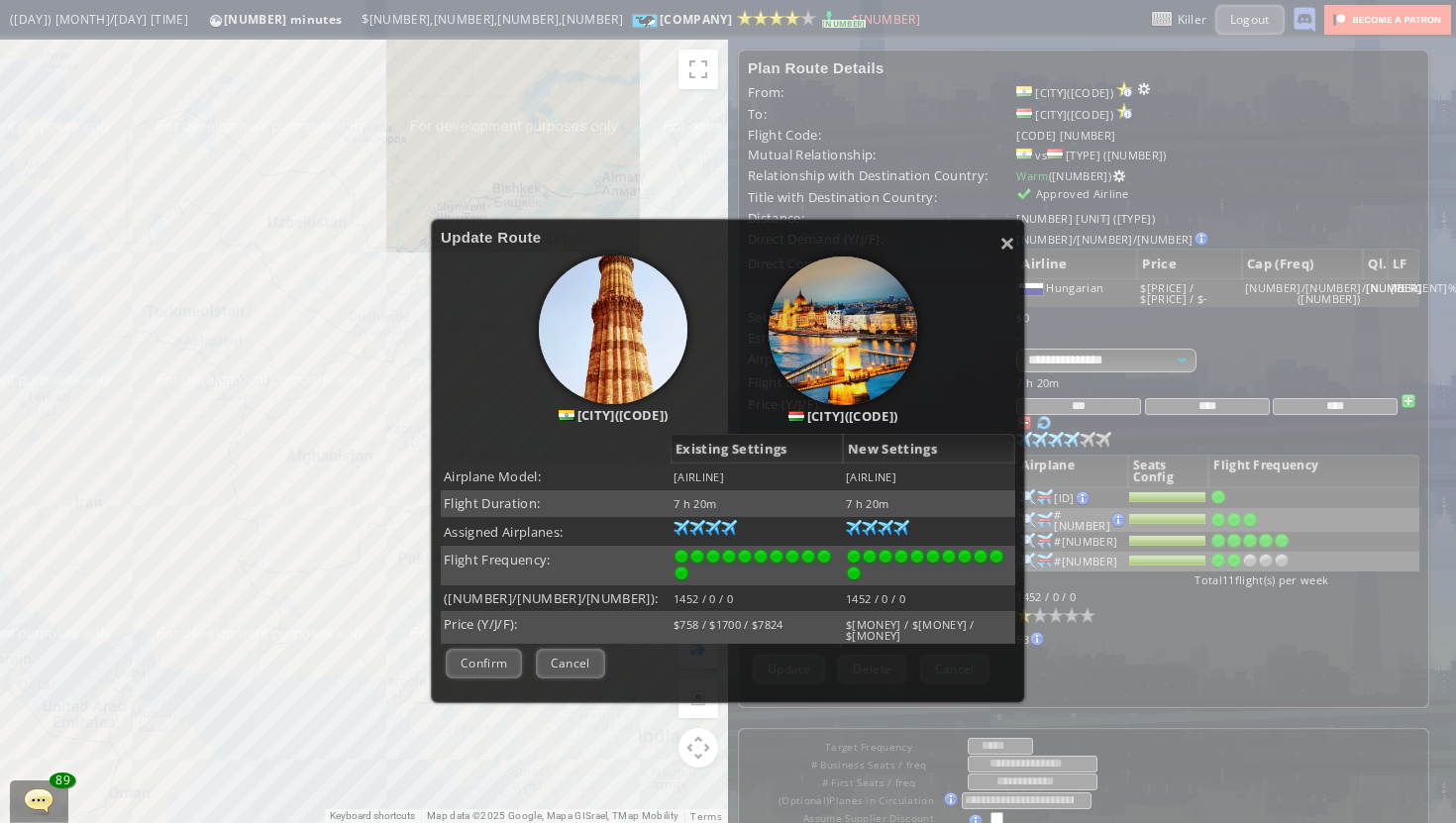 click on "×
Update Route
[CITY]([CODE])
[CITY]([CODE])
Existing Settings
New Settings
Airplane Model:
Airbus A318
Airbus A318
Flight Duration:
7 h 20m
7 h 20m
Assigned Airplanes:
91 92 36 98 91 92 91 84
91 84 91 92 91 92 36 98
Flight Frequency:
Capacity (Y/J/F):
1452 / 0 / 0
1452 / 0 / 0
Price (Y/J/F):
$758 / $1700 / $7824
$754 / $1700 / $7824
Negotiation Difficulty :
Too hard! Reduce frequency, change airport or improve relationship first.
Difficulty value should be less than delegates available below.
Hover over the Red Cross icon above for details.
Delegates" at bounding box center (728, 461) 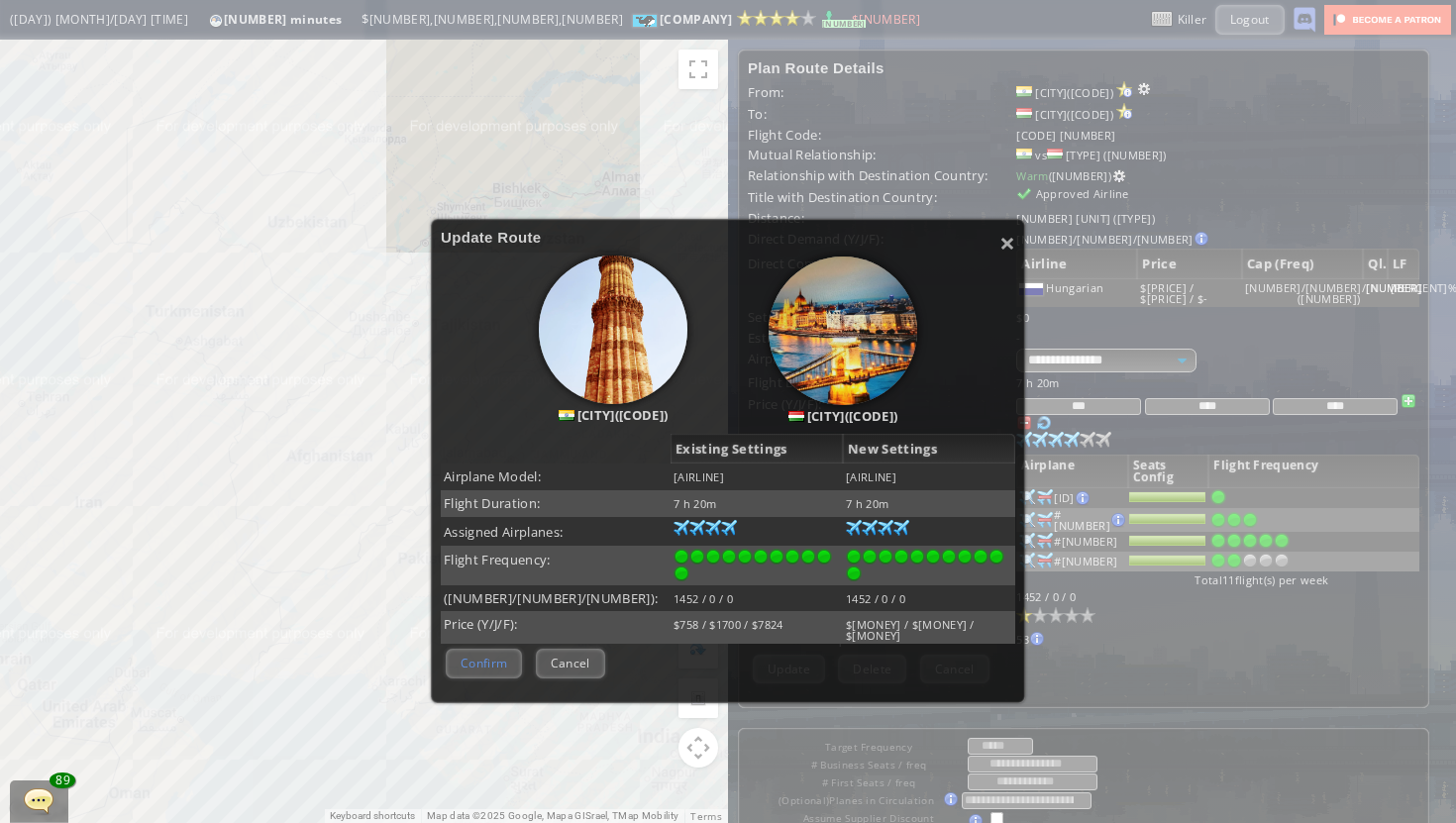 click on "Confirm" at bounding box center [483, 663] 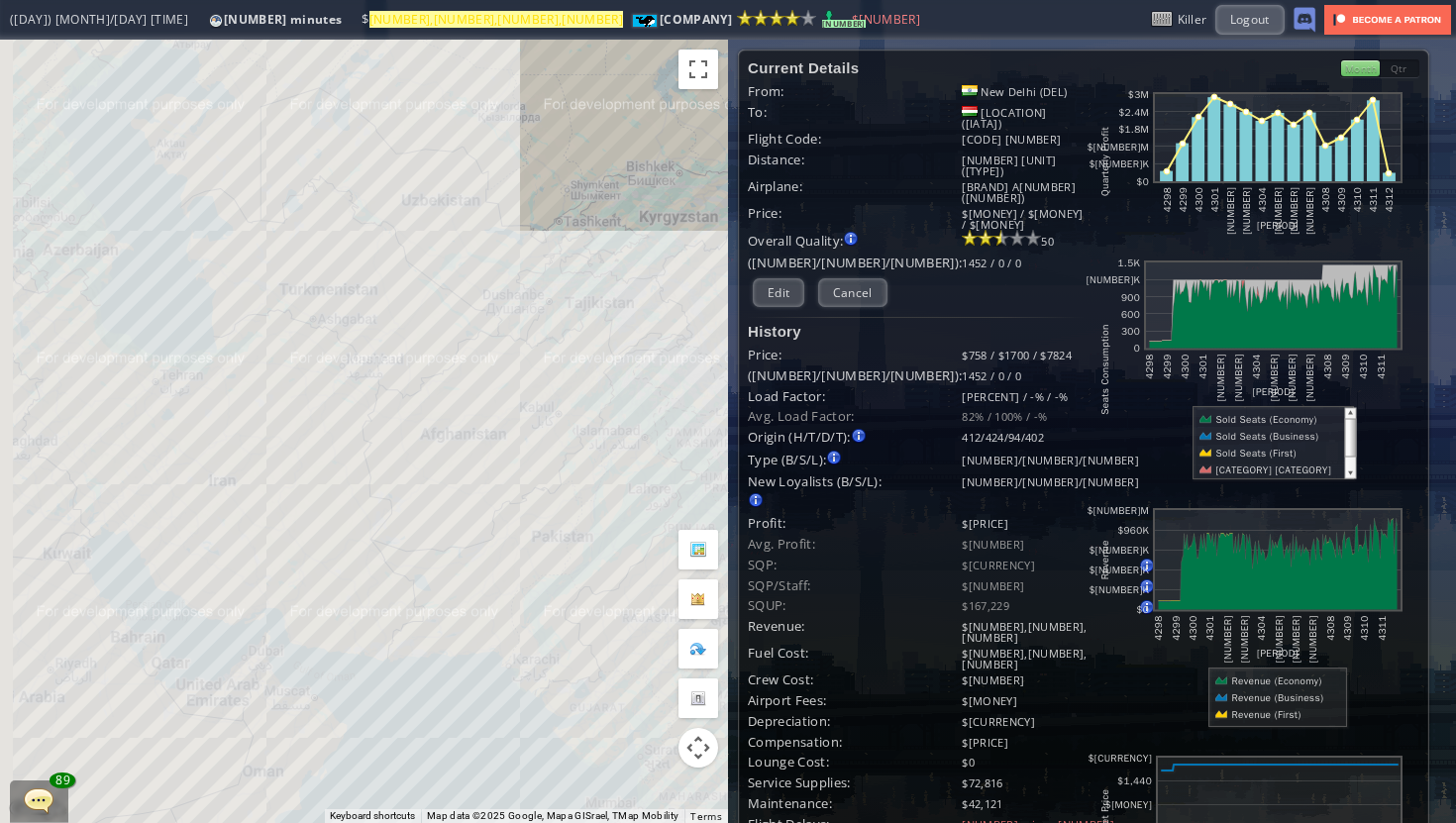 drag, startPoint x: 320, startPoint y: 640, endPoint x: 471, endPoint y: 613, distance: 153.39492 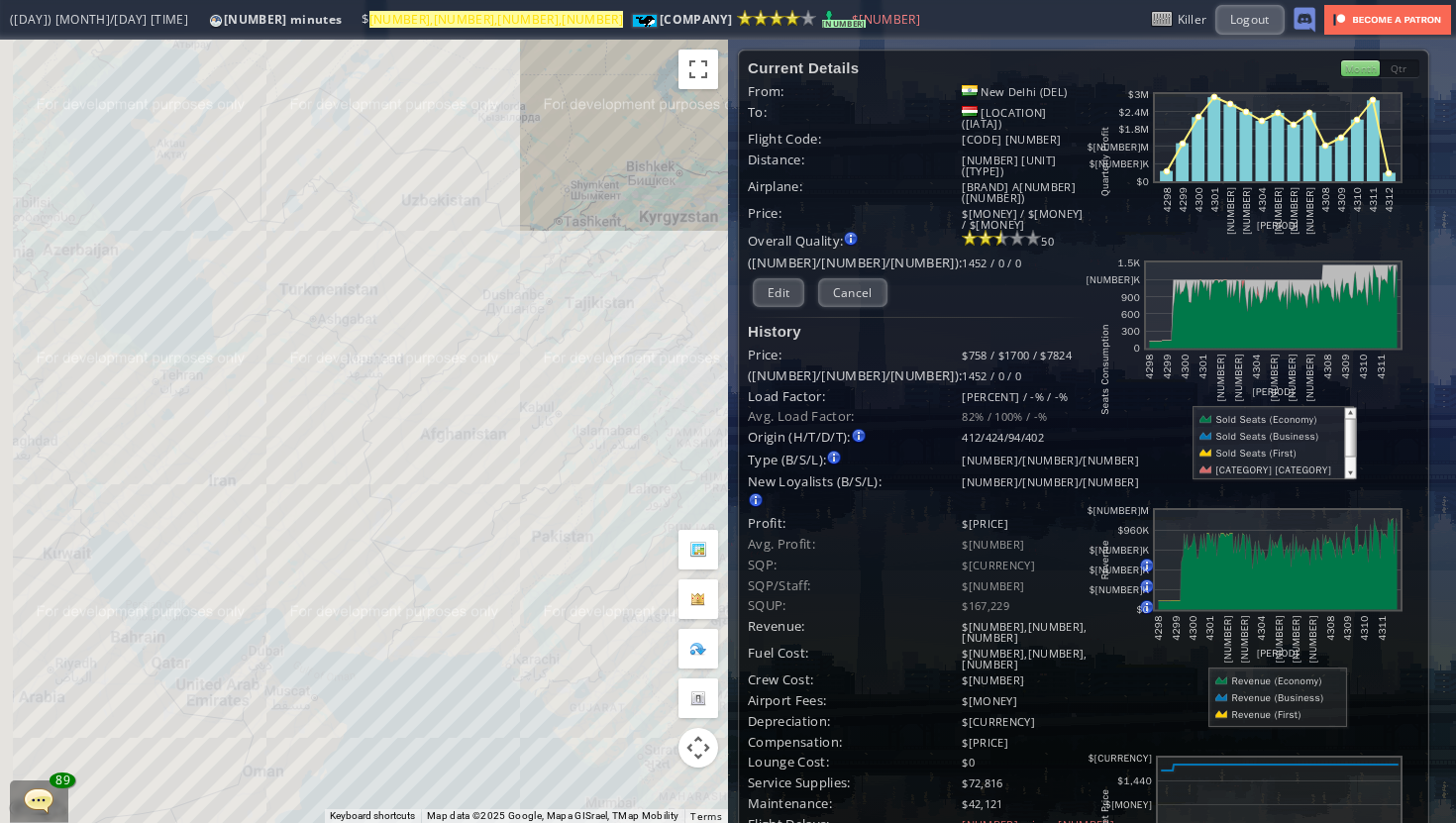 click on "To navigate, press the arrow keys." at bounding box center [364, 431] 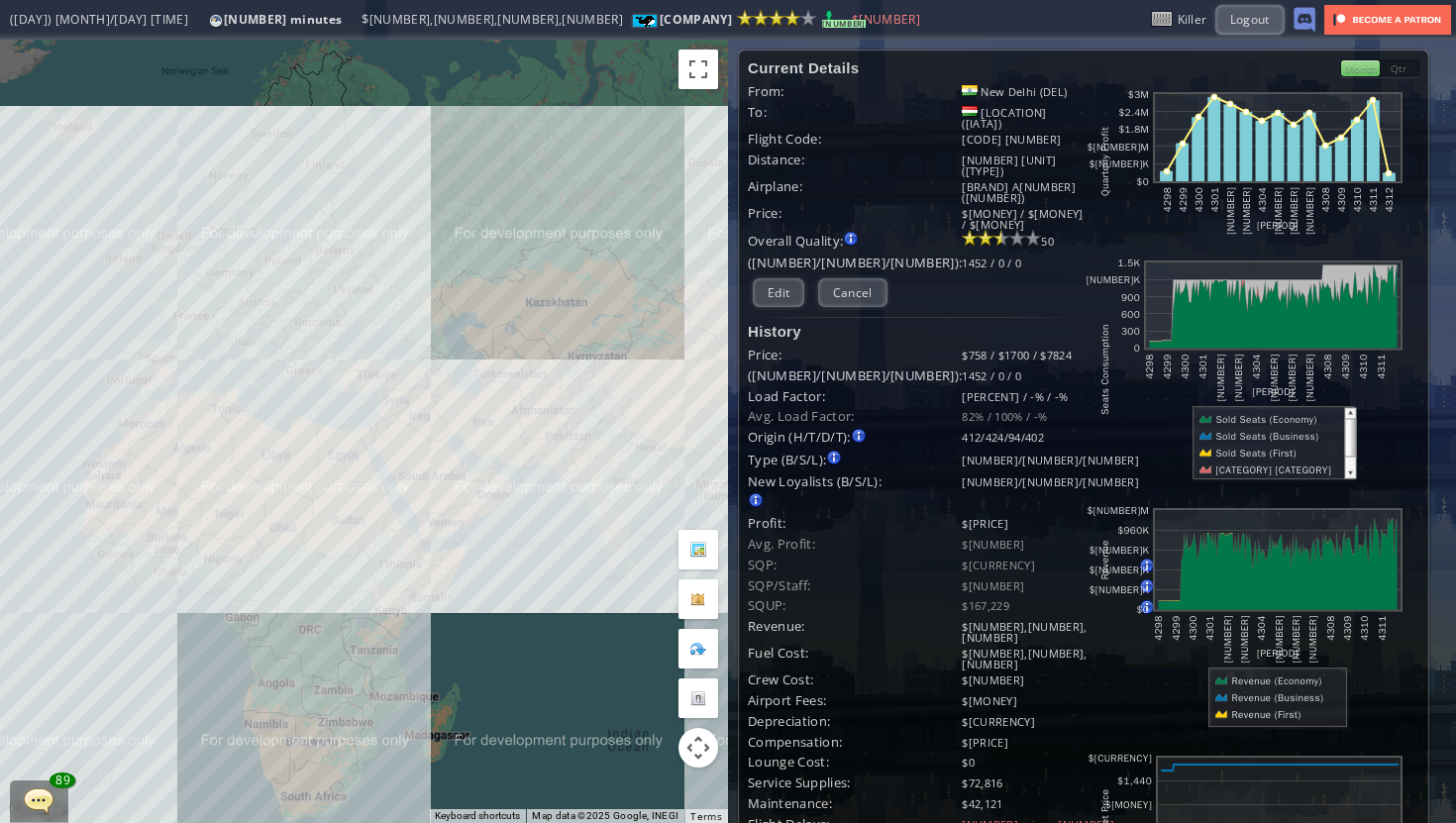 click on "To navigate, press the arrow keys." at bounding box center [364, 431] 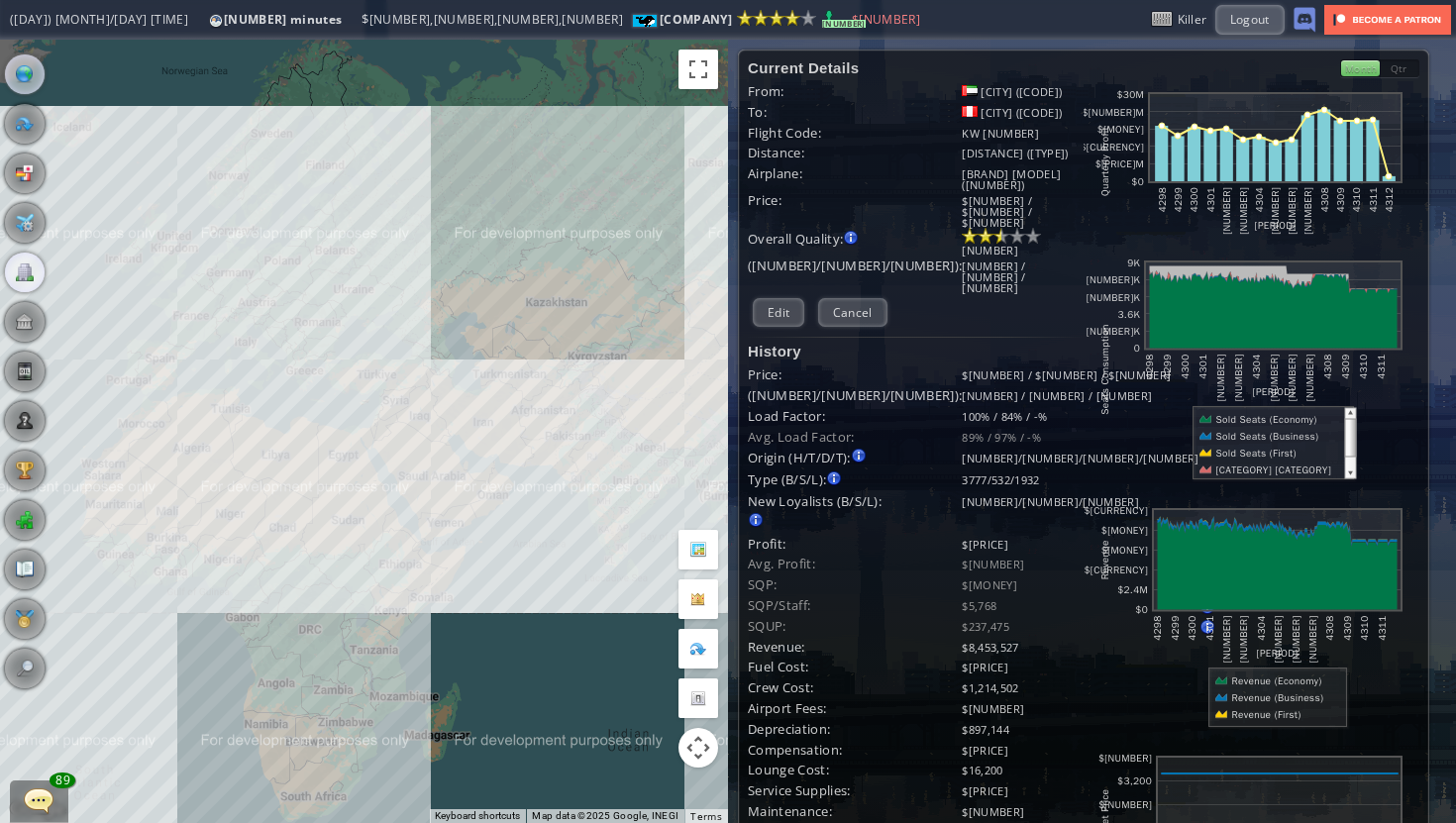 click at bounding box center [25, 272] 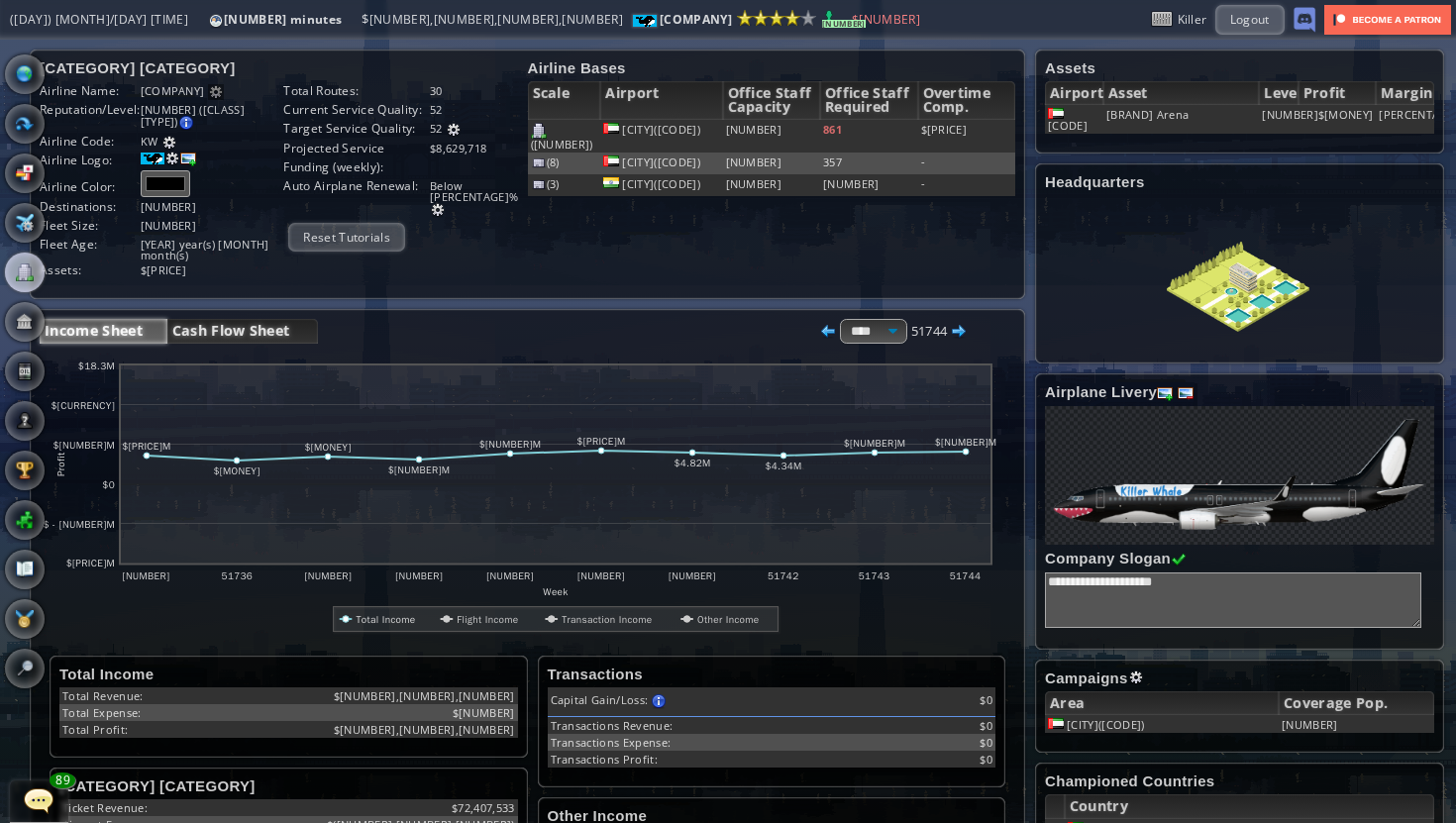 click on "Cash Flow Sheet" at bounding box center [243, 331] 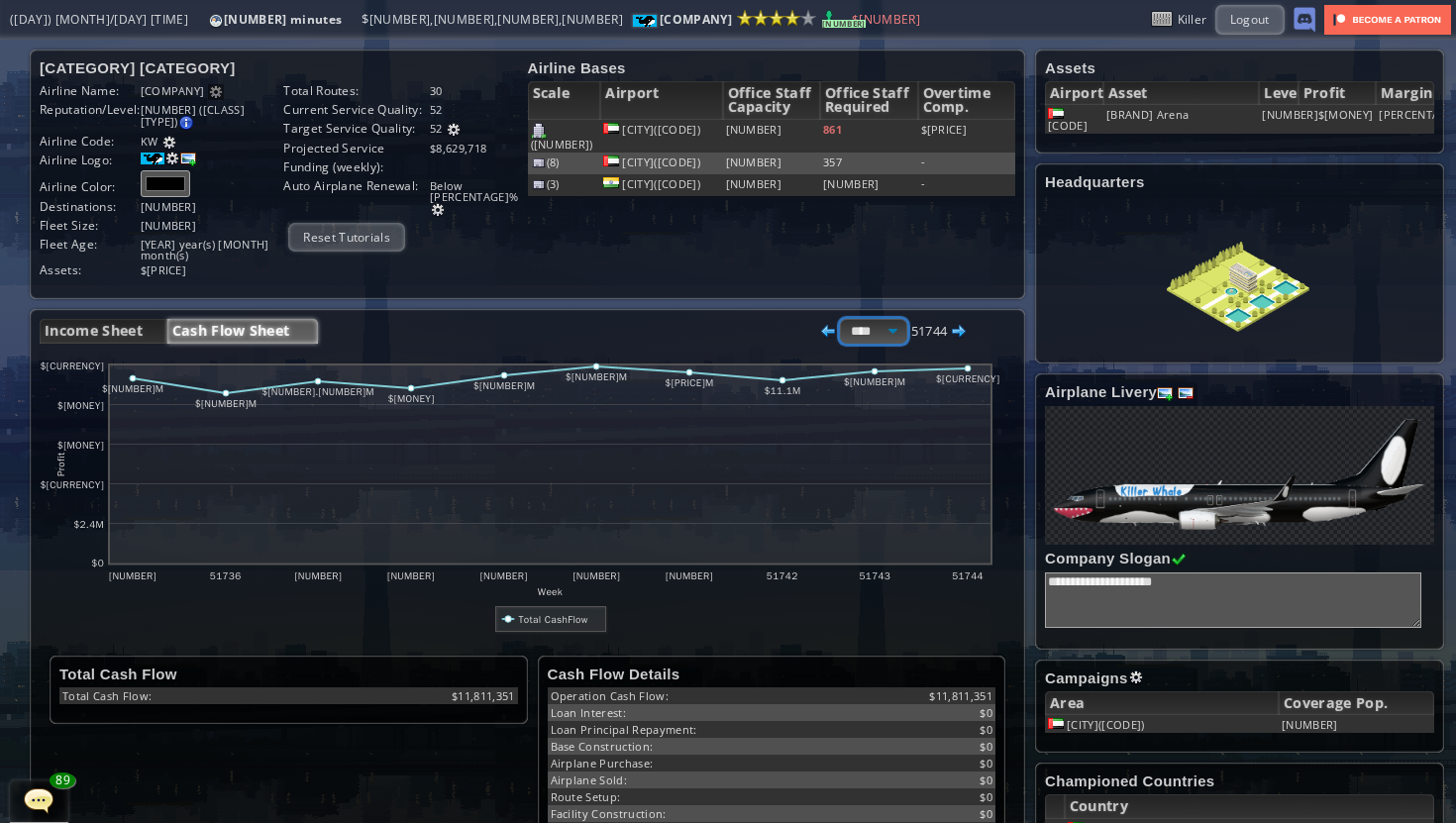 click on "****
*****
****" at bounding box center (874, 331) 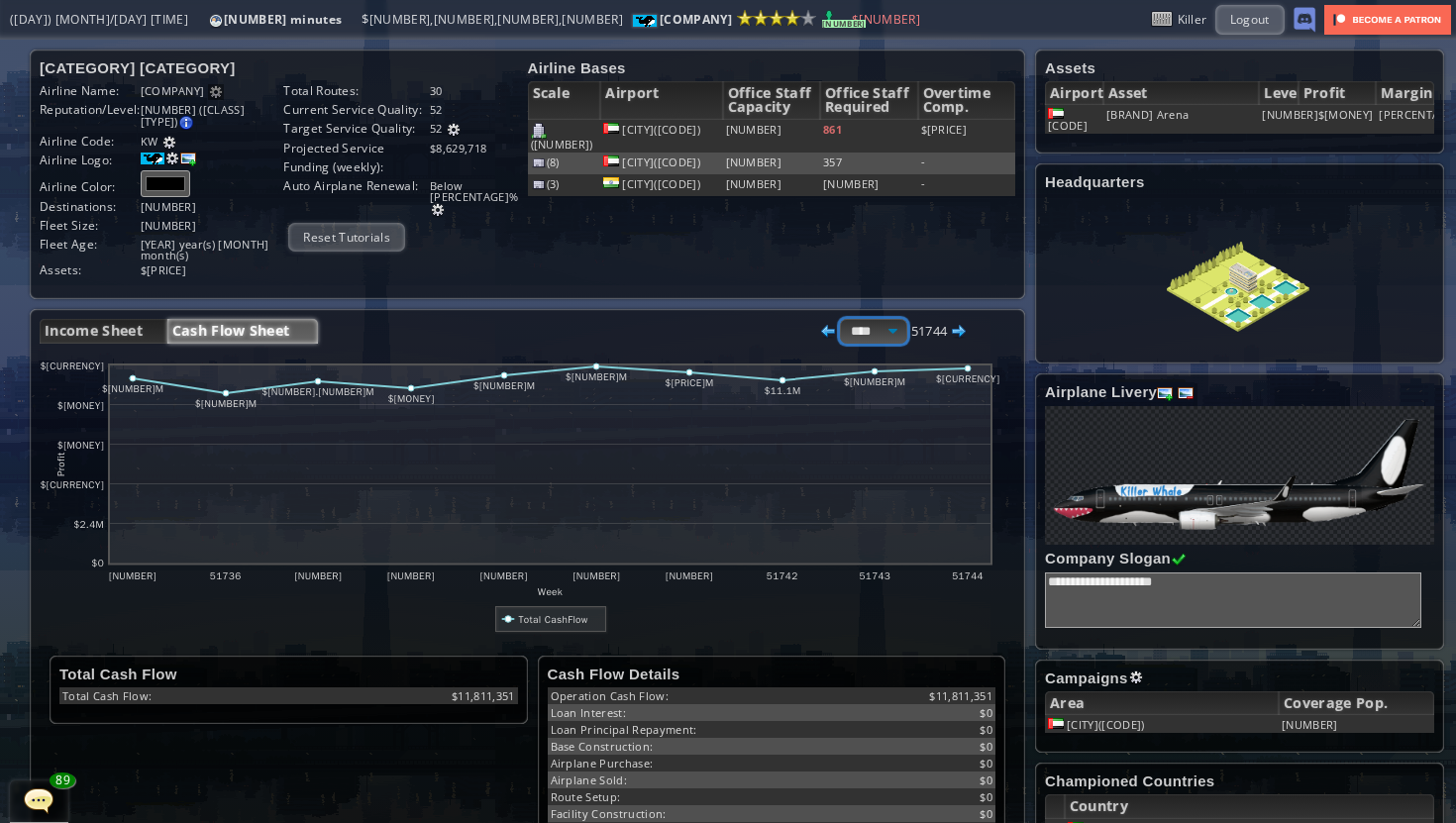select on "******" 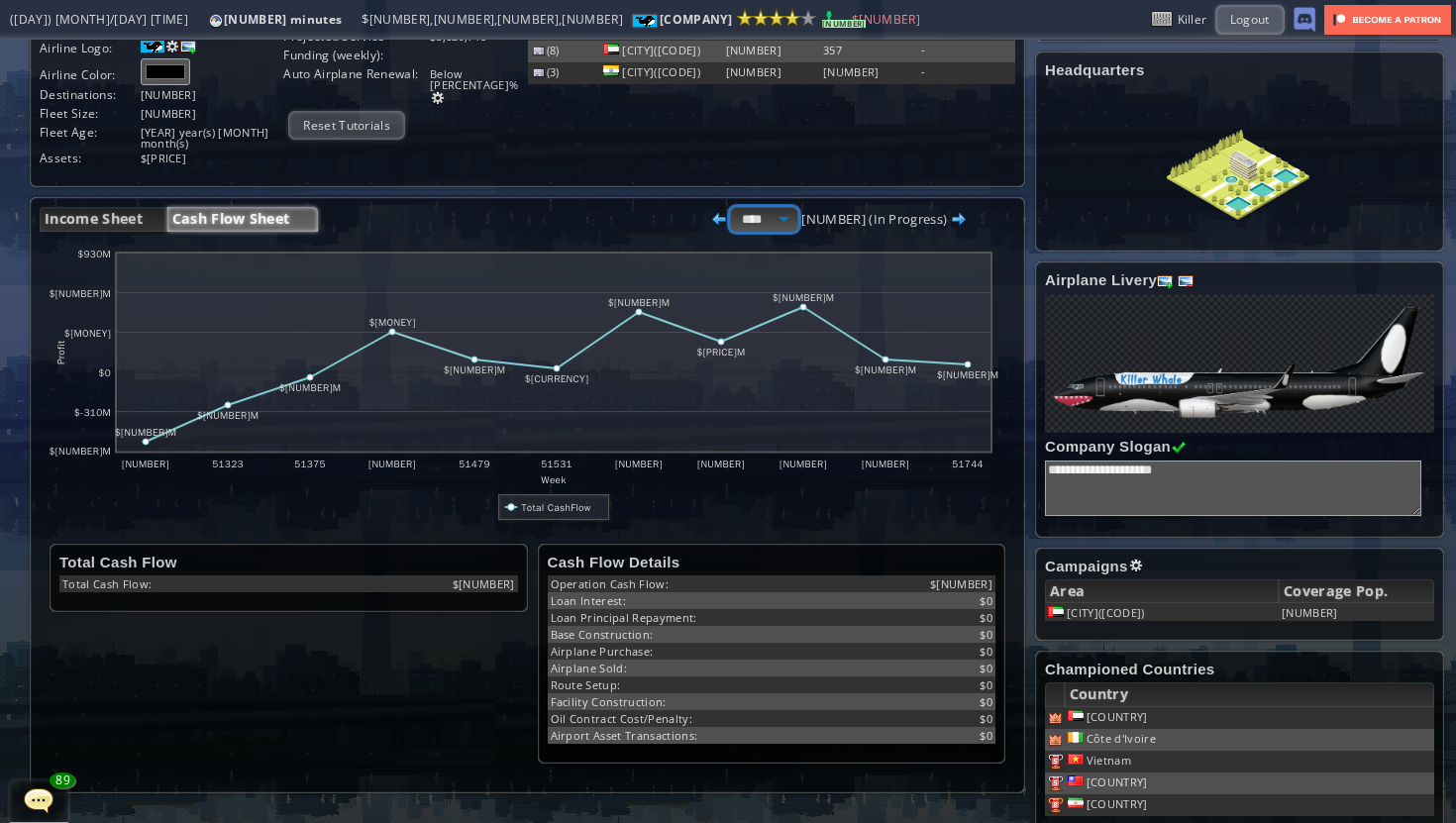 scroll, scrollTop: 179, scrollLeft: 0, axis: vertical 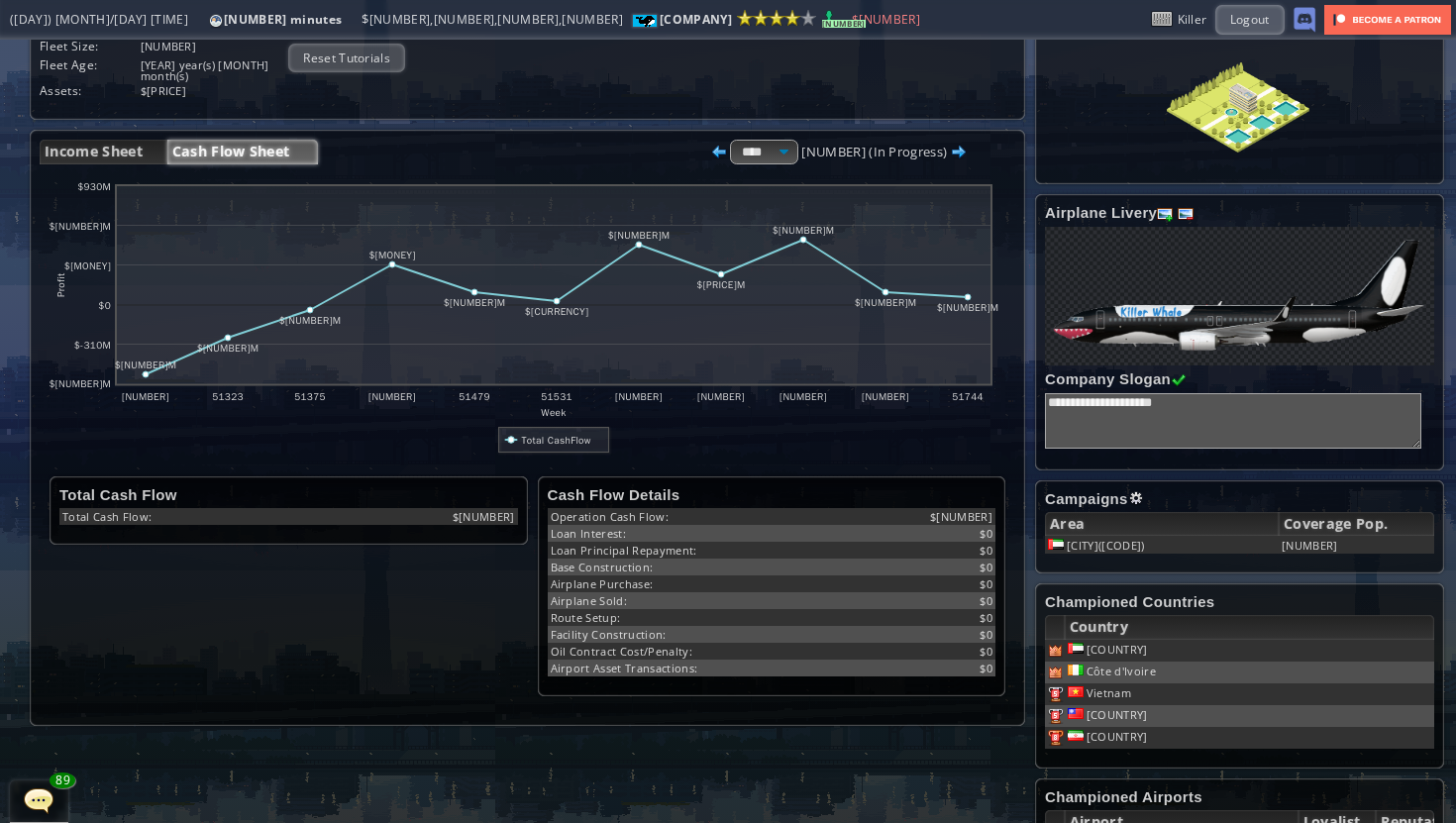 click at bounding box center (719, 153) 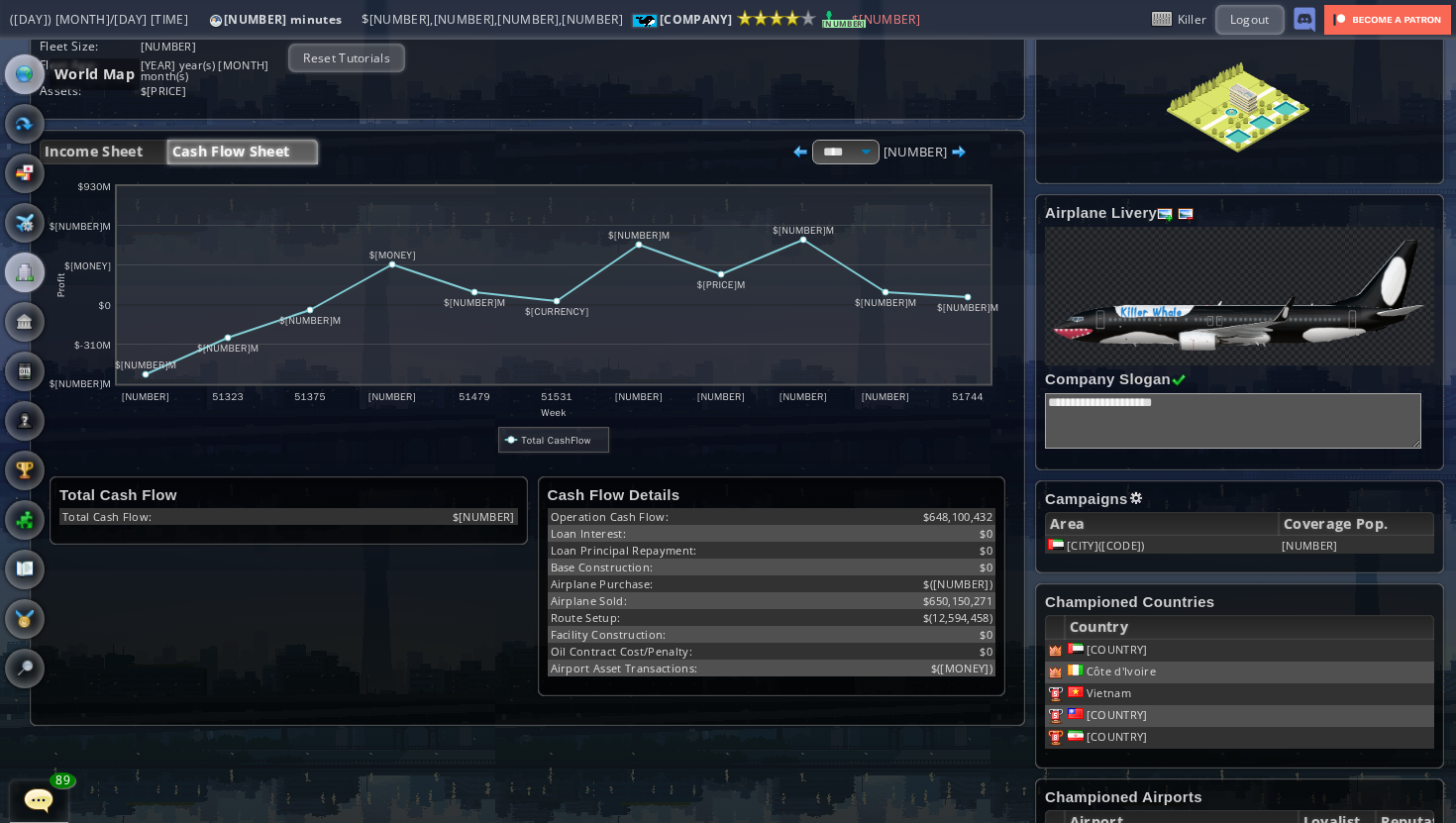 click at bounding box center (25, 74) 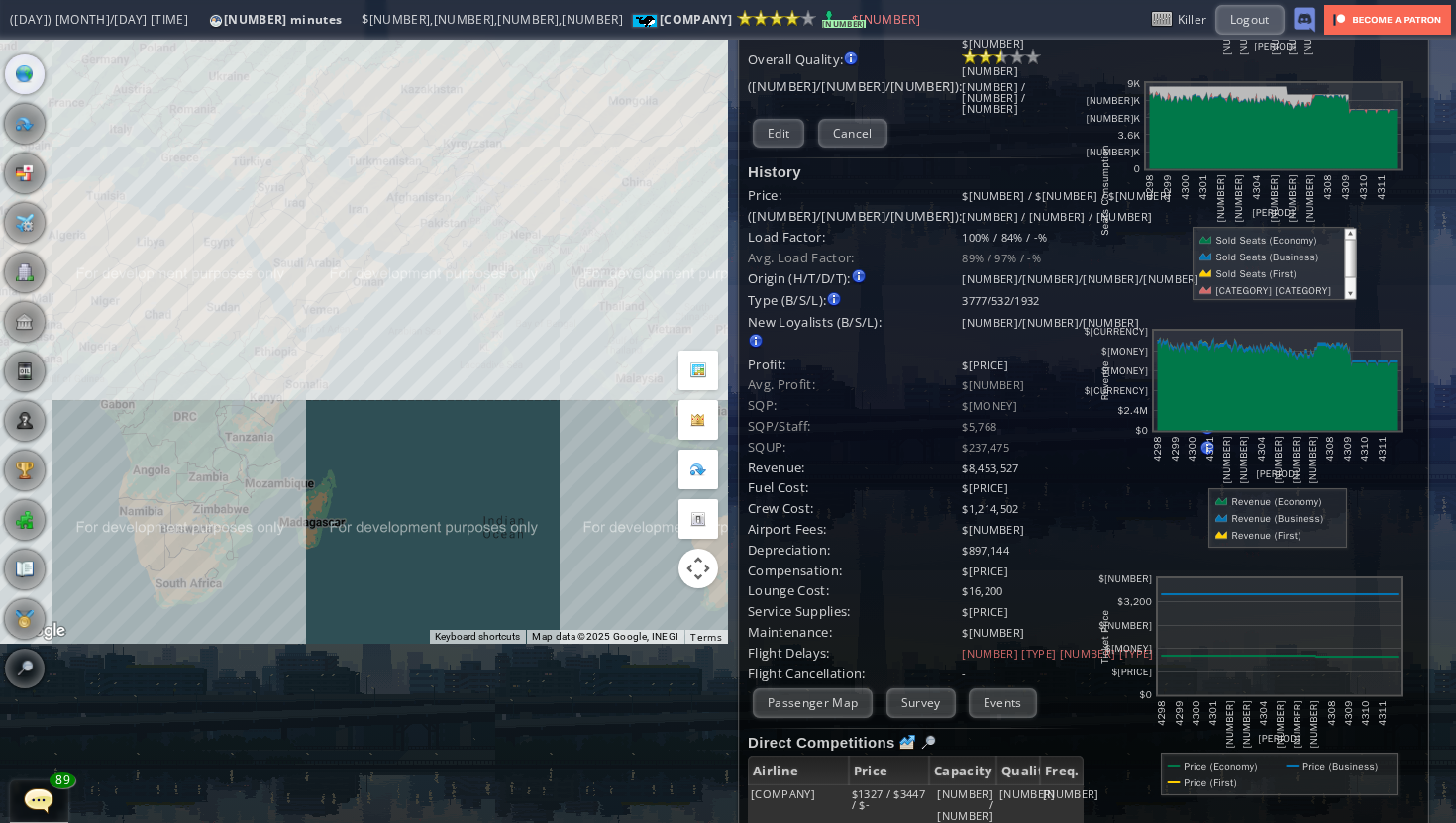scroll, scrollTop: 0, scrollLeft: 0, axis: both 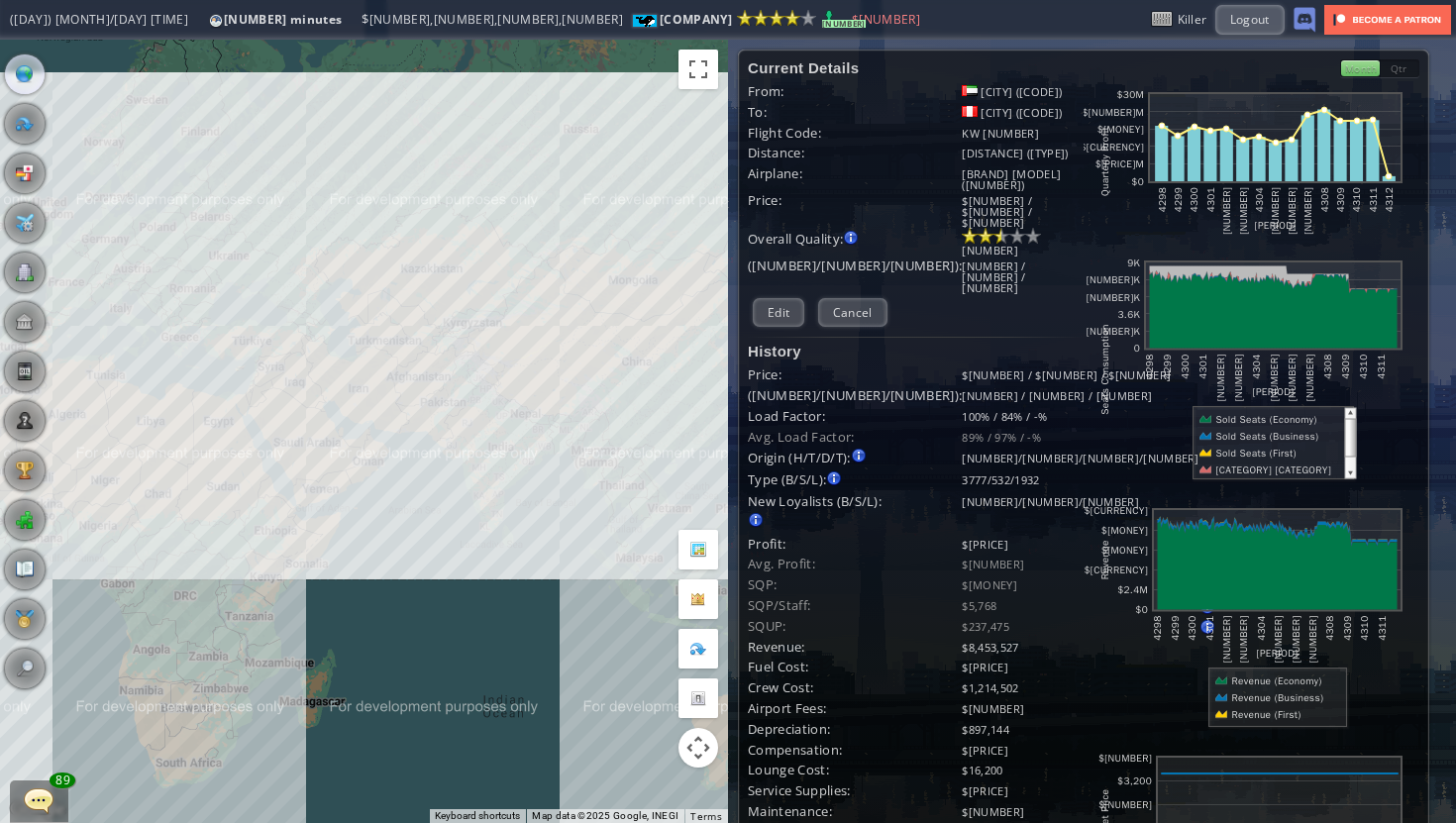 click on "To navigate, press the arrow keys." at bounding box center [364, 431] 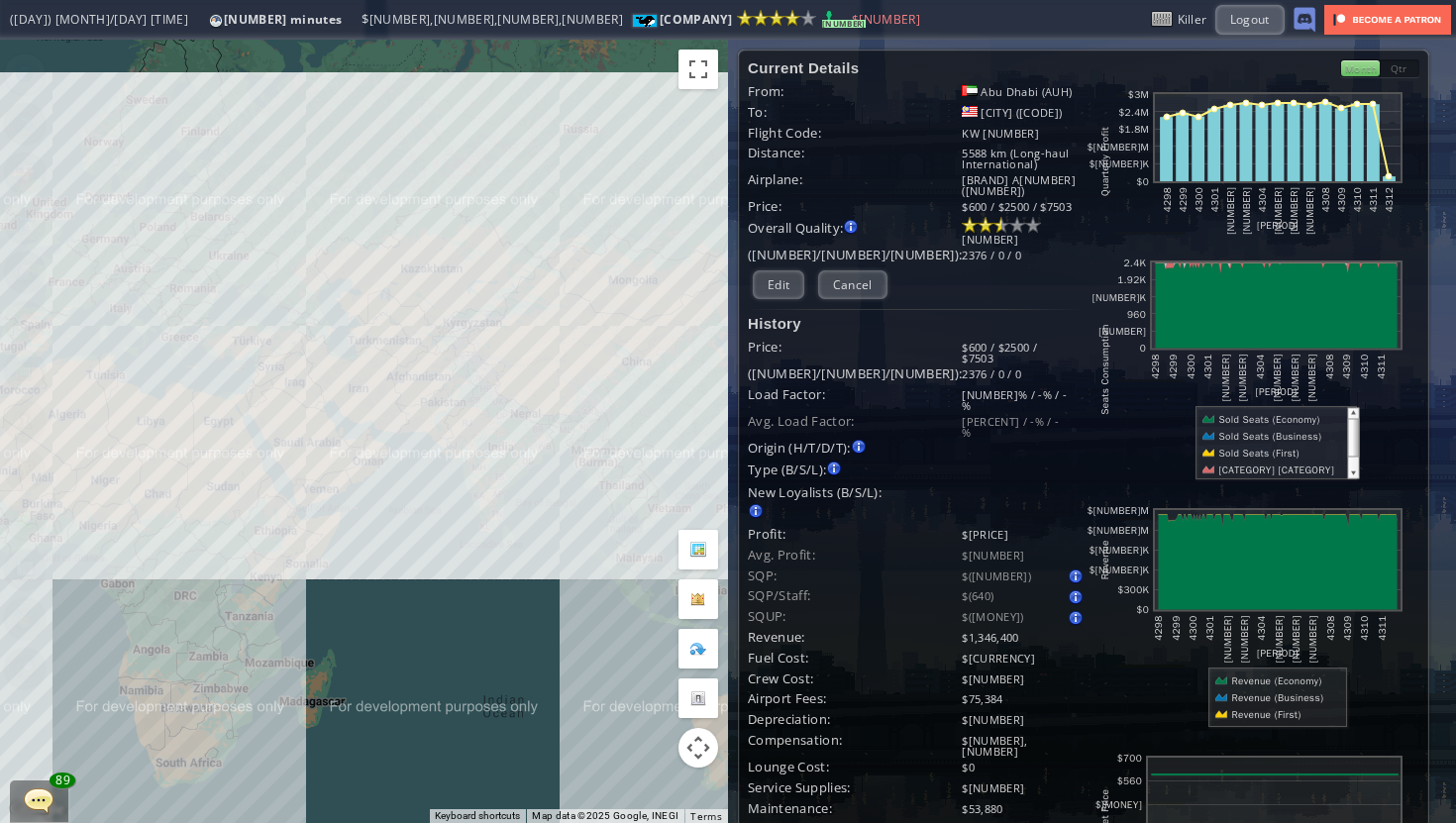 drag, startPoint x: 497, startPoint y: 498, endPoint x: 345, endPoint y: 486, distance: 152.47295 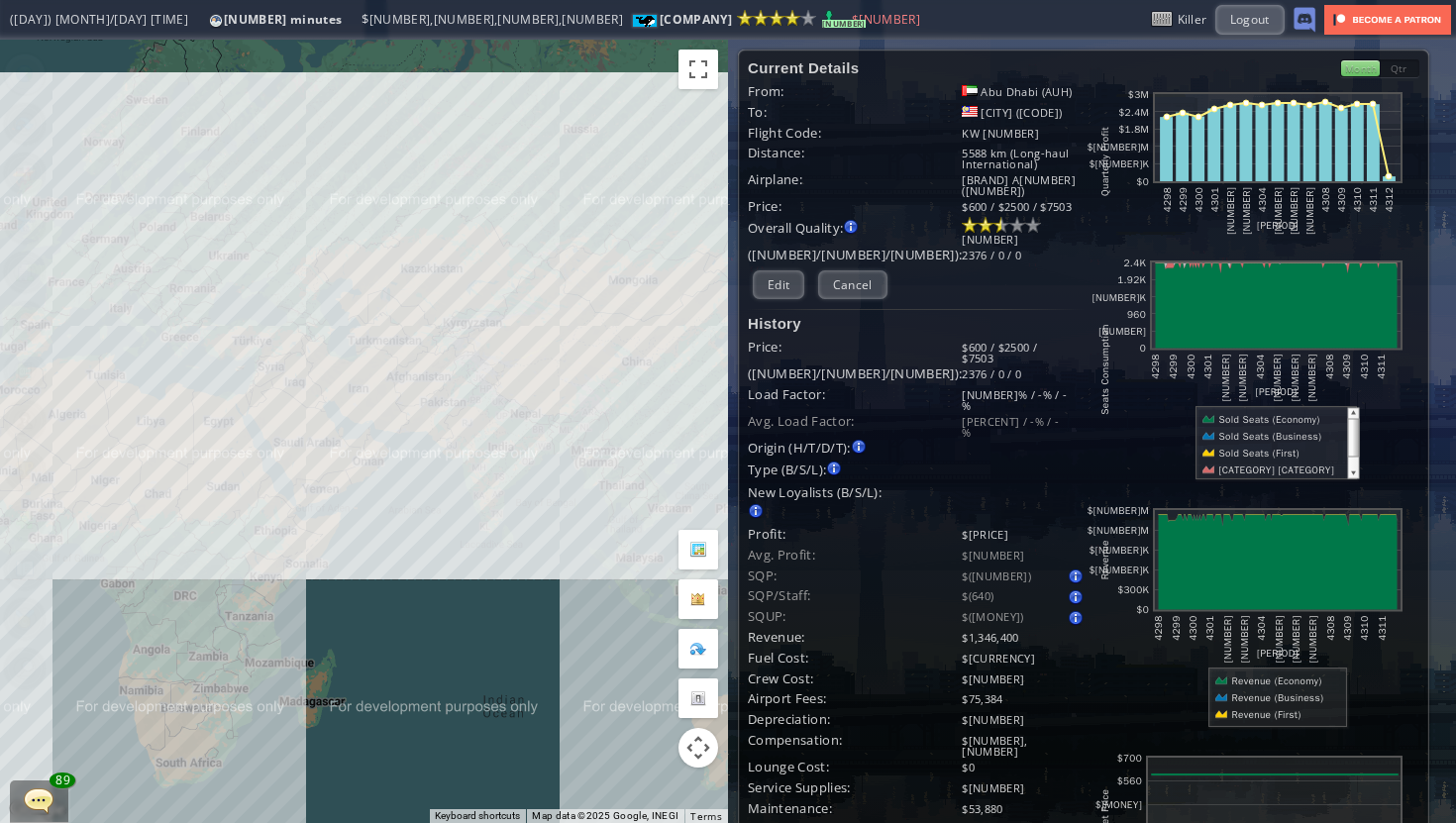 click on "To navigate, press the arrow keys." at bounding box center [364, 431] 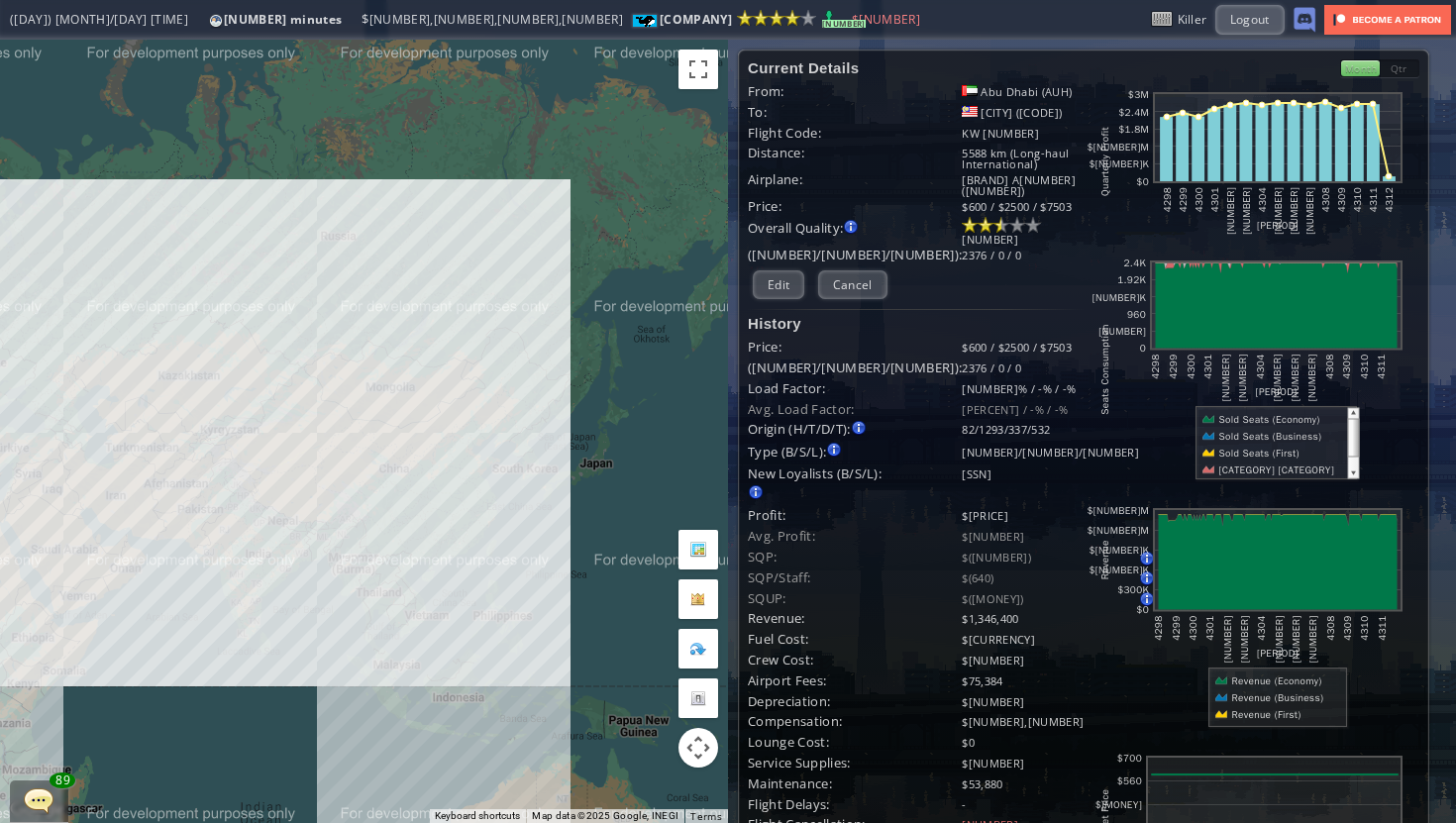 drag, startPoint x: 488, startPoint y: 438, endPoint x: 380, endPoint y: 559, distance: 162.18816 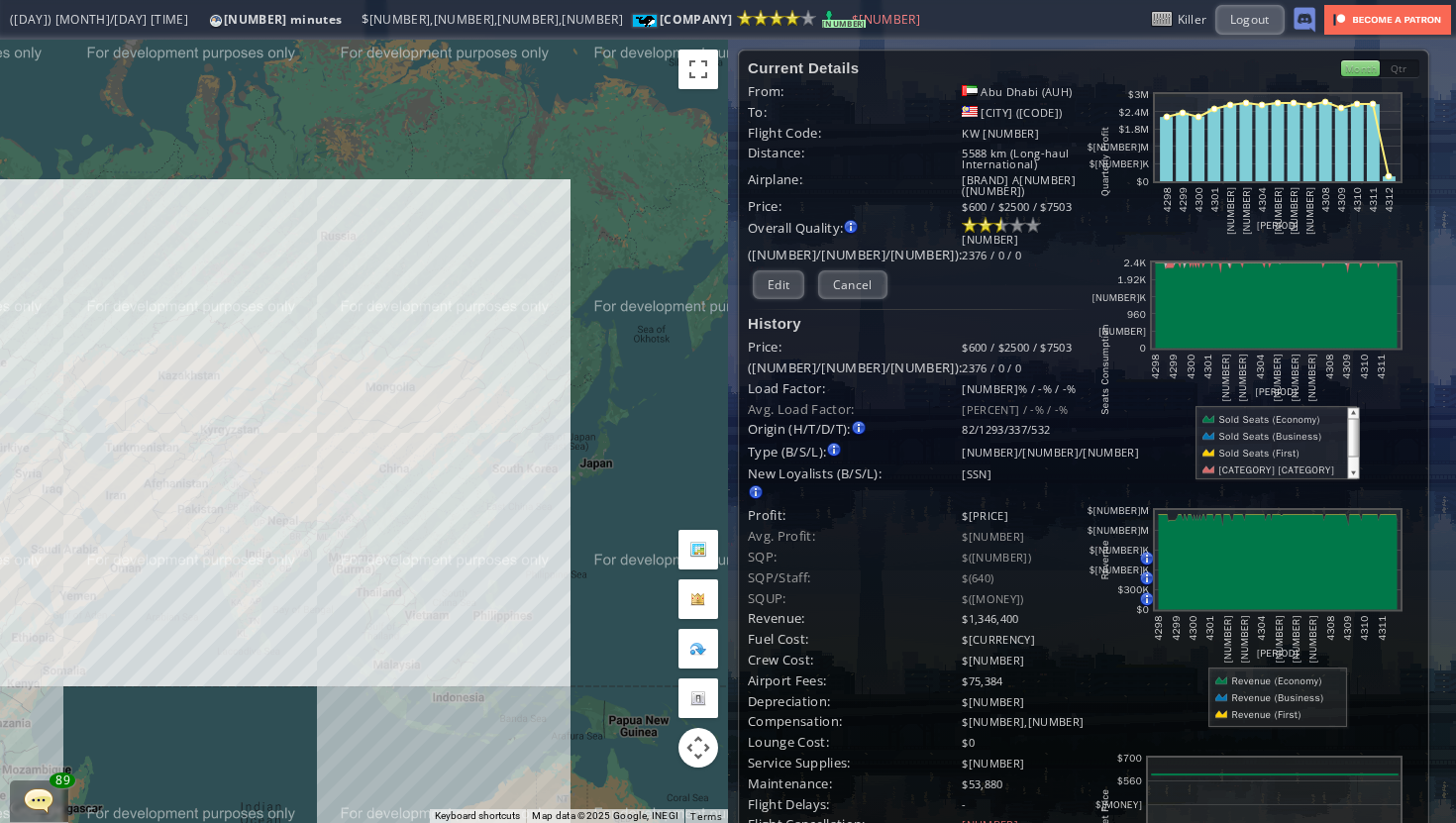 click on "To navigate, press the arrow keys." at bounding box center [364, 431] 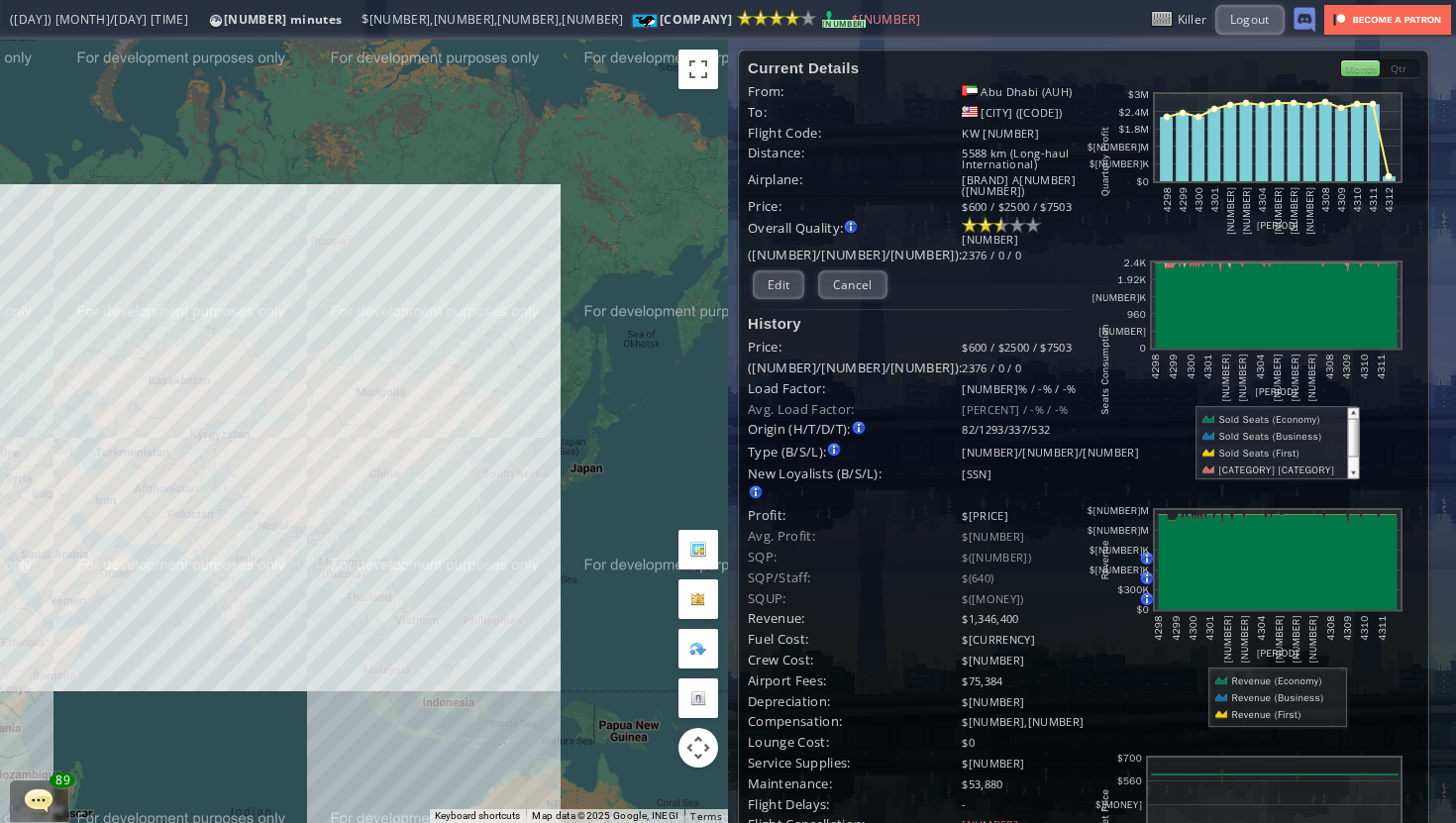 click on "To navigate, press the arrow keys." at bounding box center (364, 431) 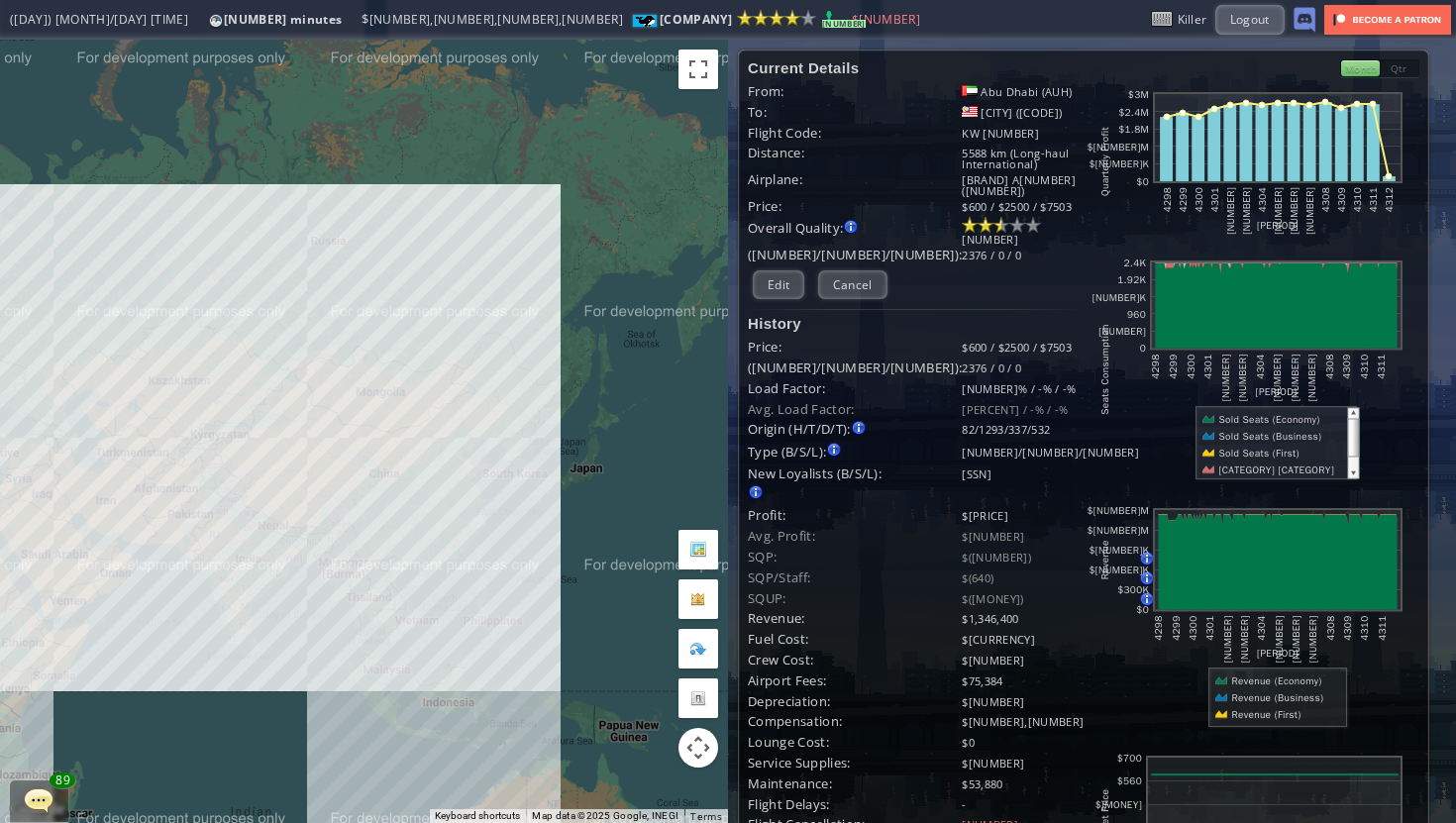click on "To navigate, press the arrow keys." at bounding box center (364, 431) 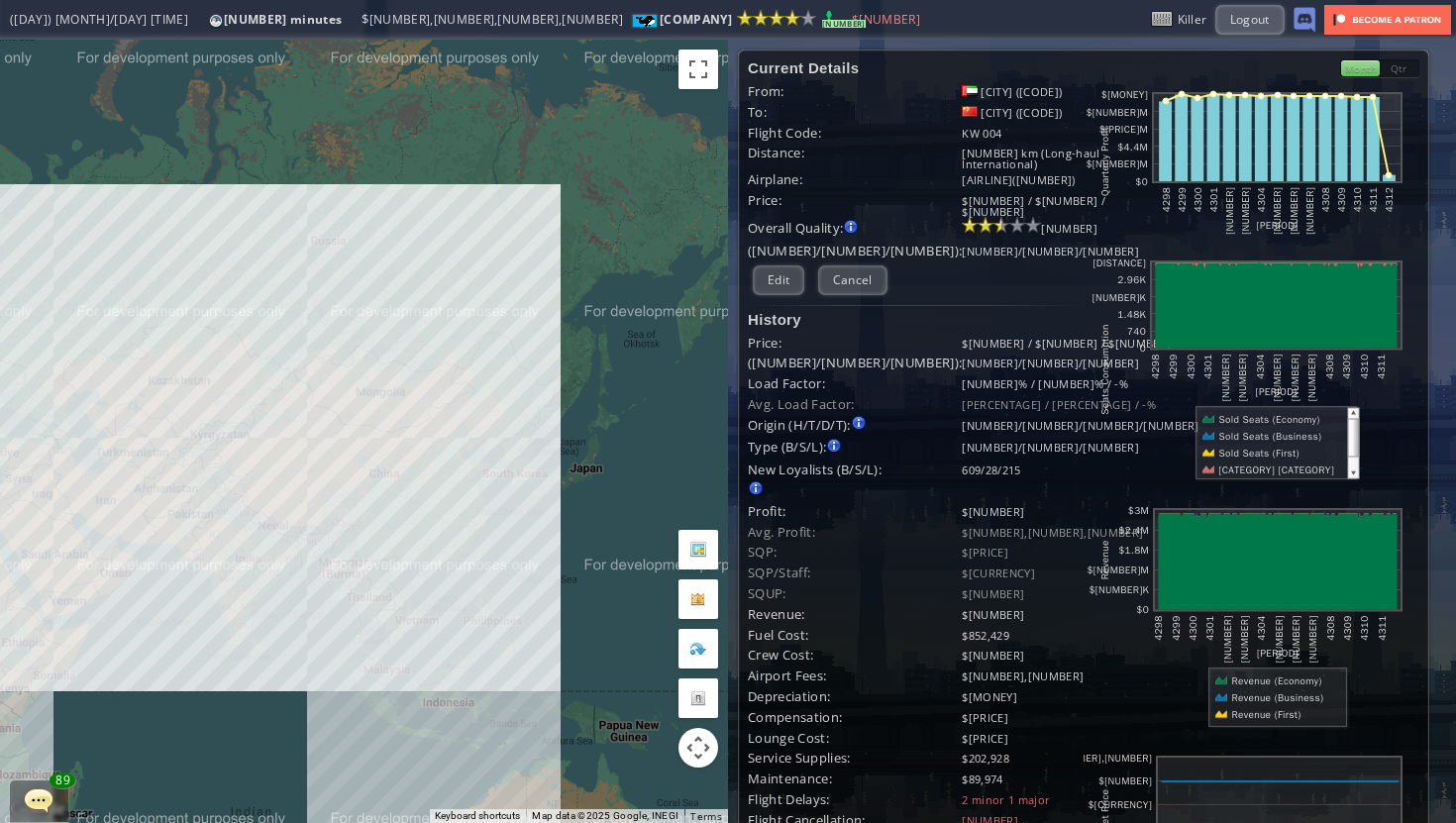 click on "To navigate, press the arrow keys." at bounding box center (364, 431) 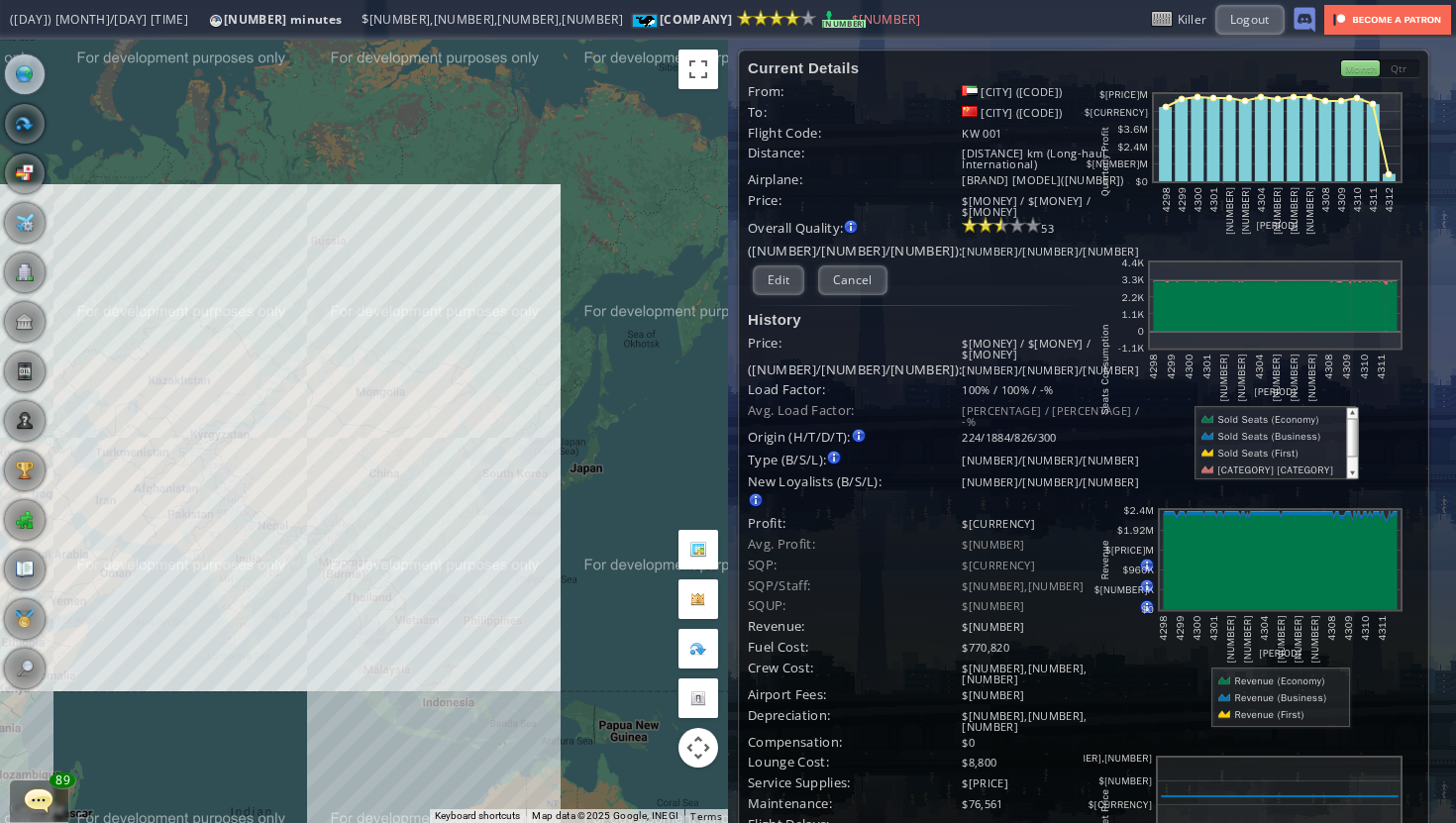 click at bounding box center (7, 411) 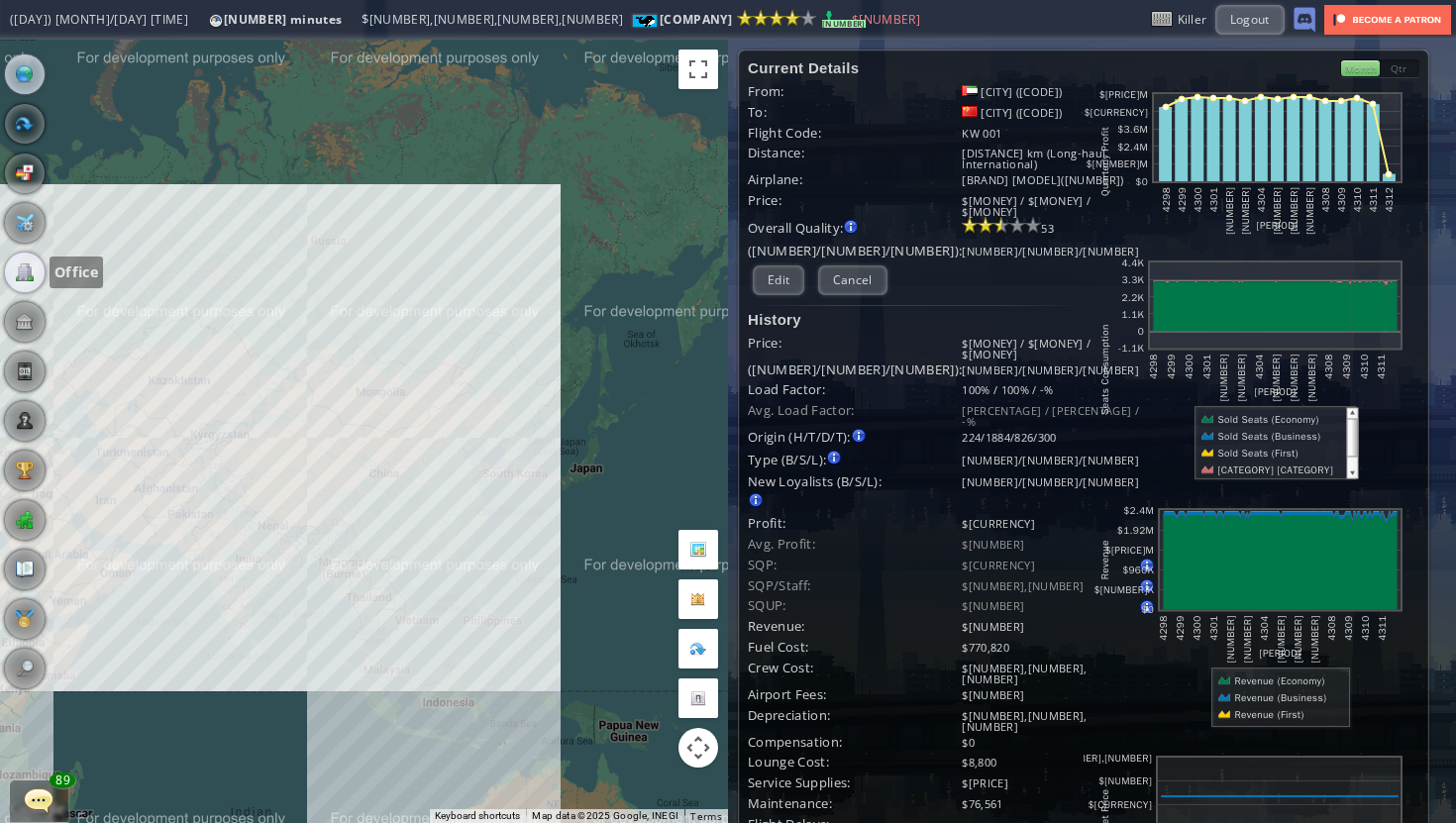 click at bounding box center [25, 272] 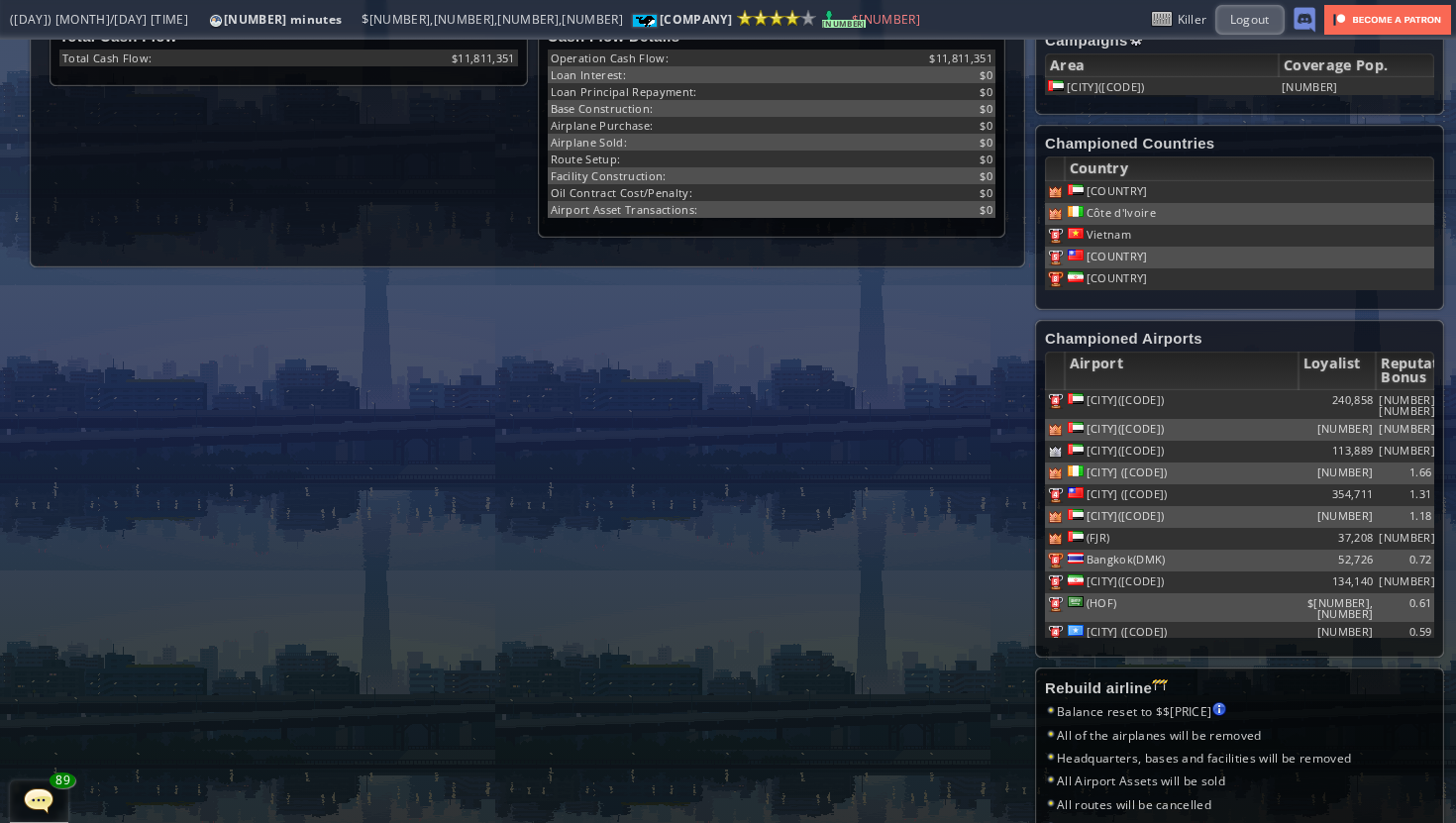 scroll, scrollTop: 0, scrollLeft: 0, axis: both 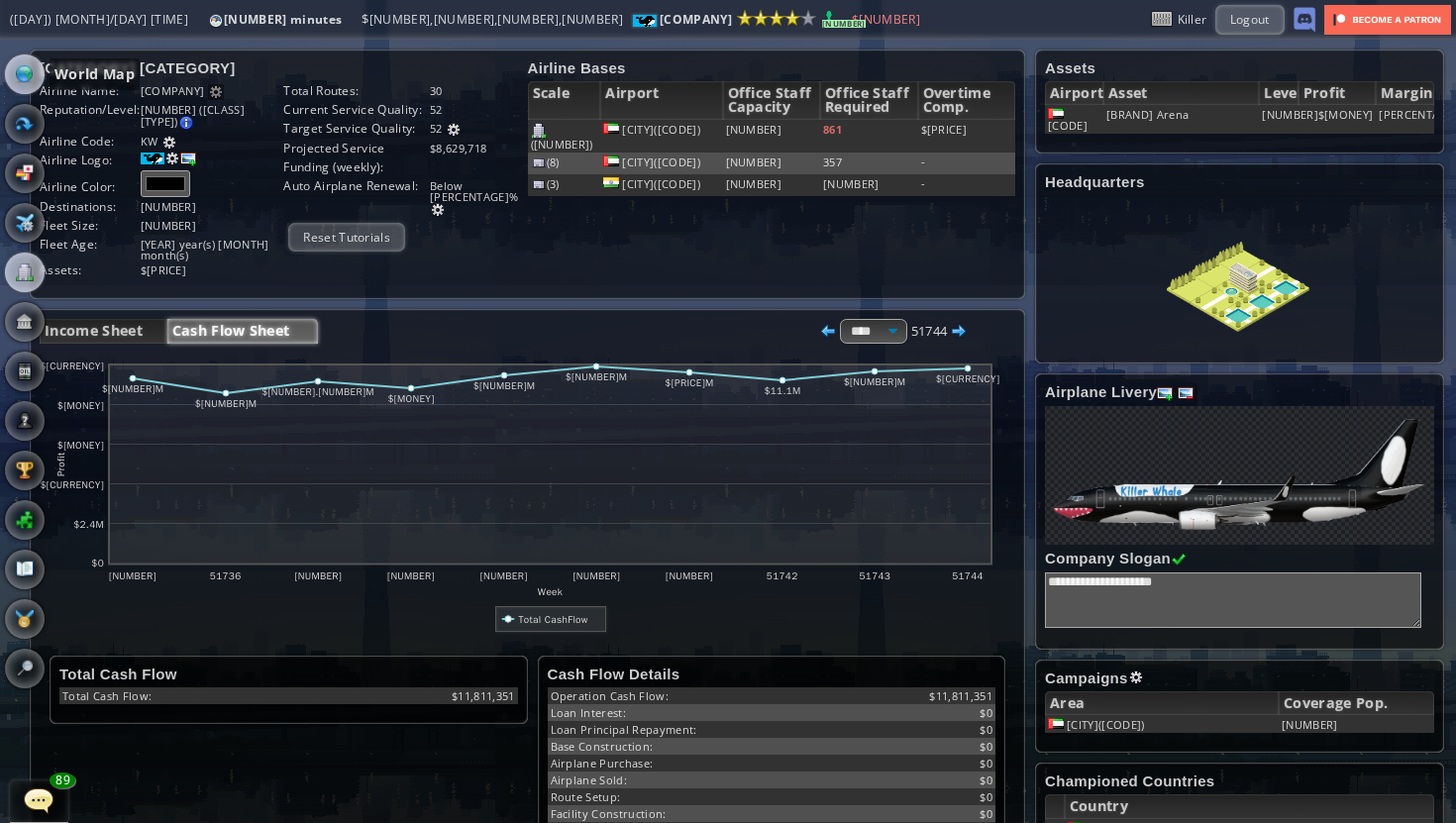 click at bounding box center [25, 74] 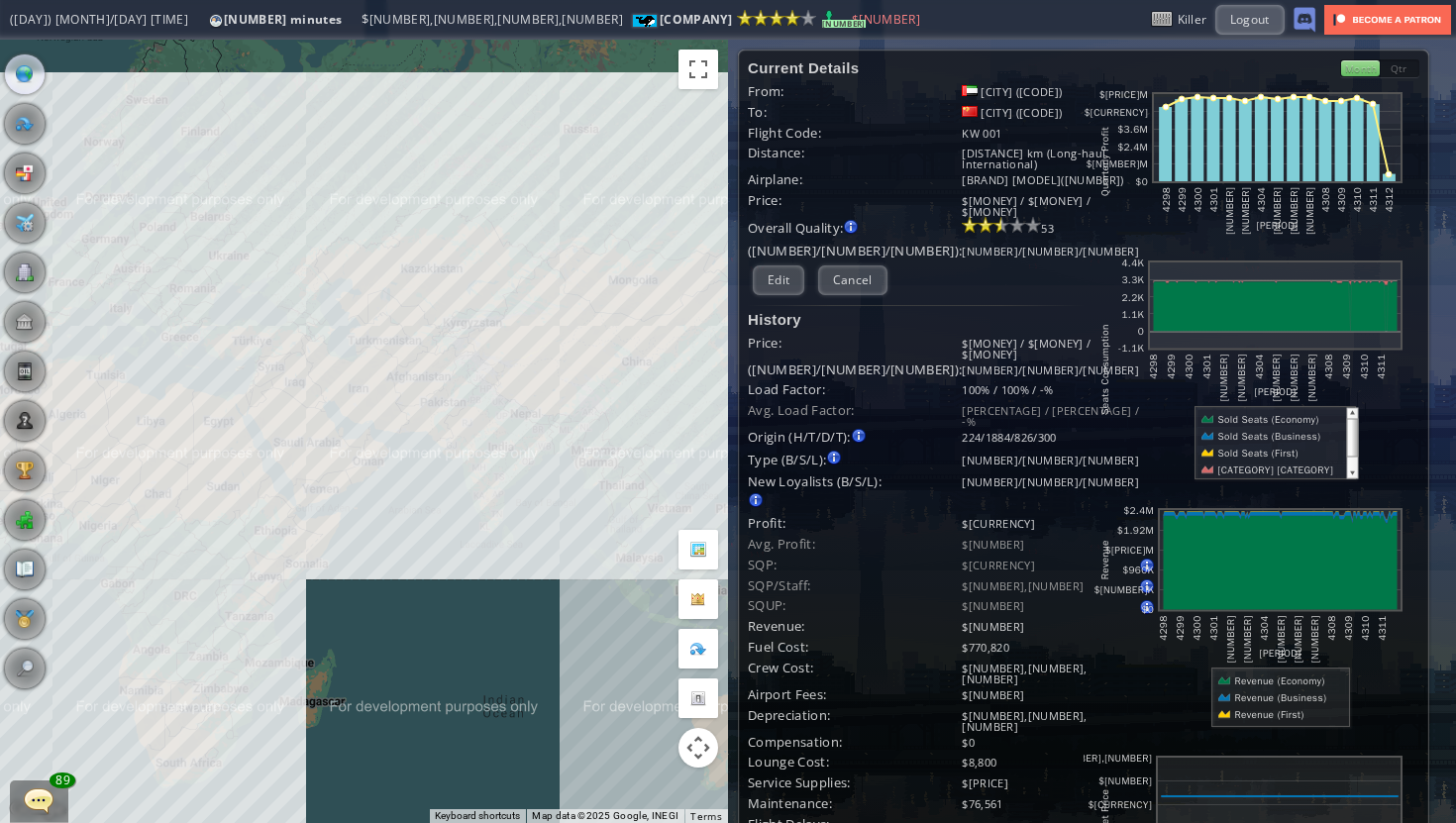 click on "To navigate, press the arrow keys." at bounding box center (364, 431) 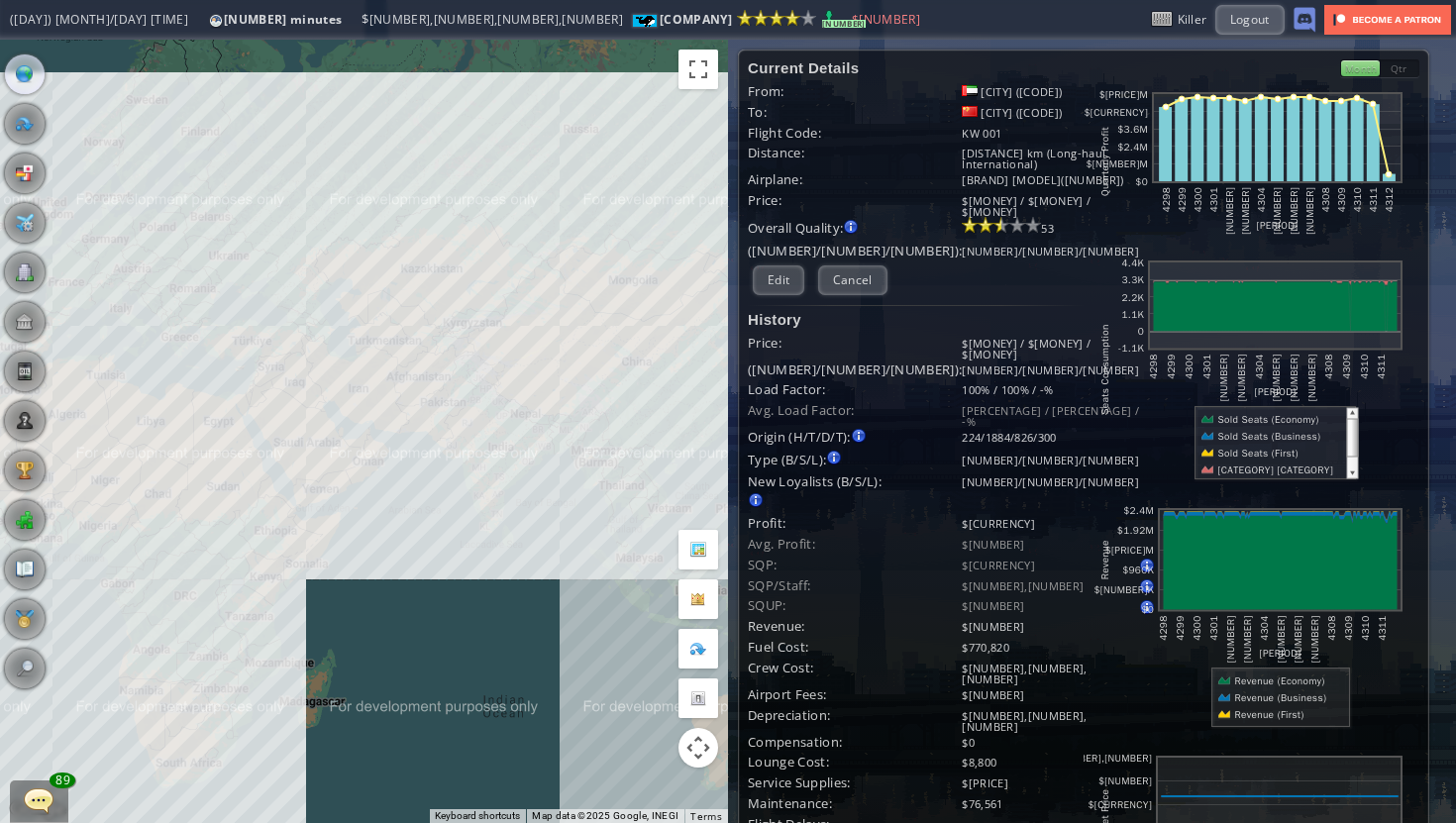 click on "To navigate, press the arrow keys." at bounding box center [364, 431] 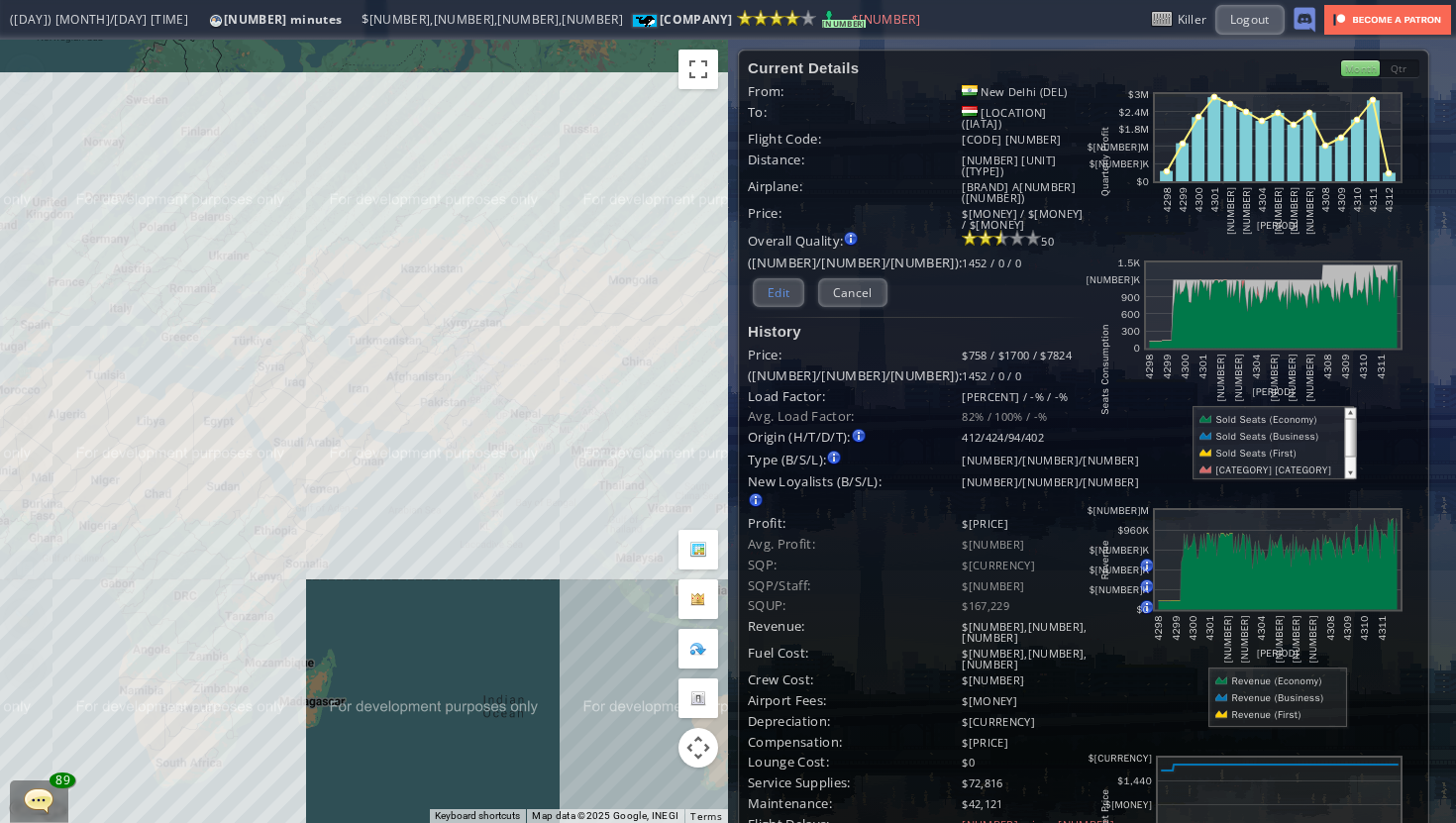 click on "Edit" at bounding box center [779, 292] 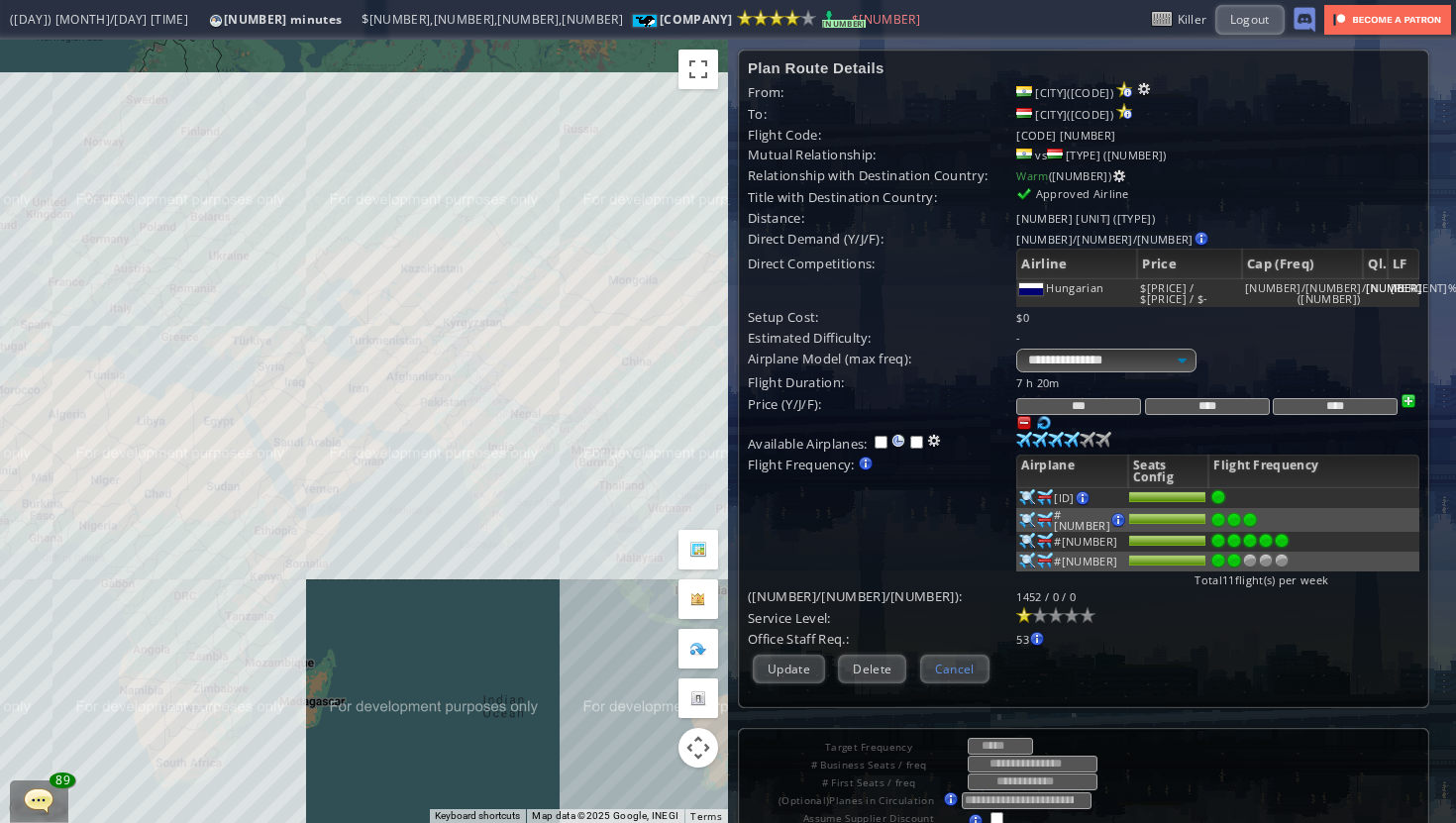 click on "Cancel" at bounding box center [955, 669] 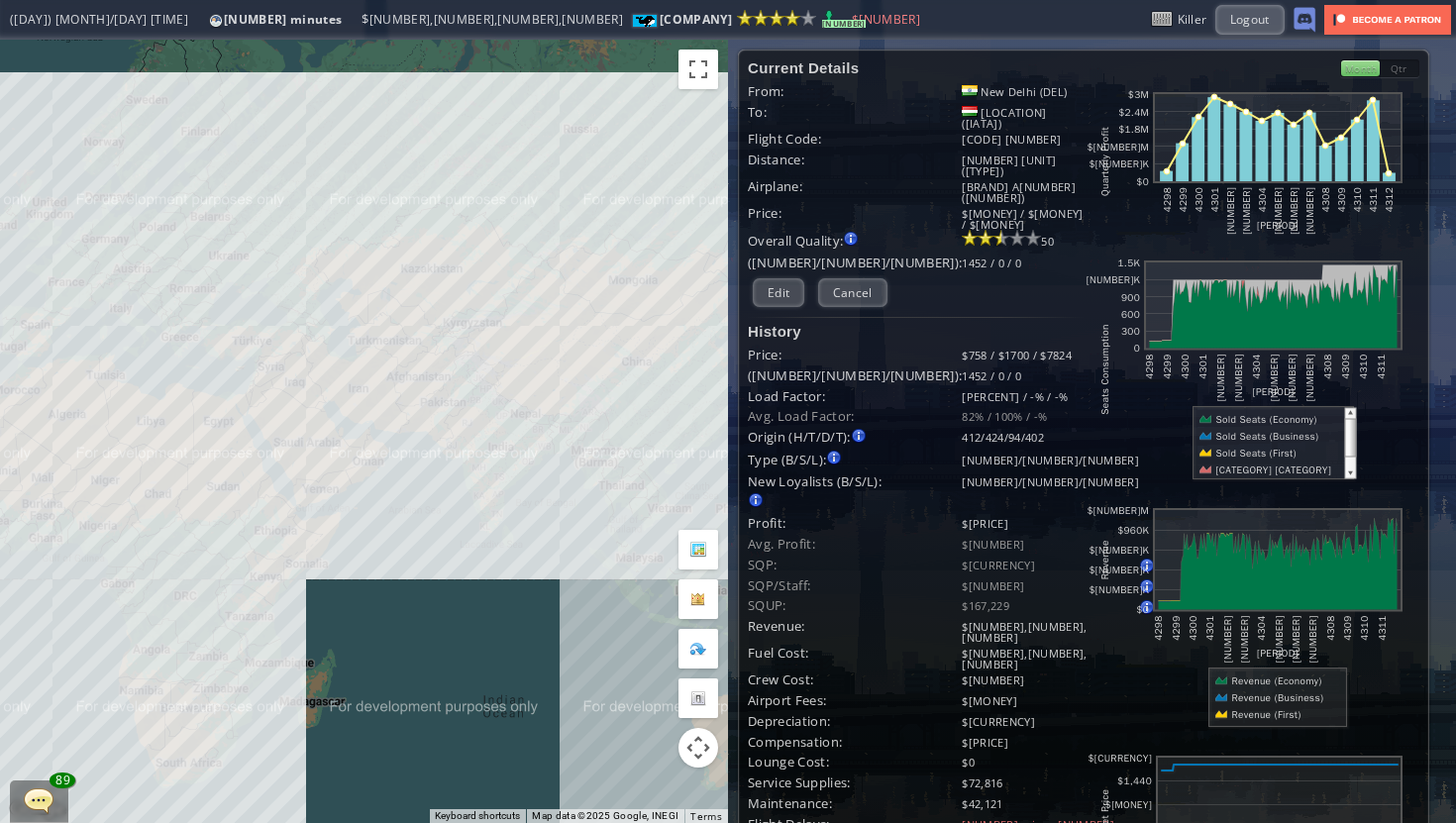 click on "To navigate, press the arrow keys." at bounding box center [364, 431] 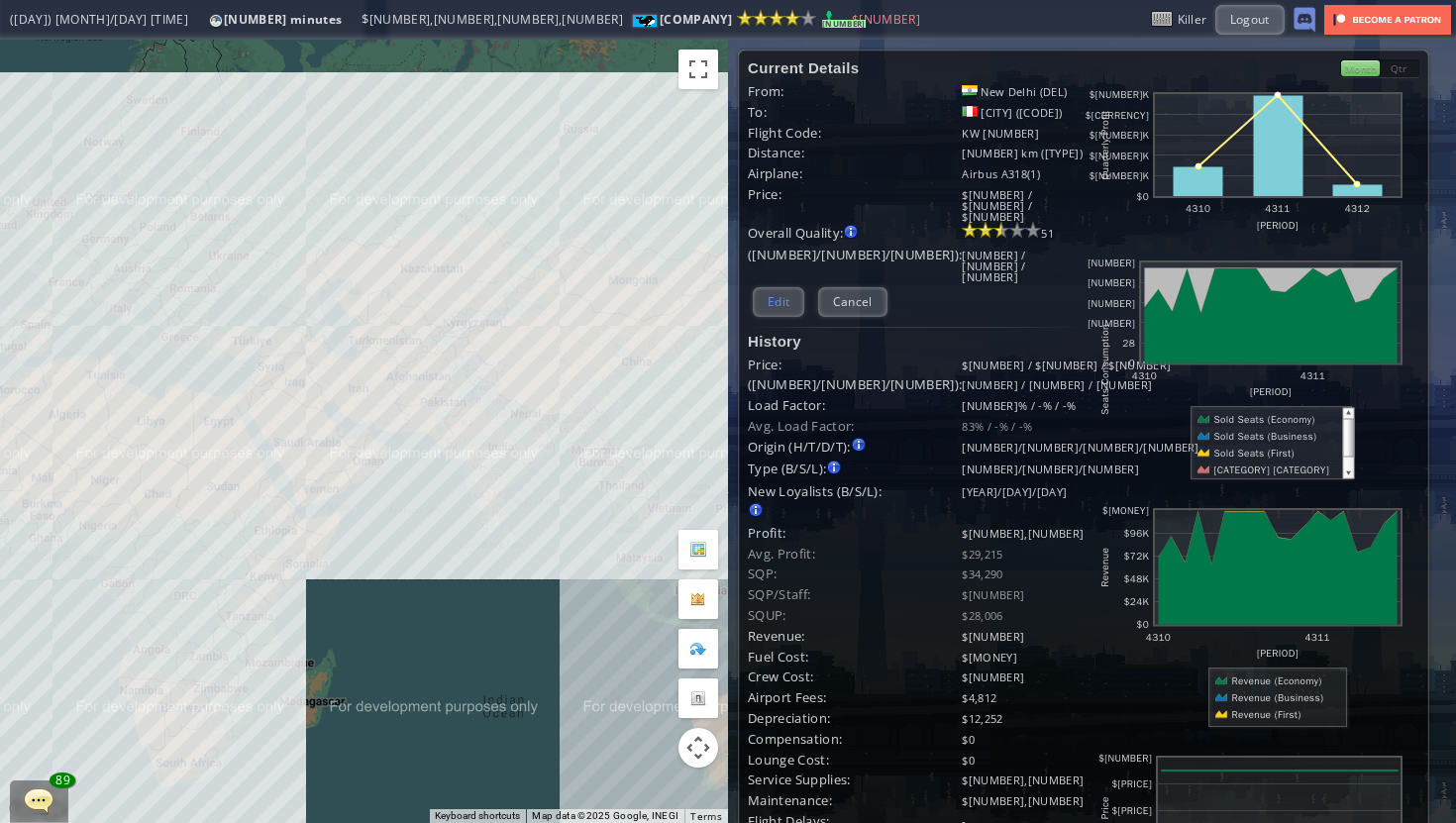 click on "Edit" at bounding box center [779, 301] 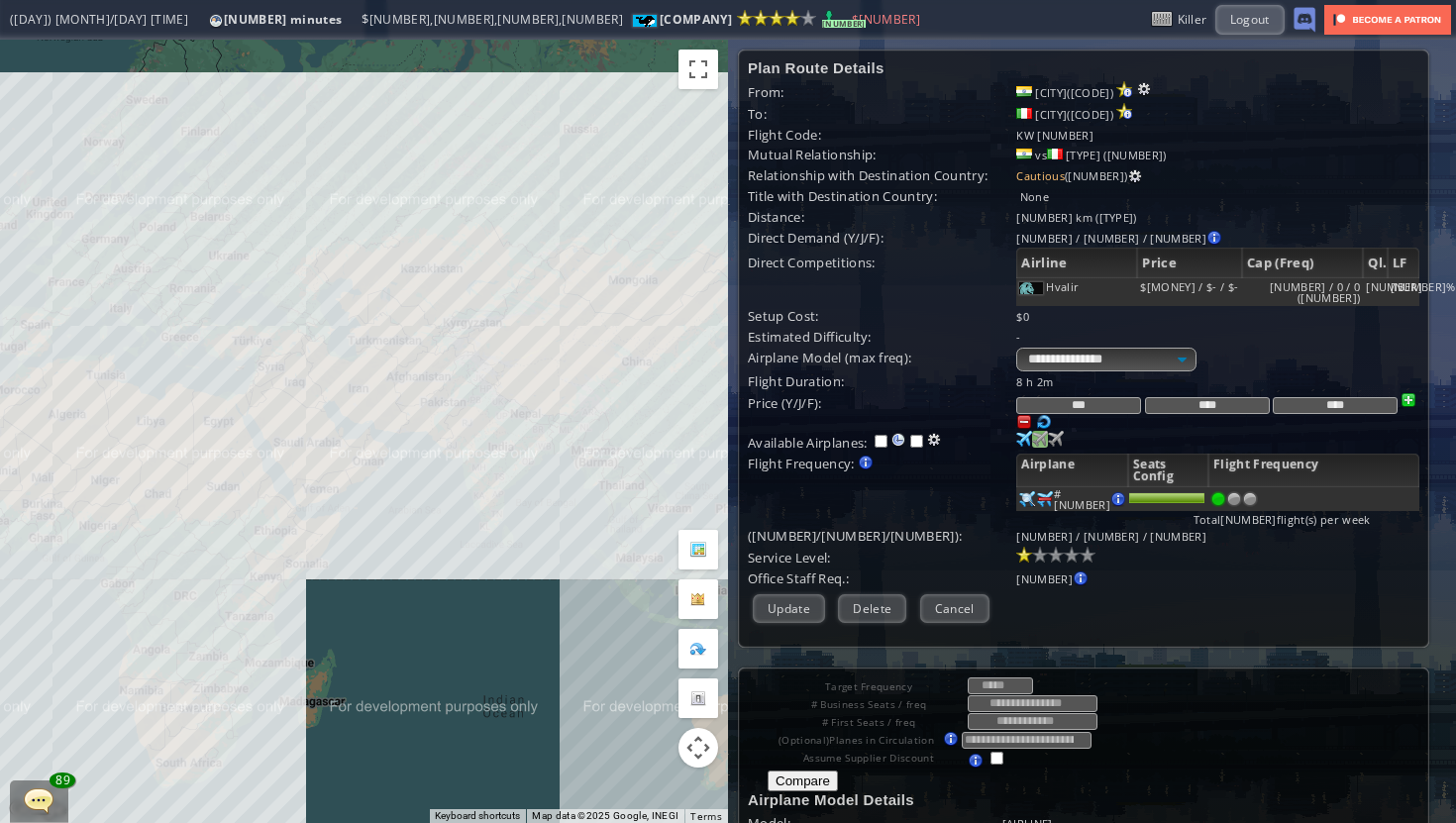 click at bounding box center (1024, 439) 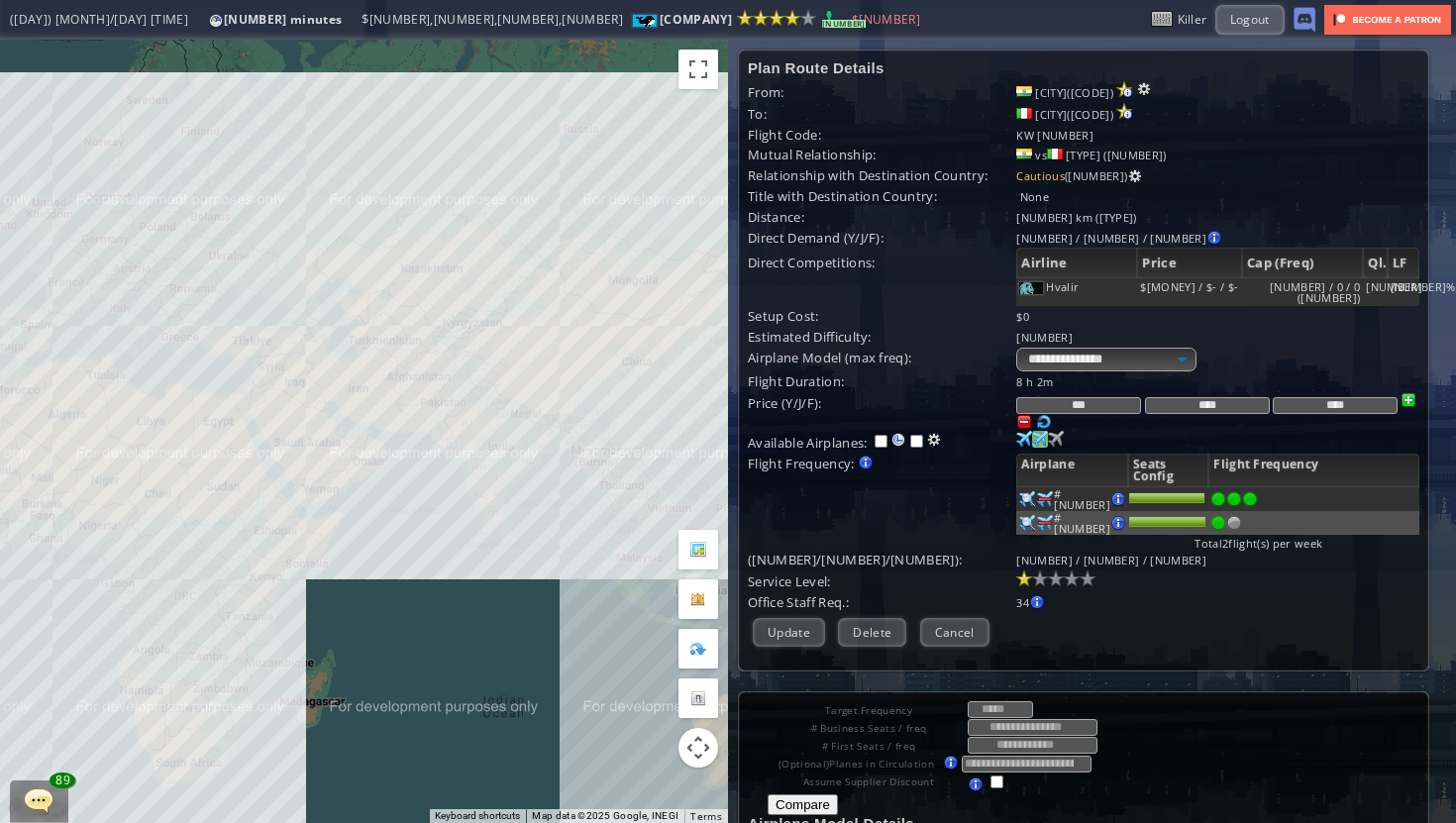 click at bounding box center [1250, 499] 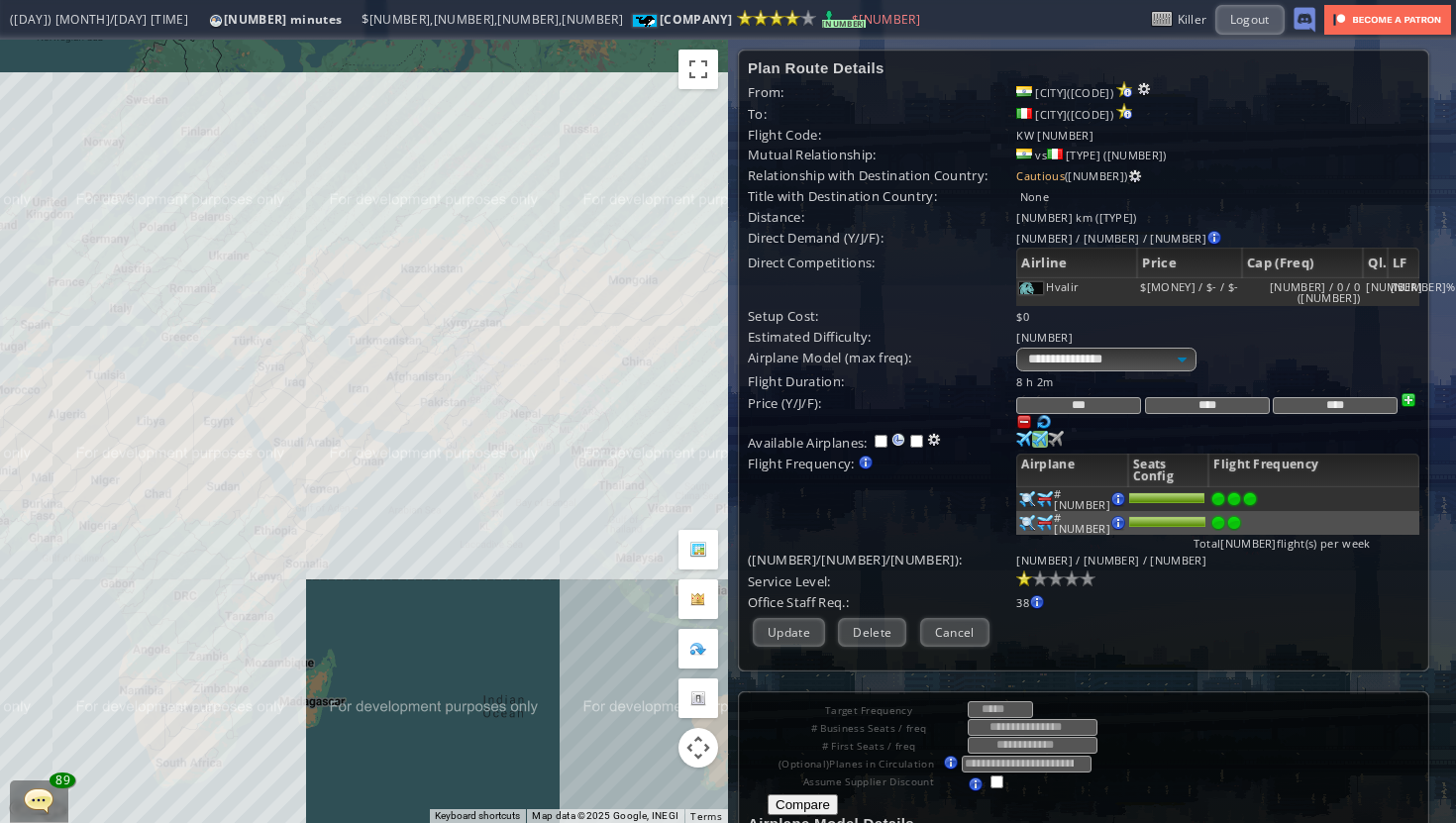 click at bounding box center [1234, 499] 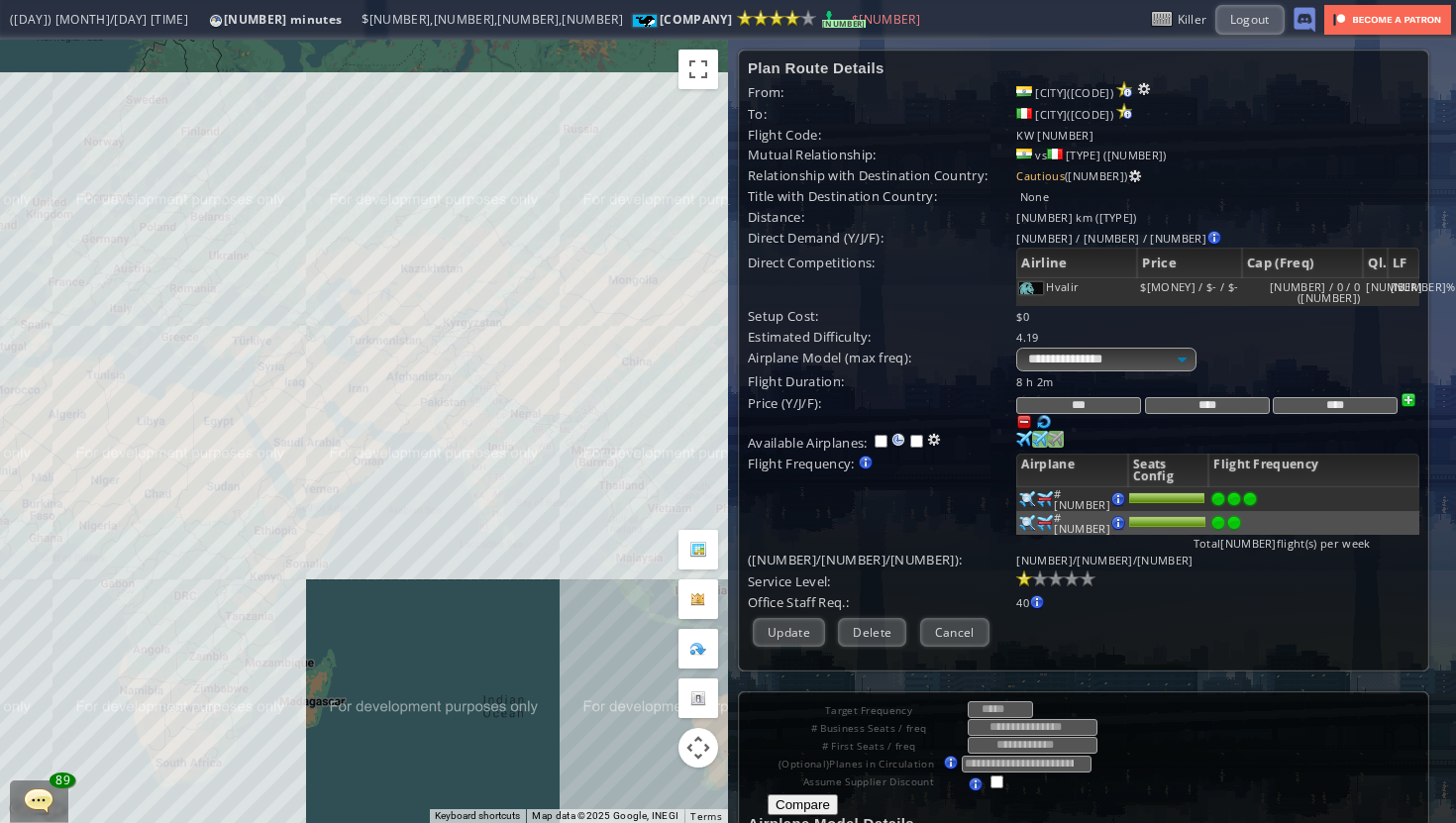 click at bounding box center (1024, 439) 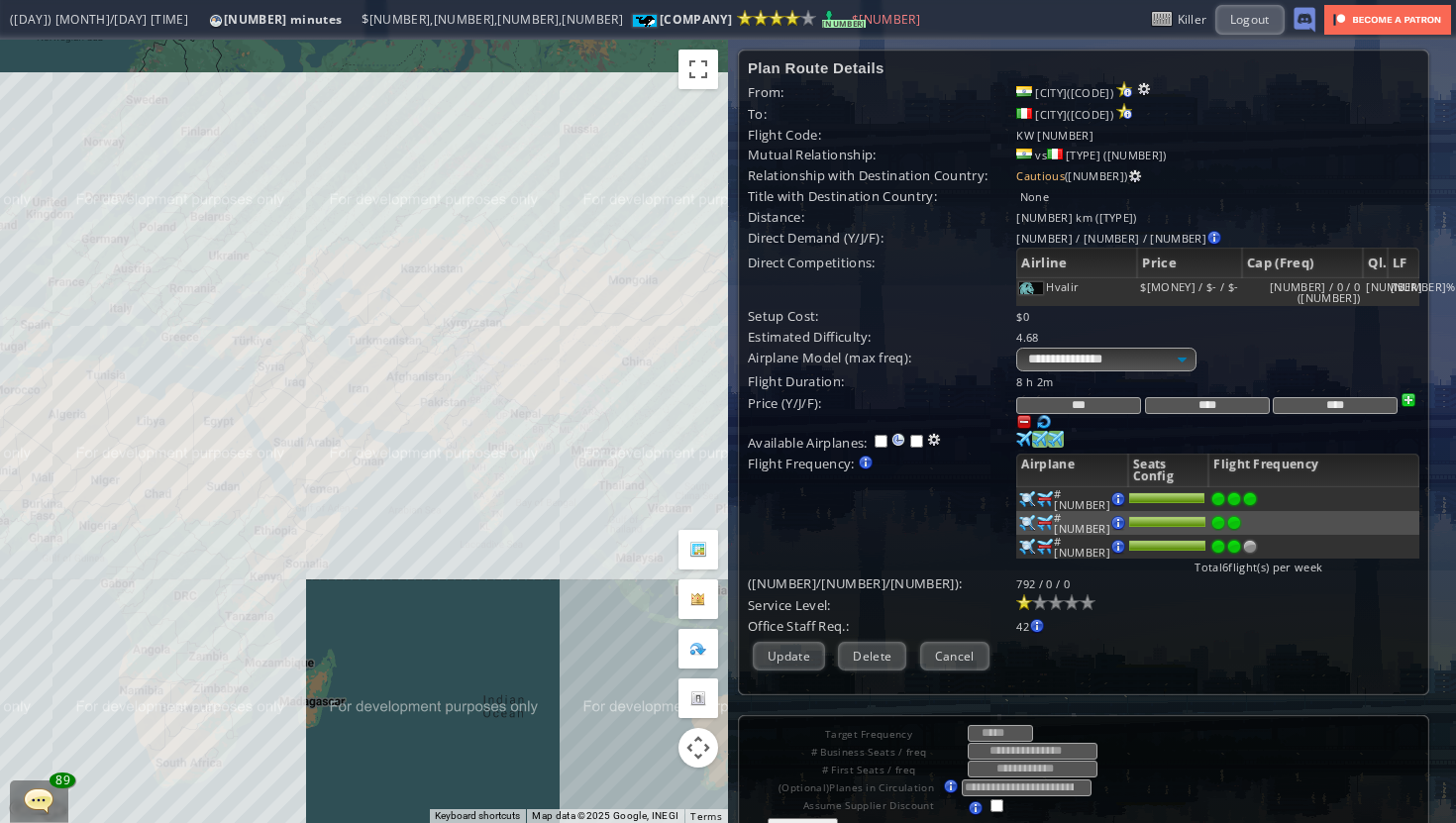click at bounding box center (1234, 499) 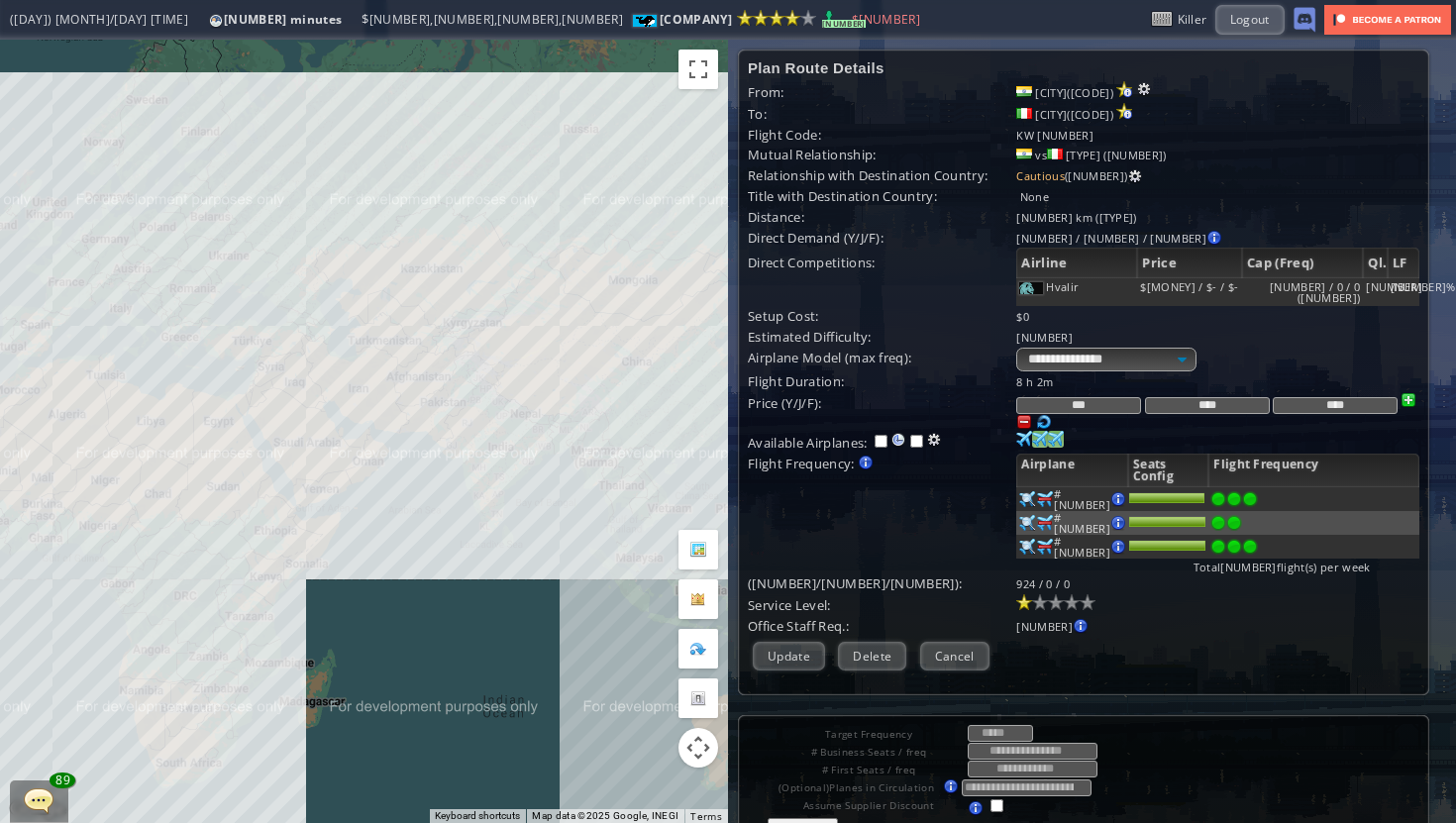click at bounding box center (1250, 499) 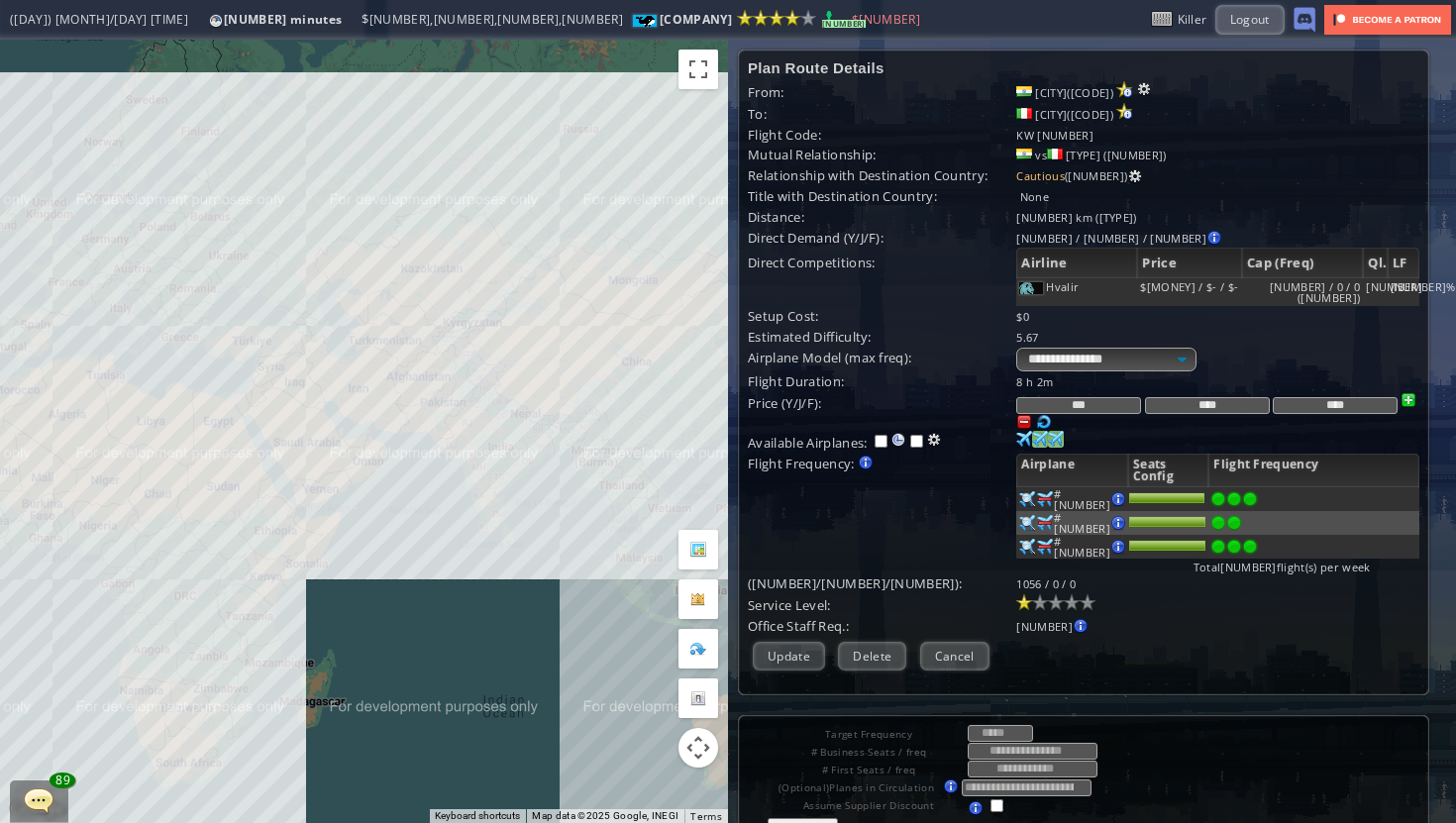 click at bounding box center (1250, 499) 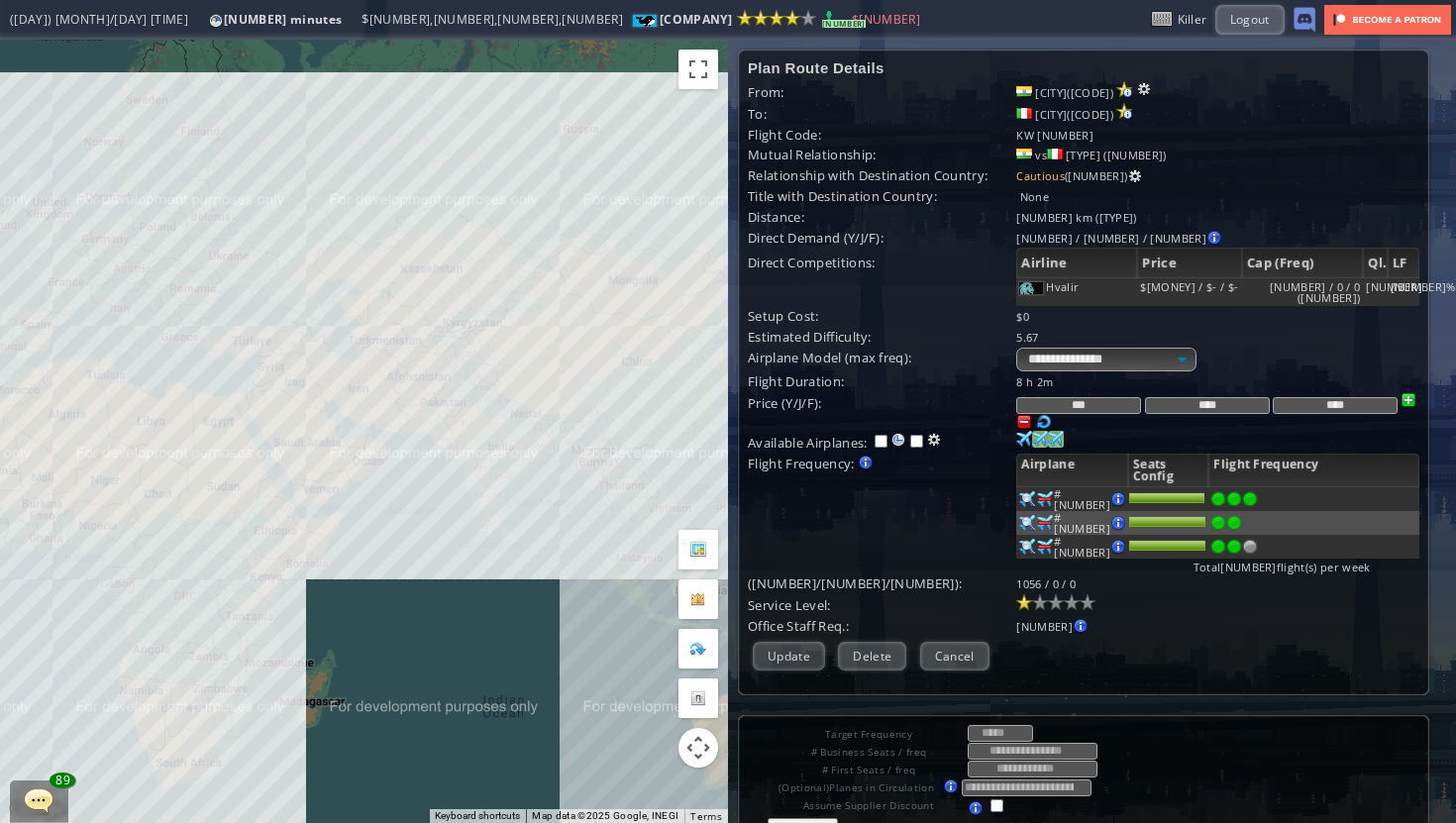 click at bounding box center [1234, 499] 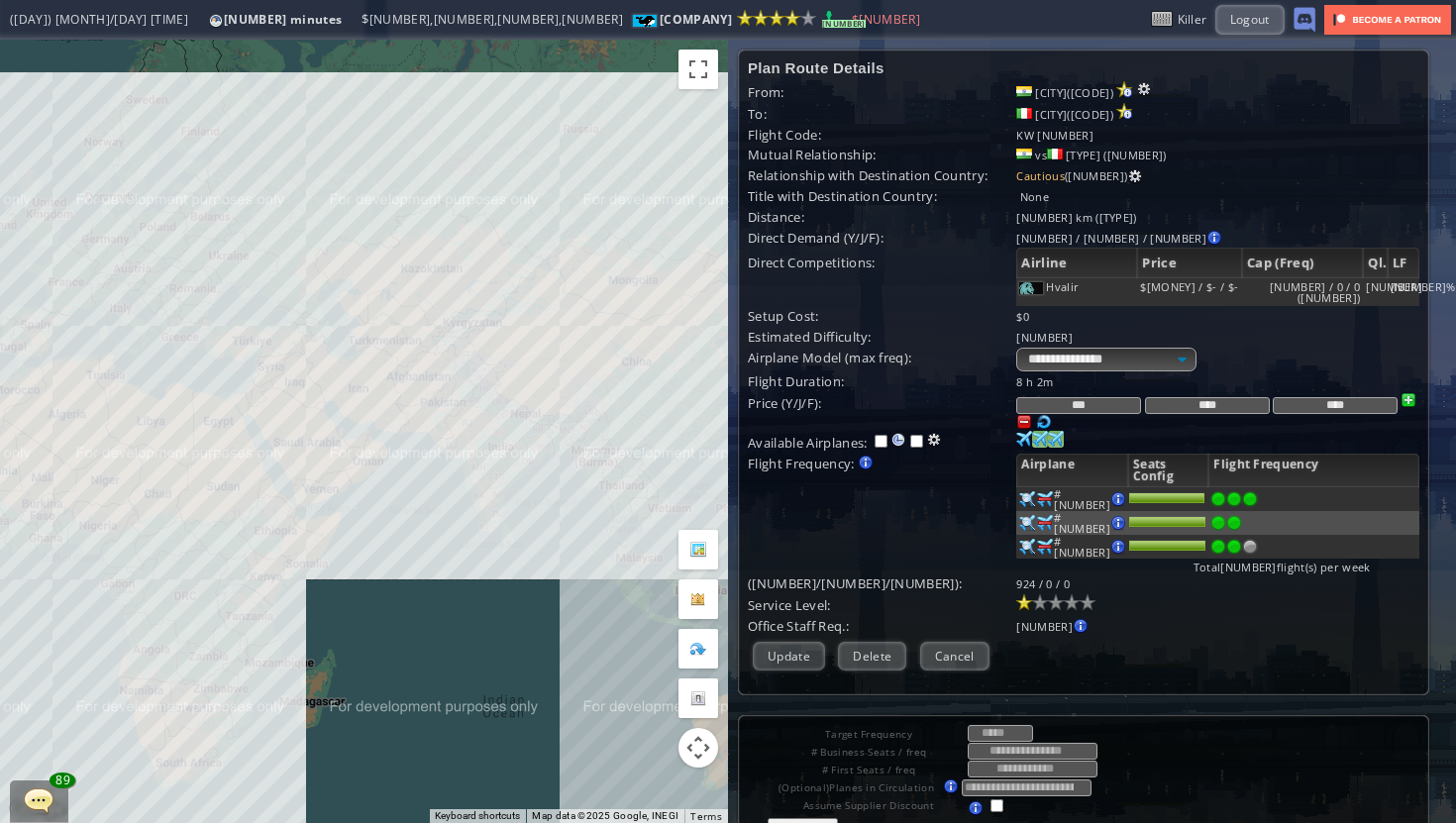 click on "Current Details
From:
[CITY] ([CODE])
To:
[CITY] ([CODE])
Flight Code:
KW [NUMBER]
Distance:
[NUMBER] km ([TYPE])
Airplane:
[BRAND] [MODEL]([NUMBER])
Price:
$[NUMBER] / $[NUMBER] / $[NUMBER]
Overall Quality:
Overall quality is determined by:
- Fleet Age per Route
- Service Star level per route
- Company wide Service Quality
51" at bounding box center [1084, 372] 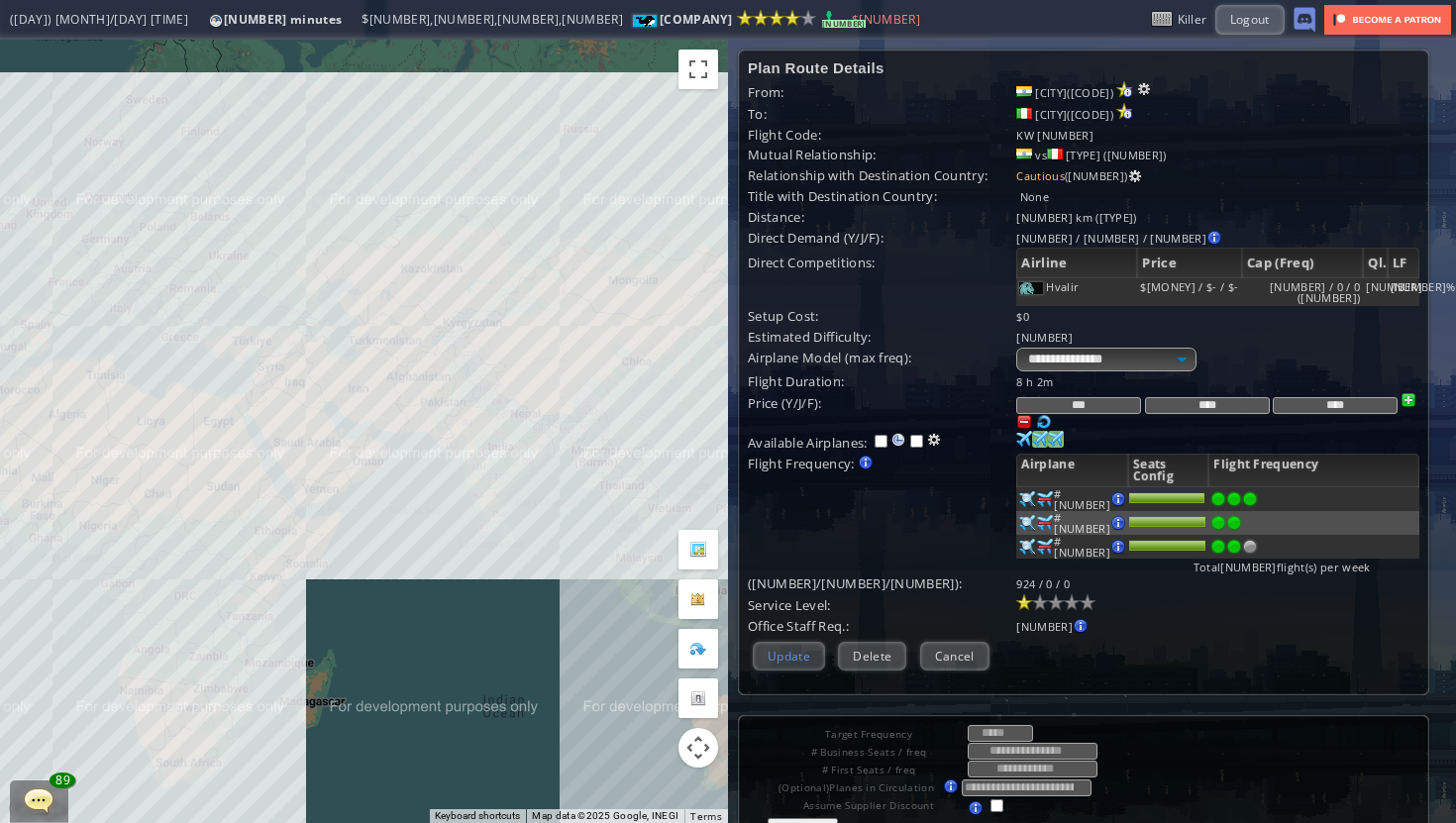 click on "Update" at bounding box center (788, 656) 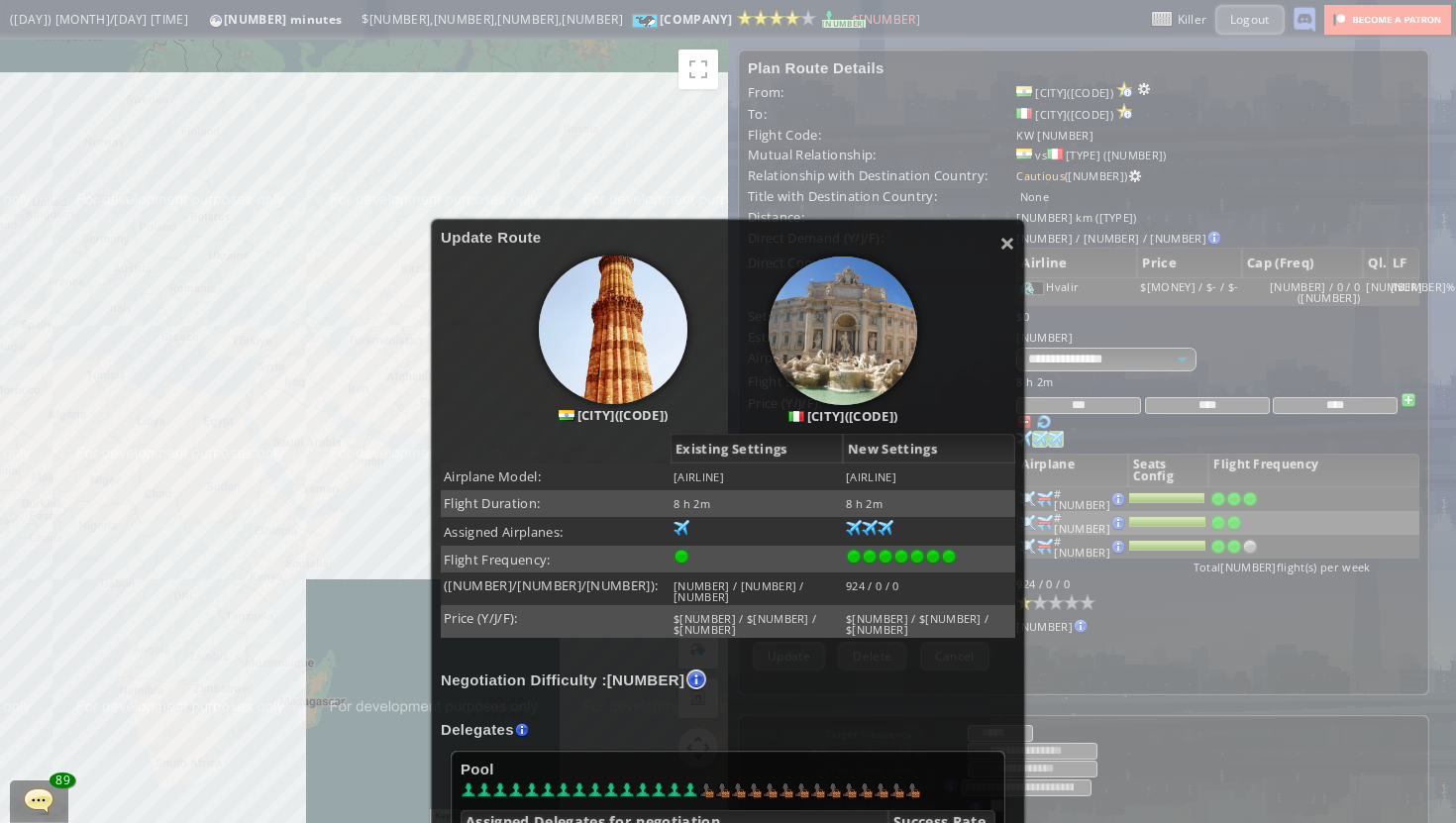 scroll, scrollTop: 162, scrollLeft: 0, axis: vertical 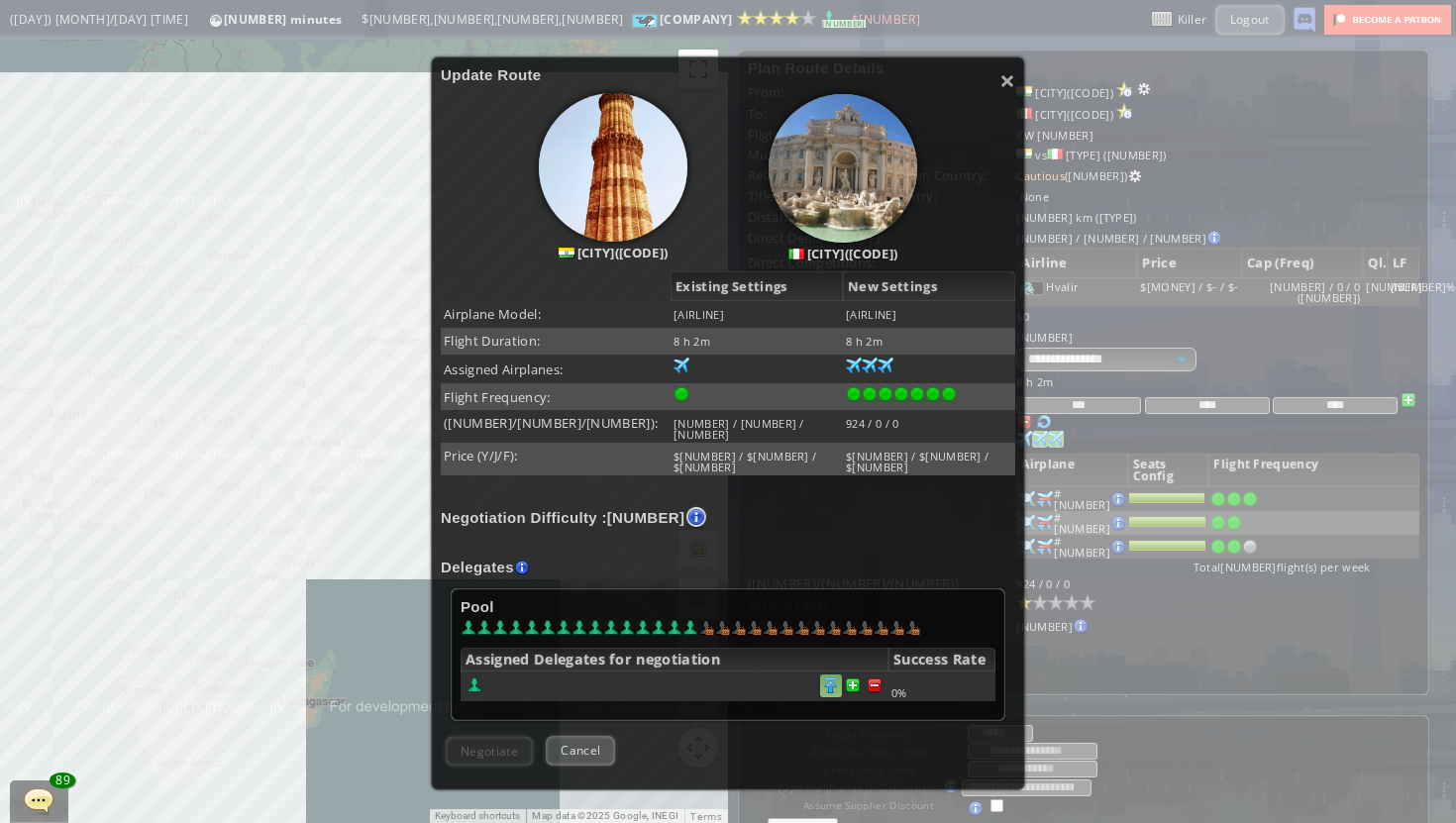 click at bounding box center [875, 685] 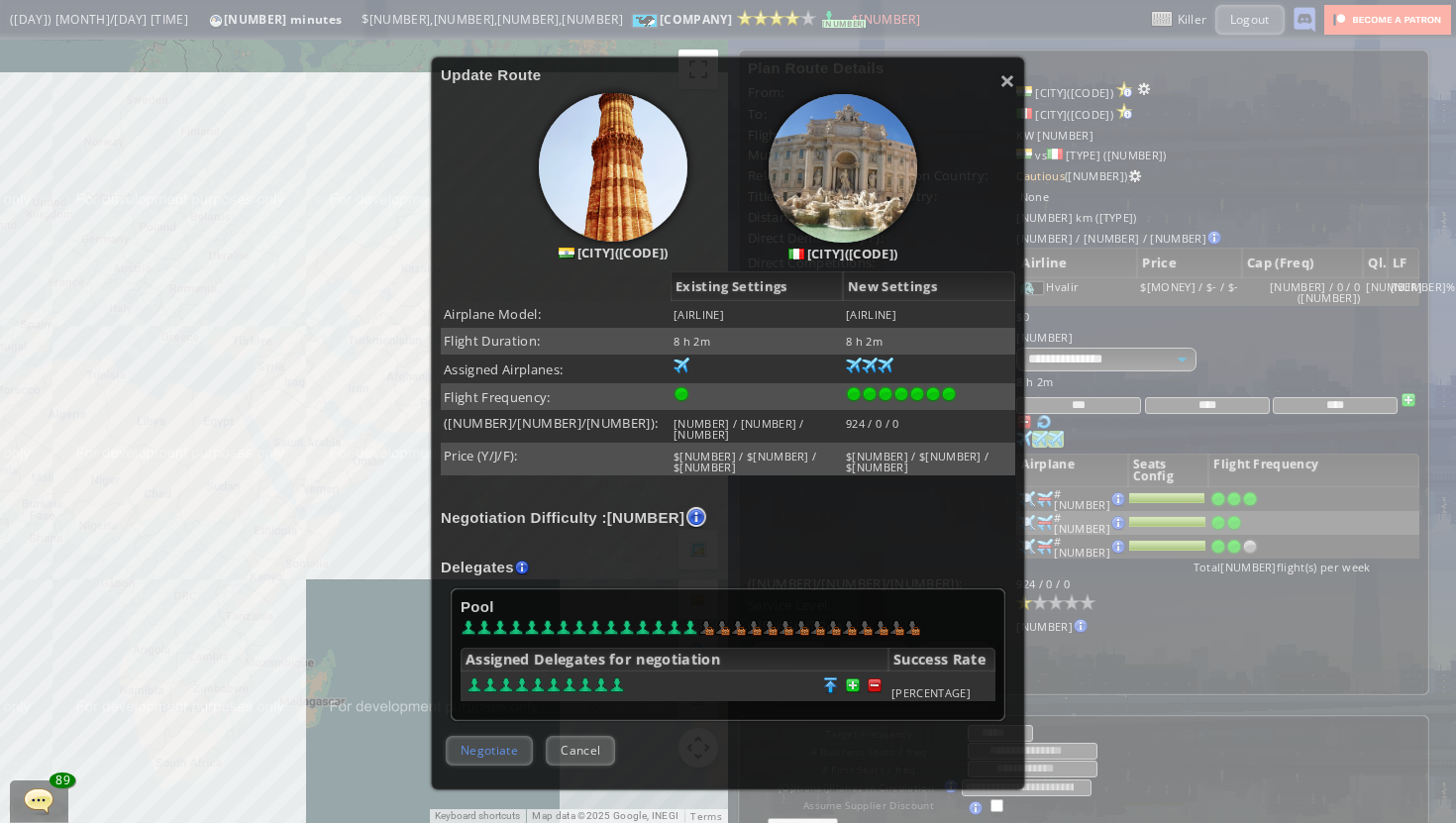 click on "Negotiate" at bounding box center (489, 750) 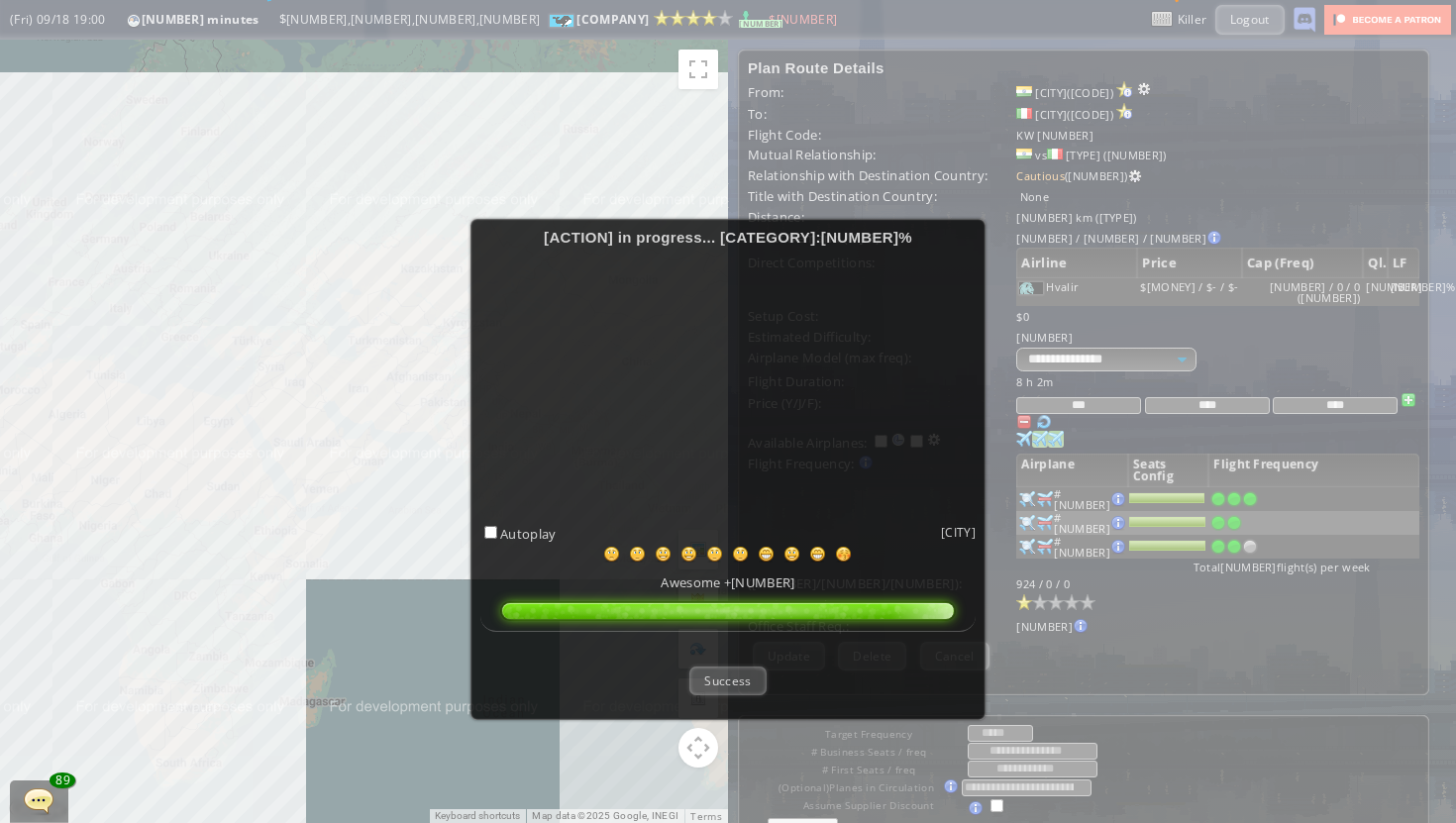 click on "Negotiation in progress... Success Rate: 75 %
Autoplay
[CITY]
Success" at bounding box center [728, 469] 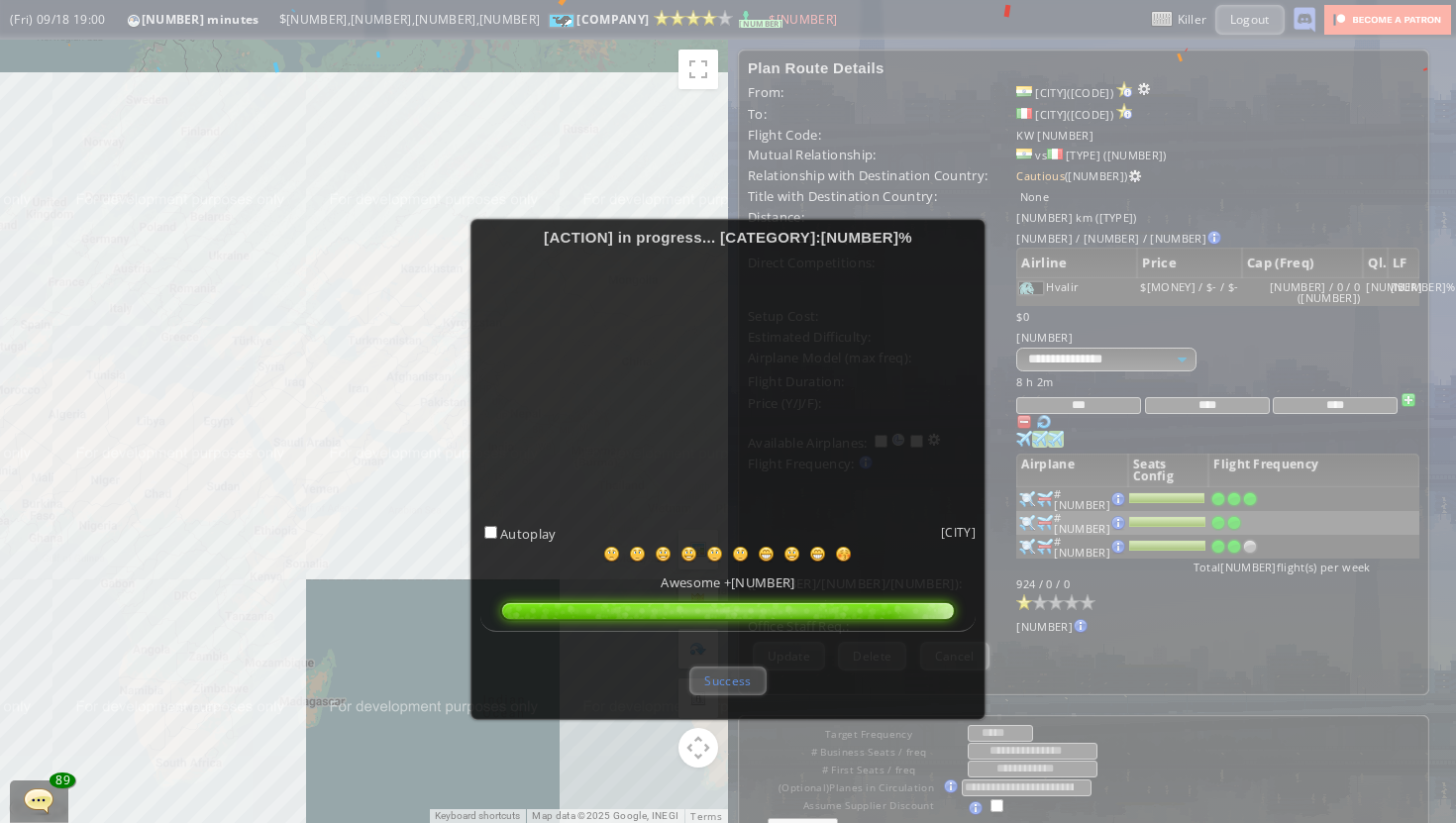 click on "Success" at bounding box center [727, 680] 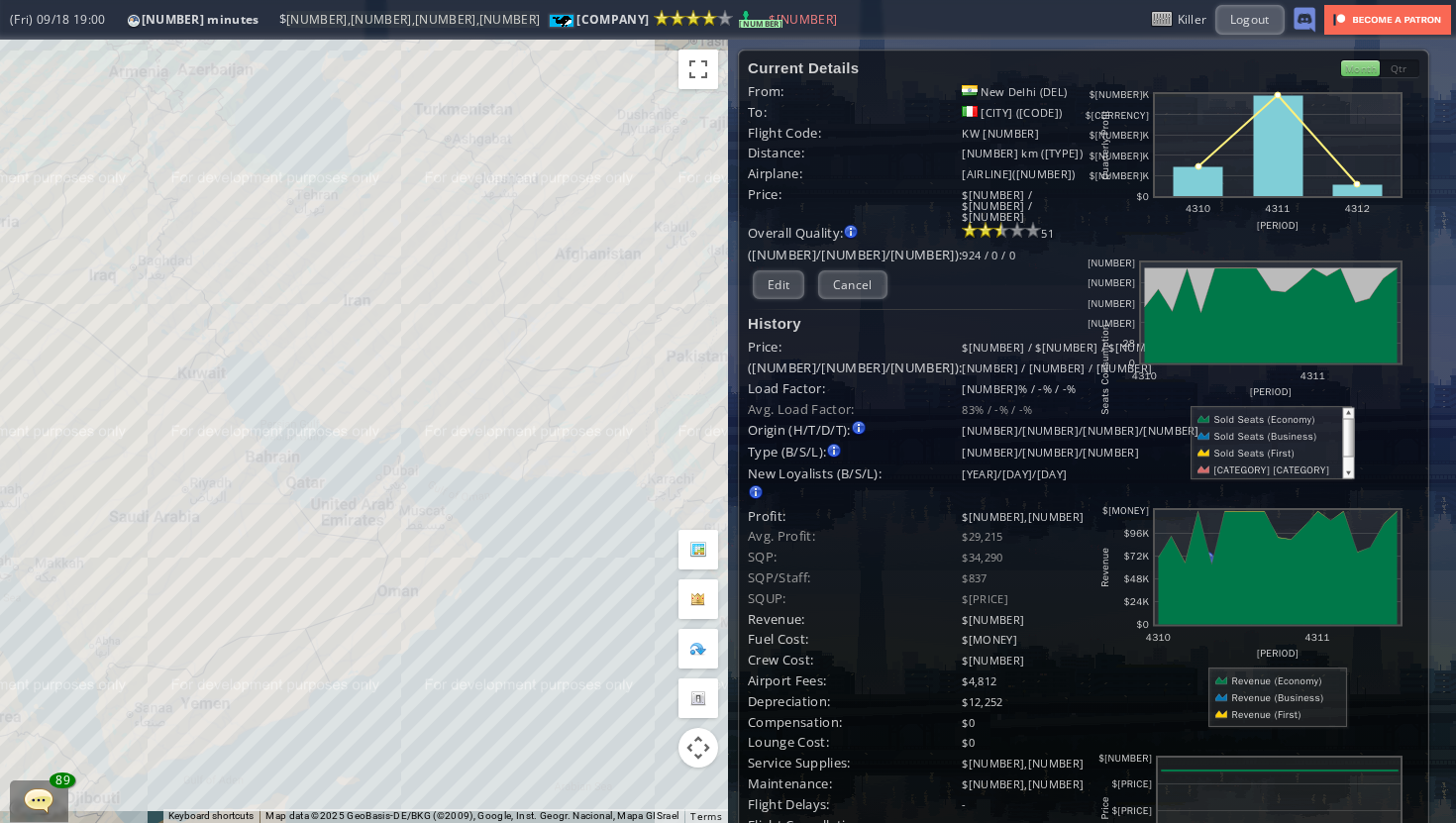 click on "To navigate, press the arrow keys." at bounding box center (364, 431) 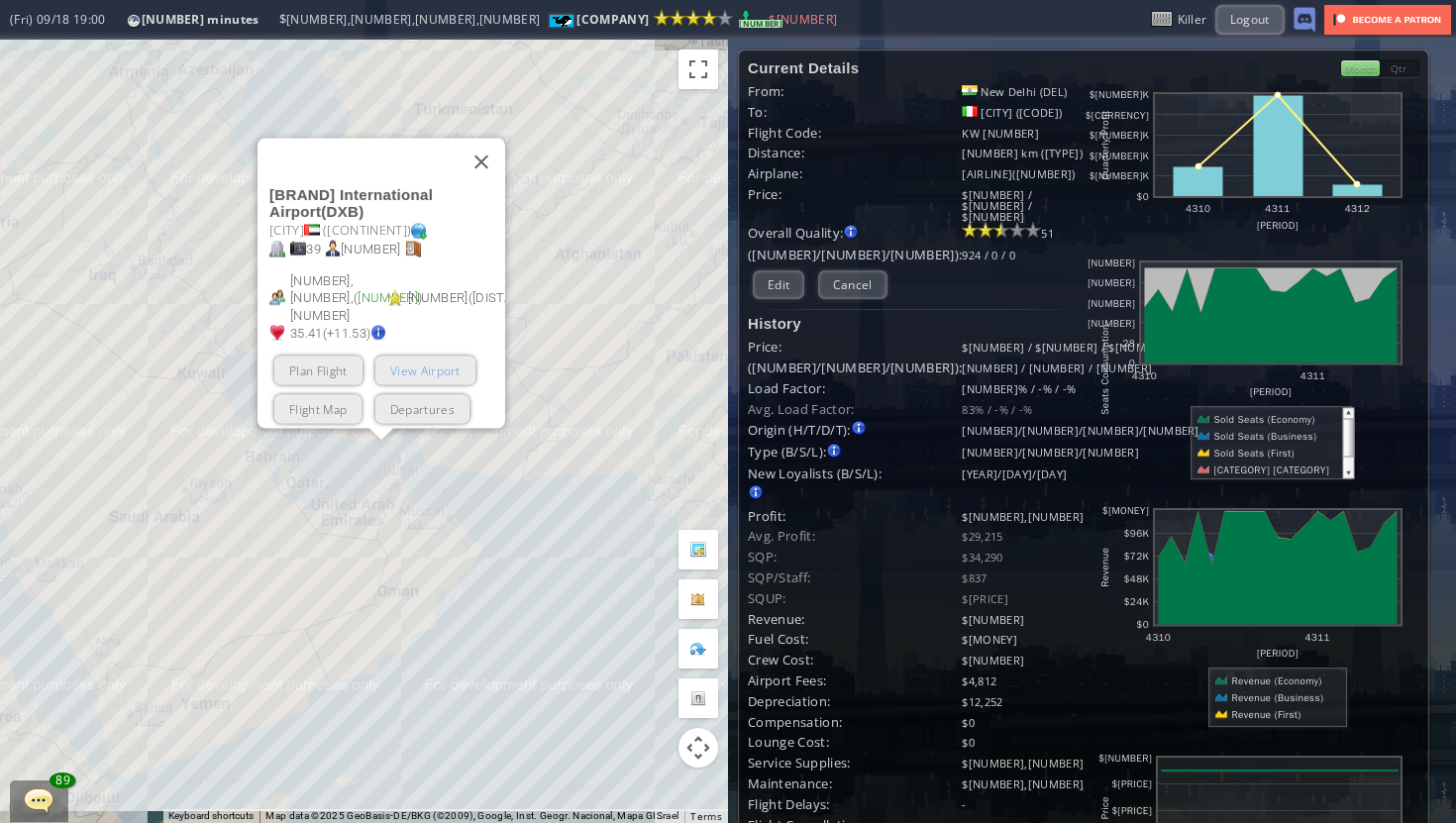 click on "View Airport" at bounding box center (424, 369) 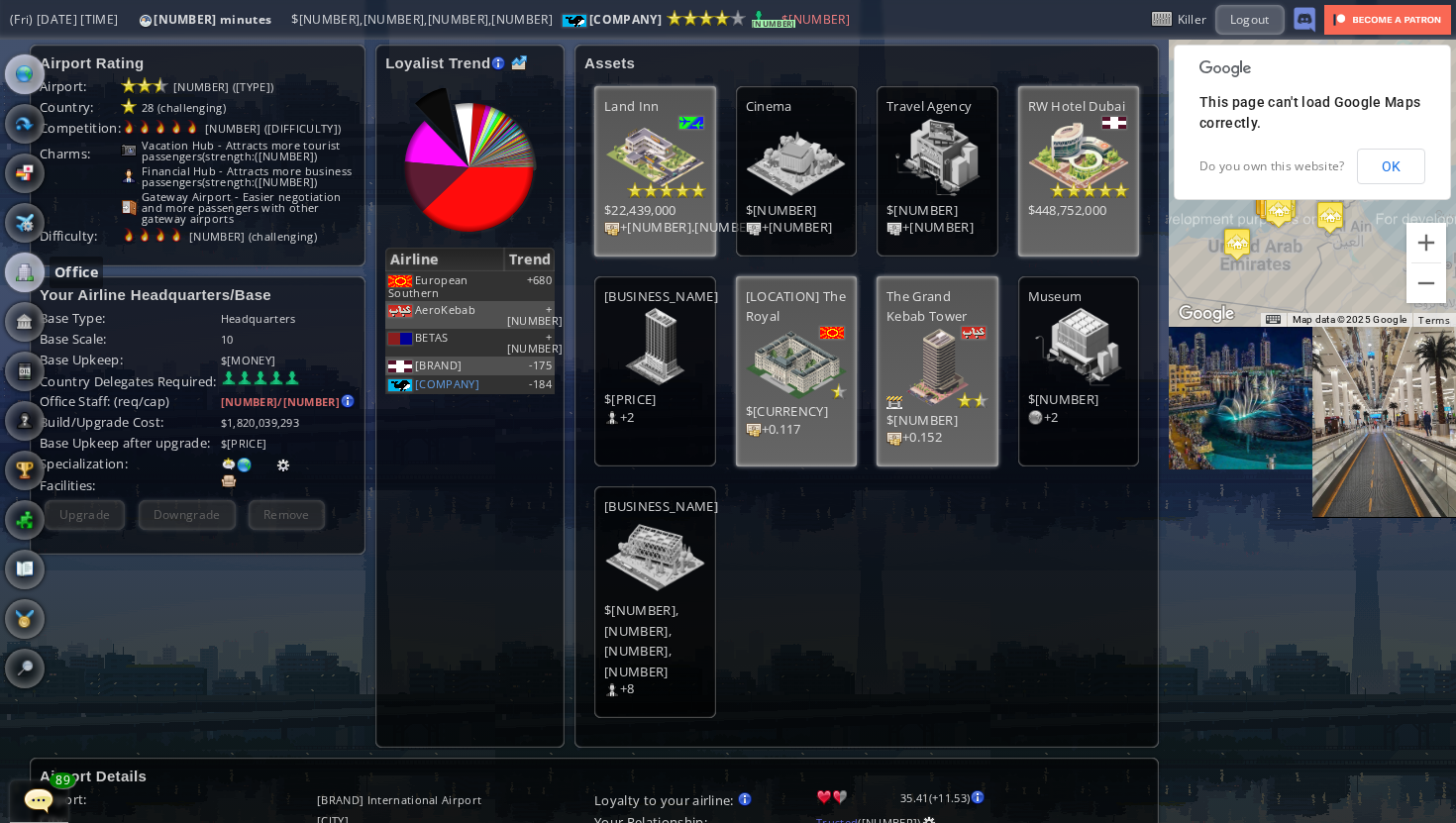 click at bounding box center (25, 272) 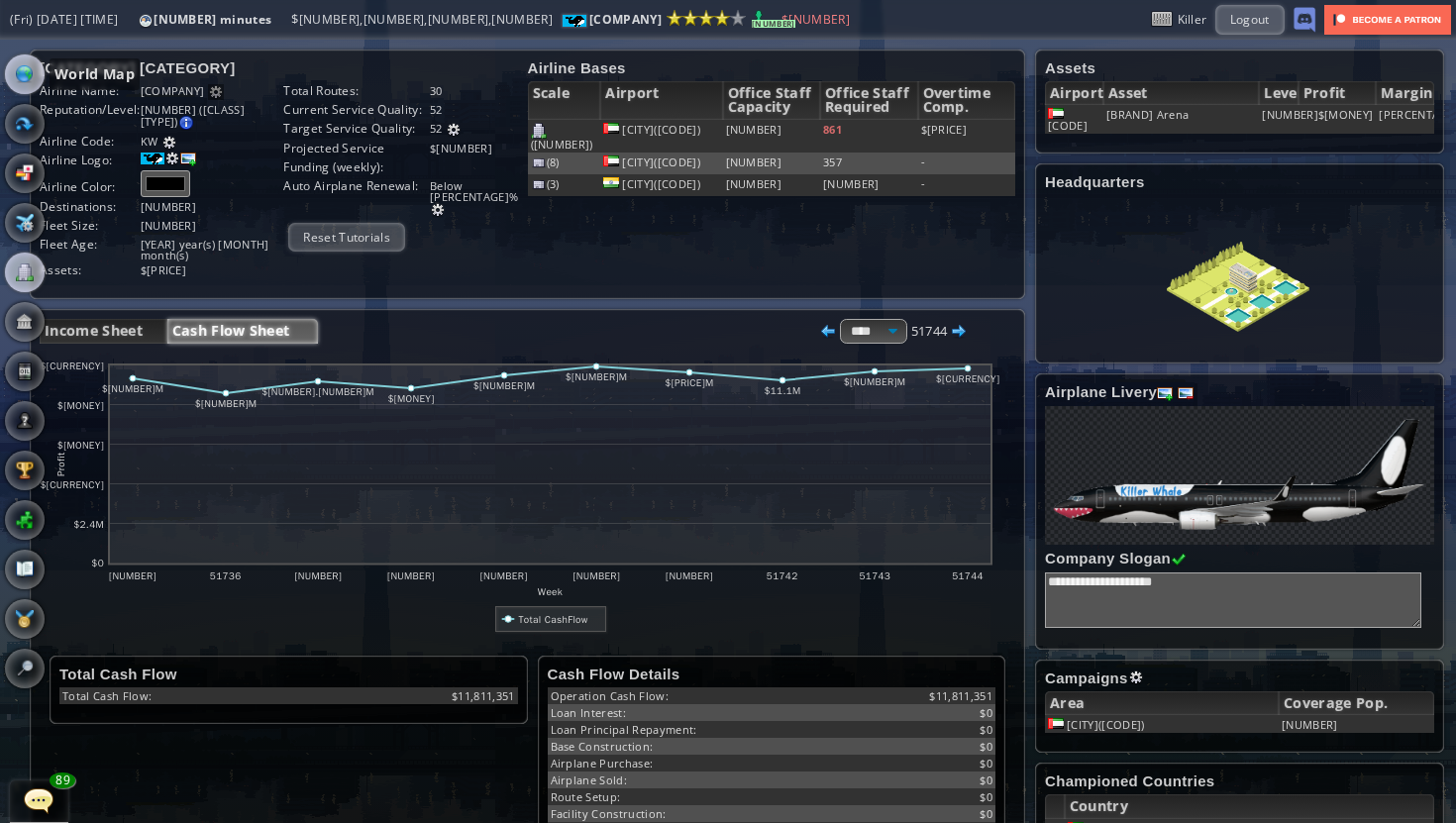 click at bounding box center (25, 74) 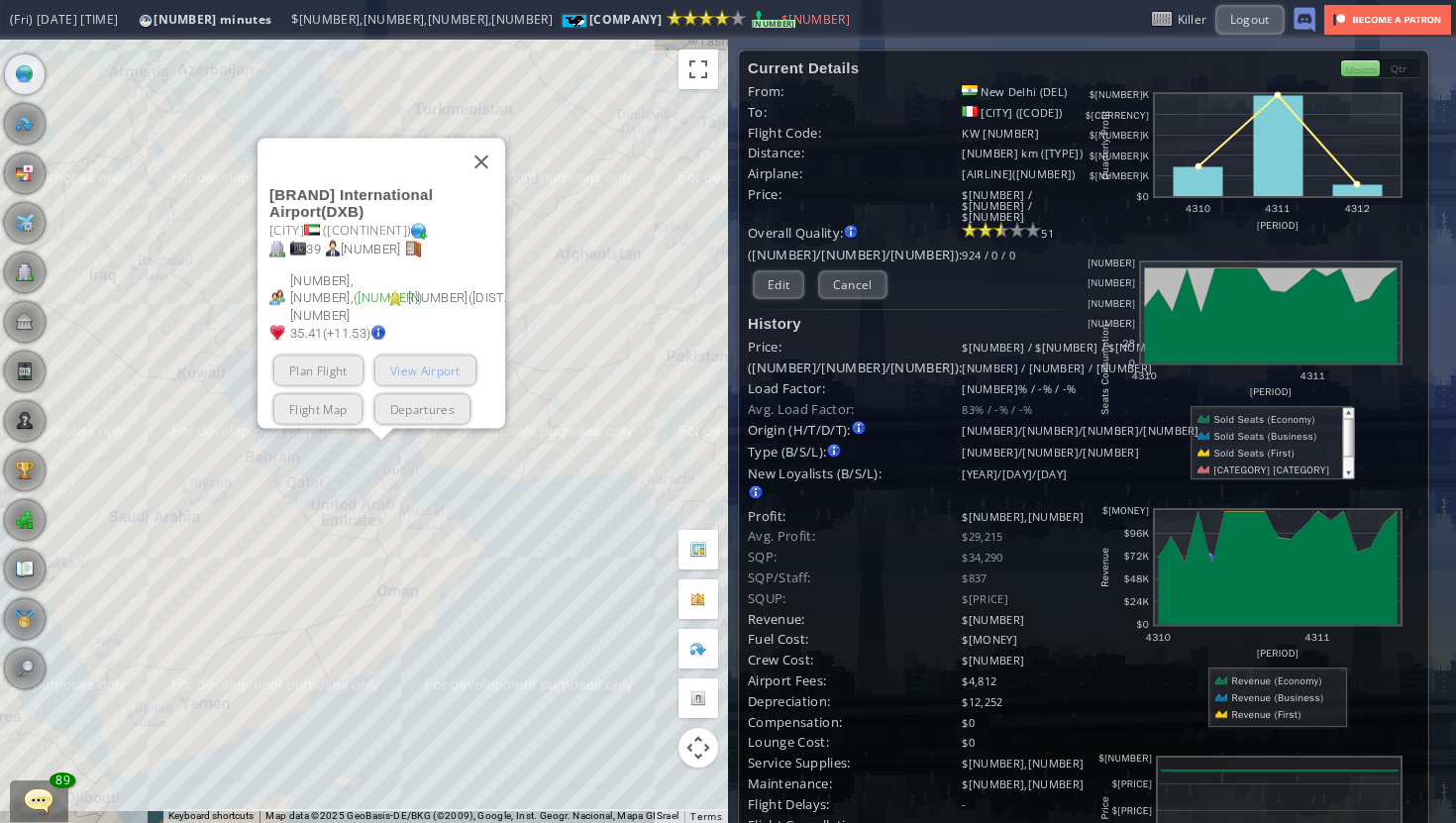 click on "View Airport" at bounding box center [424, 369] 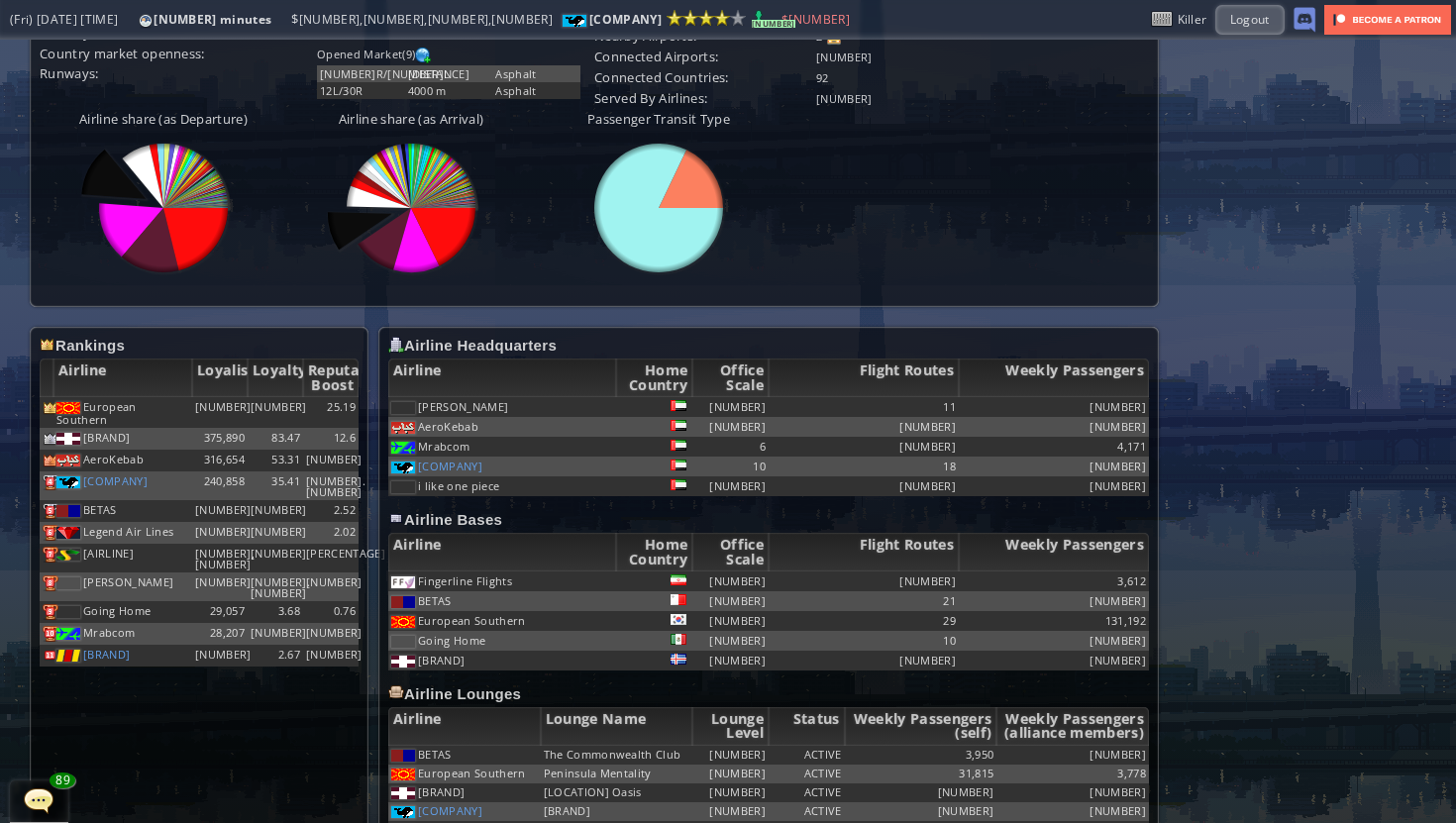 scroll, scrollTop: 905, scrollLeft: 0, axis: vertical 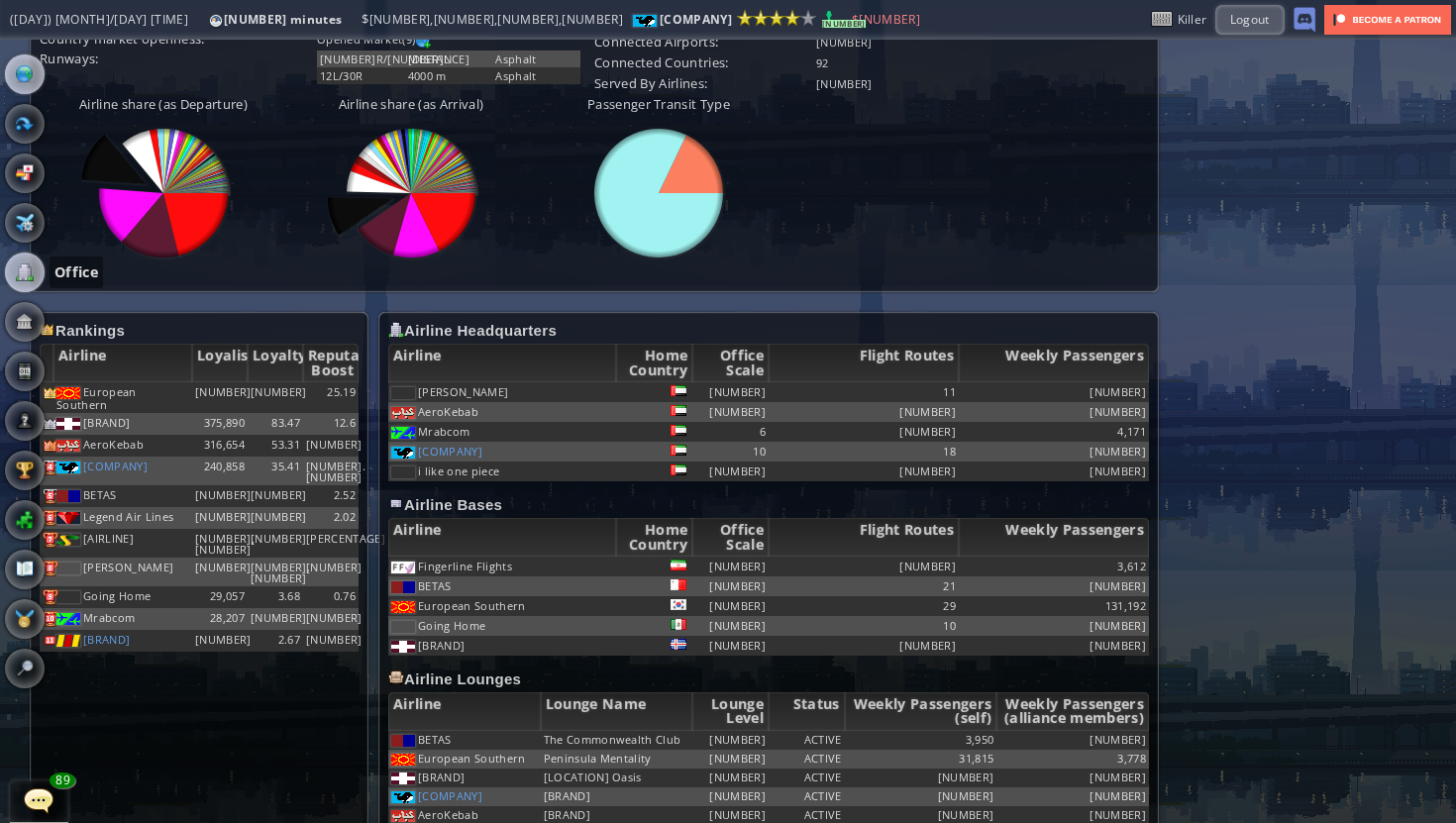 click at bounding box center (25, 272) 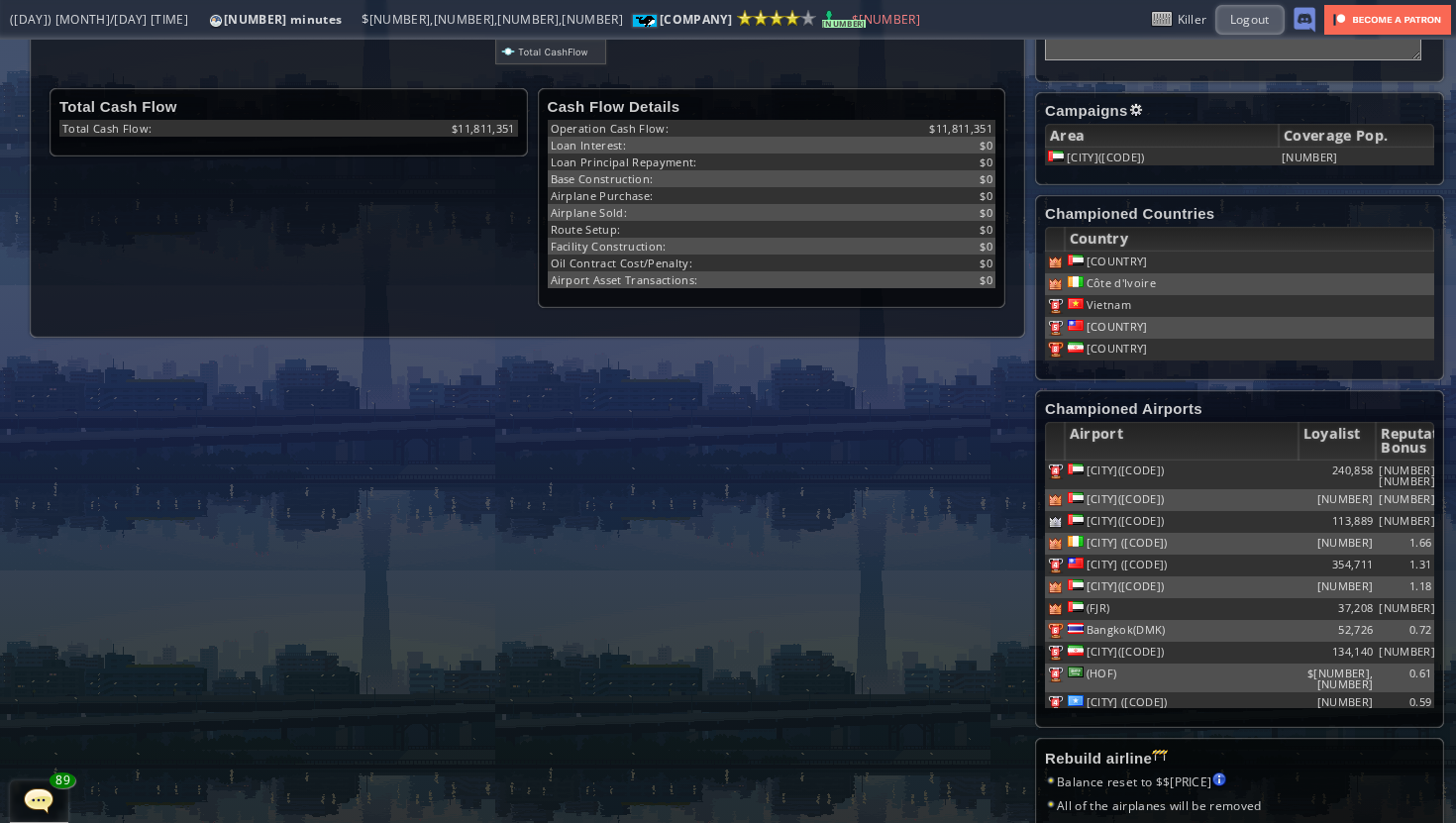 scroll, scrollTop: 574, scrollLeft: 0, axis: vertical 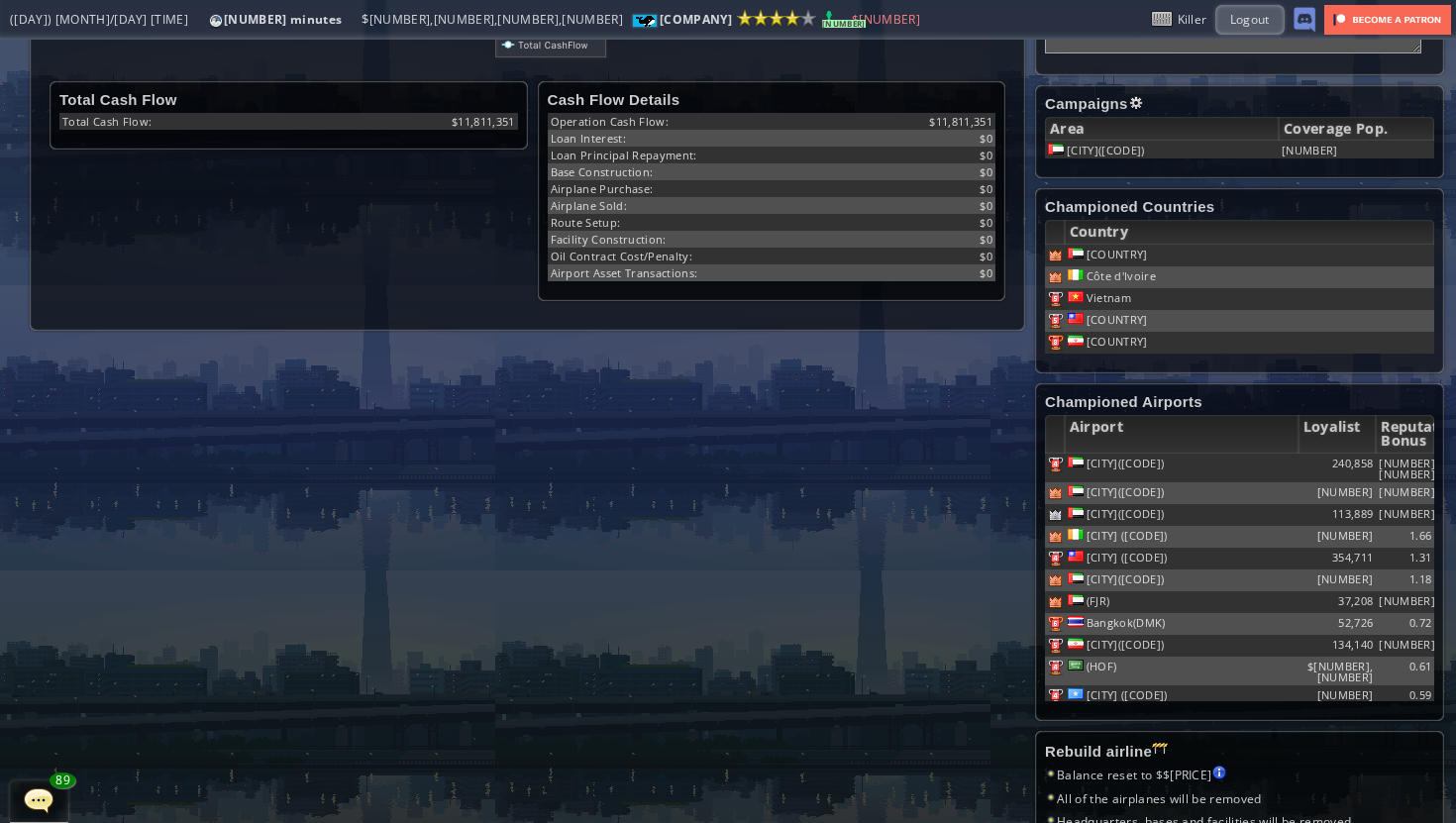 click at bounding box center [1136, 103] 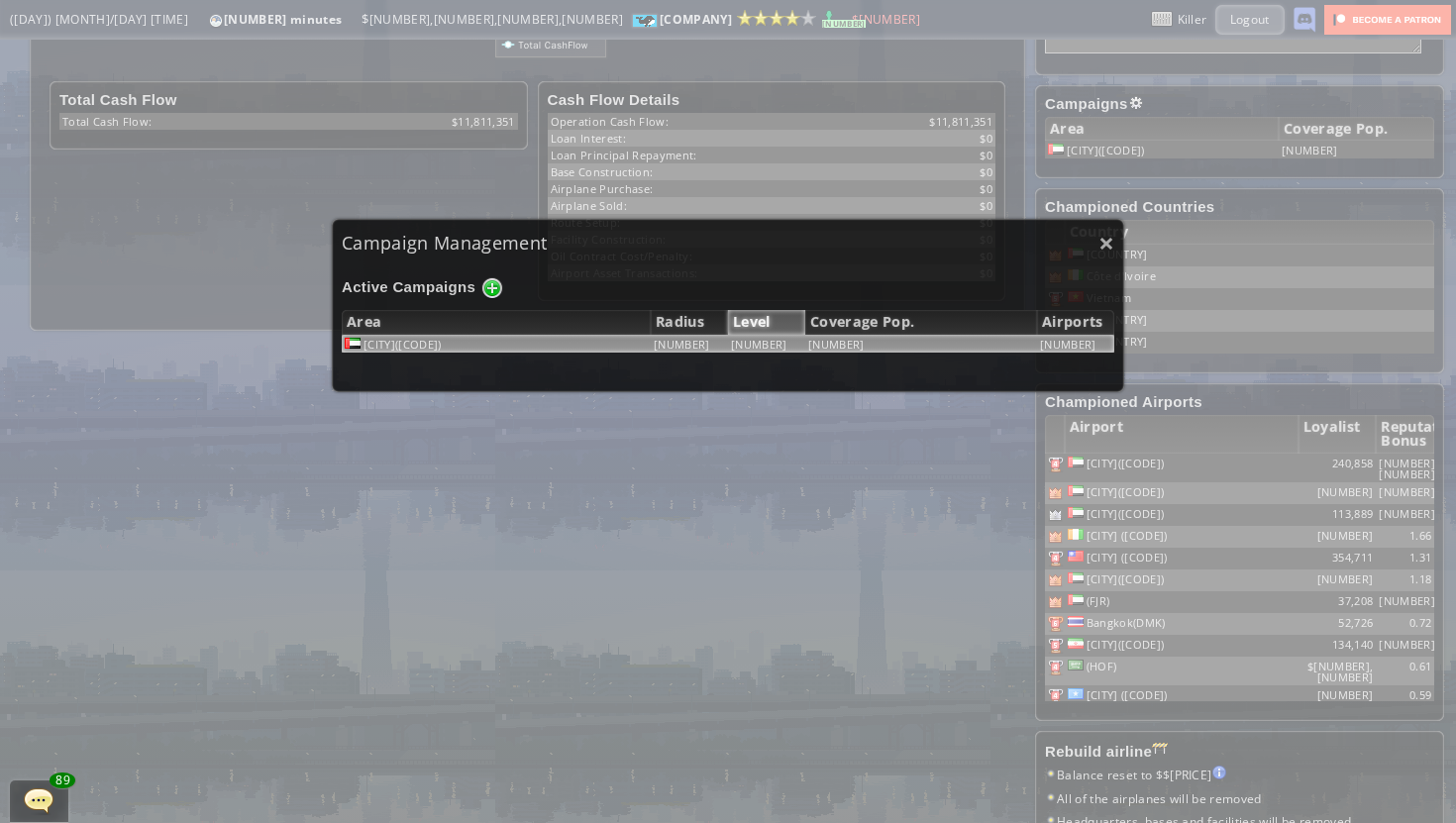 click on "[NUMBER]" at bounding box center (921, 344) 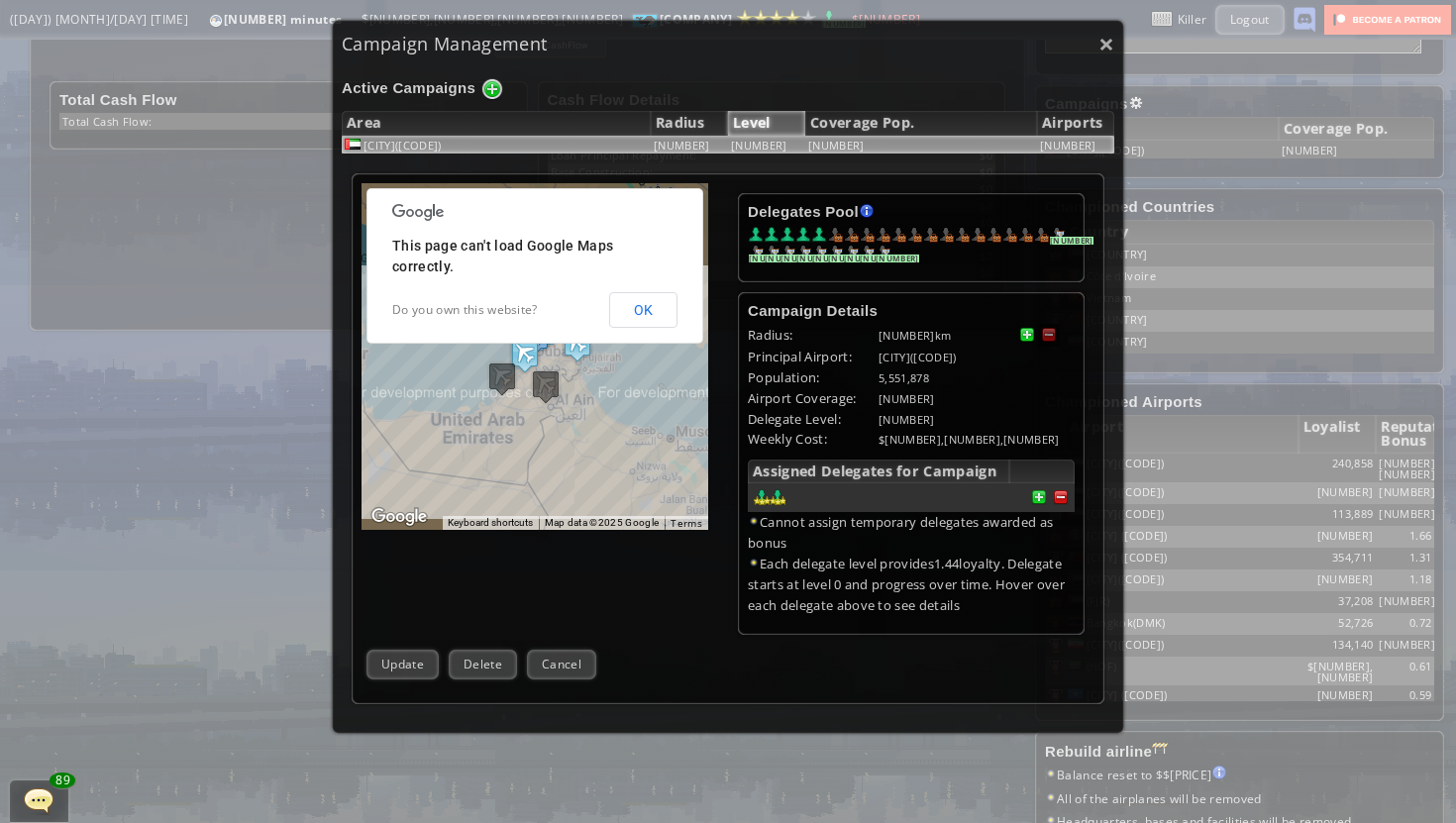 scroll, scrollTop: 335, scrollLeft: 0, axis: vertical 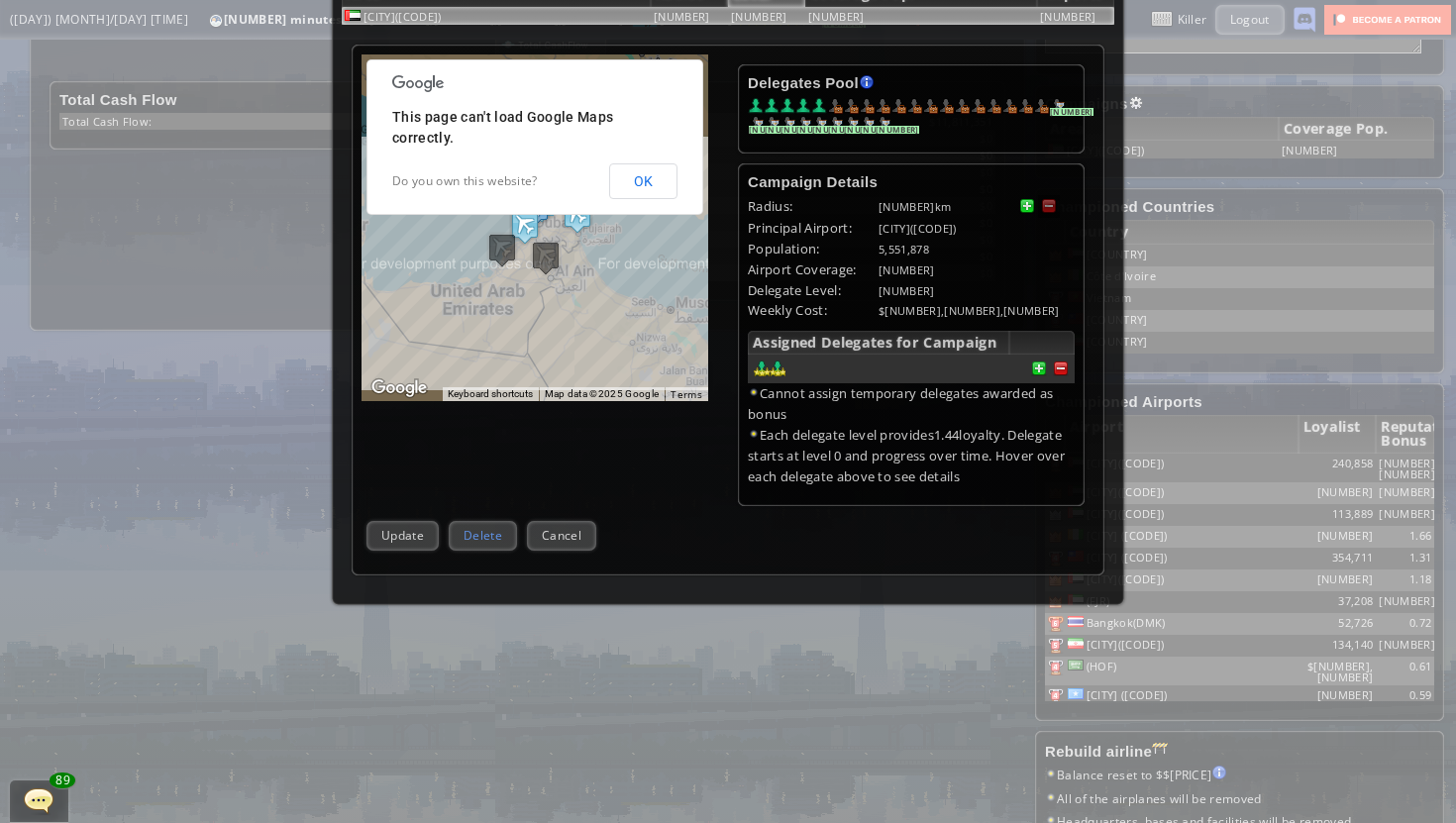 click on "Delete" at bounding box center [482, 535] 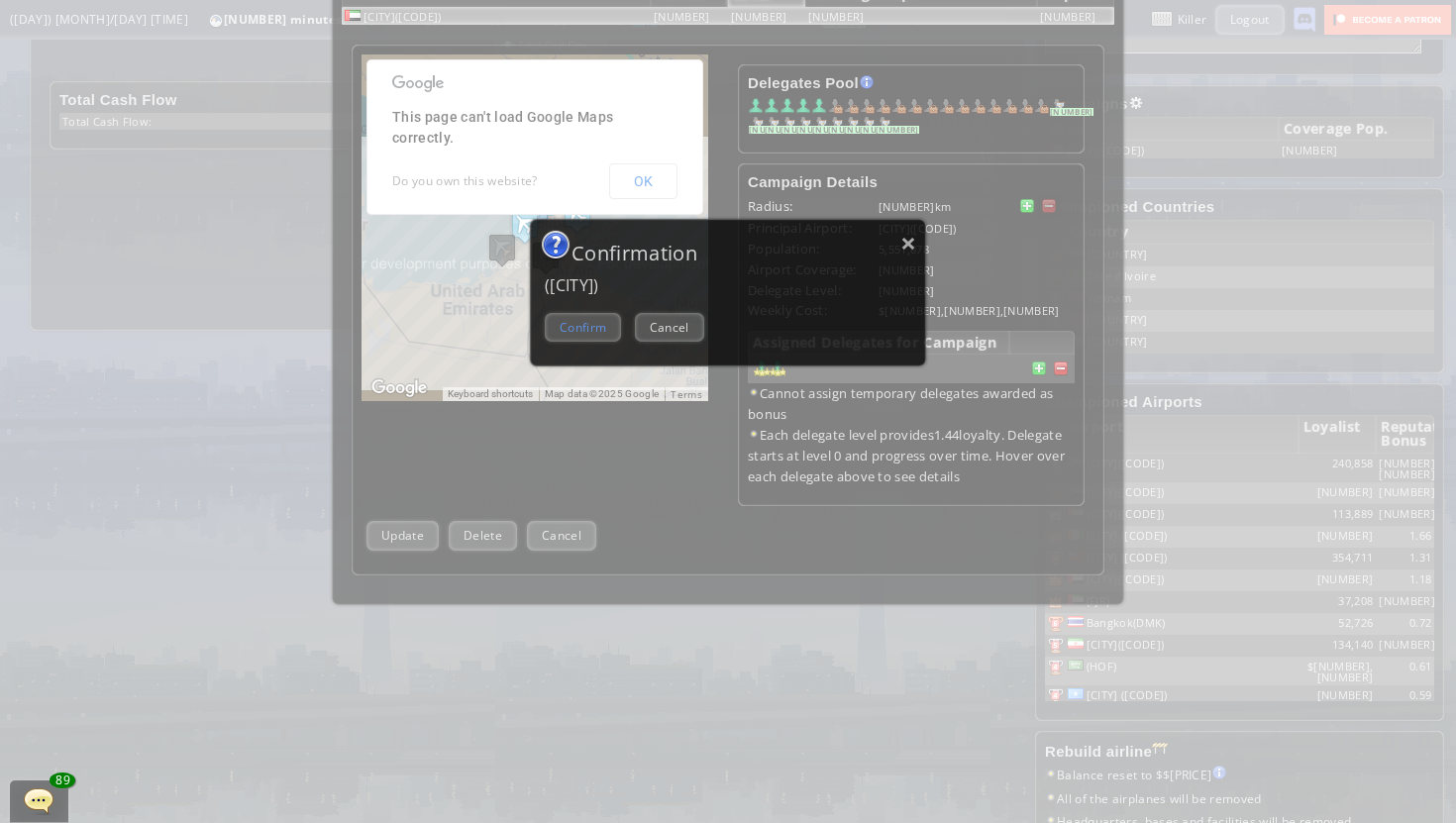 click on "Confirm" at bounding box center [582, 327] 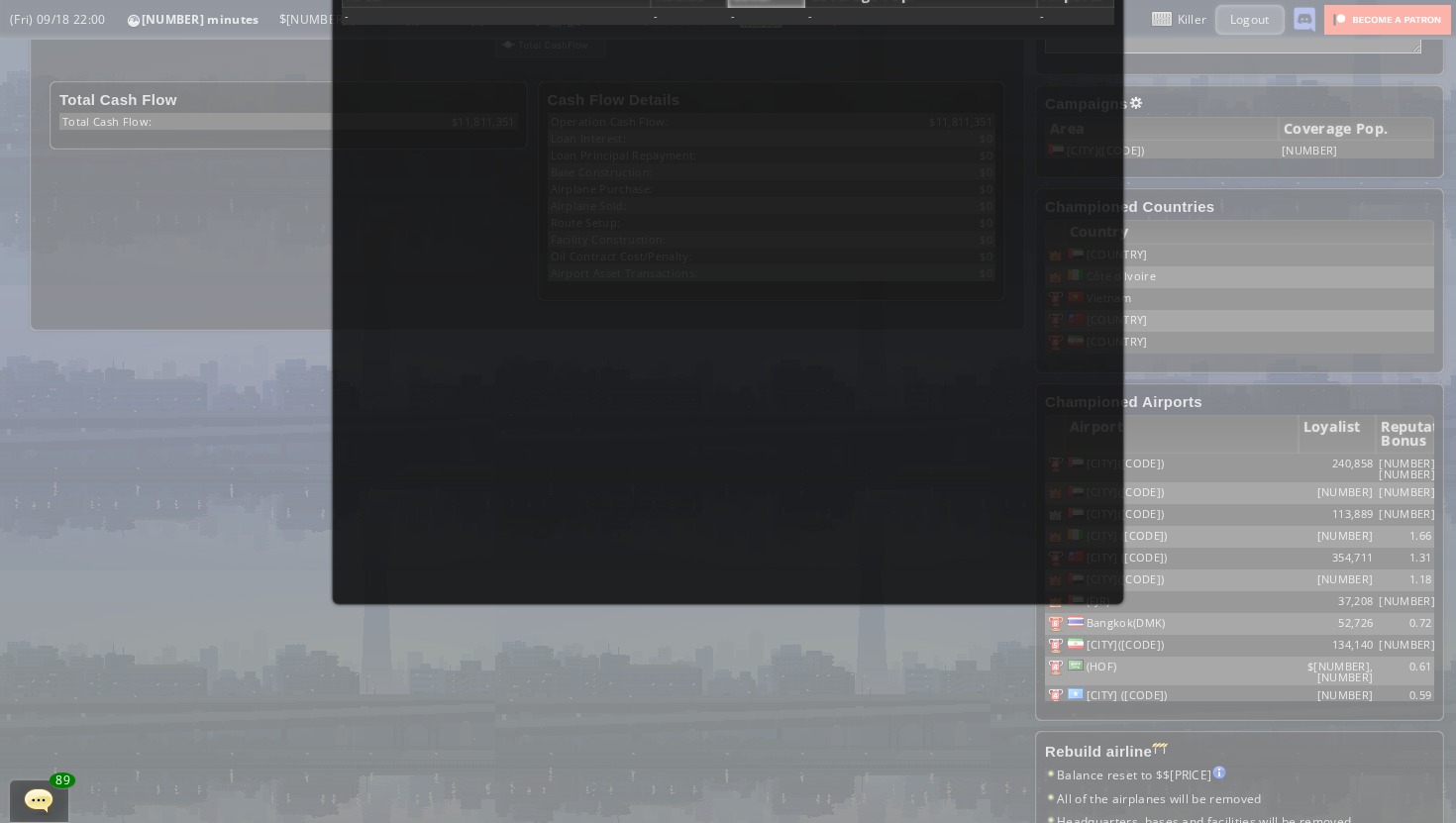 scroll, scrollTop: 0, scrollLeft: 0, axis: both 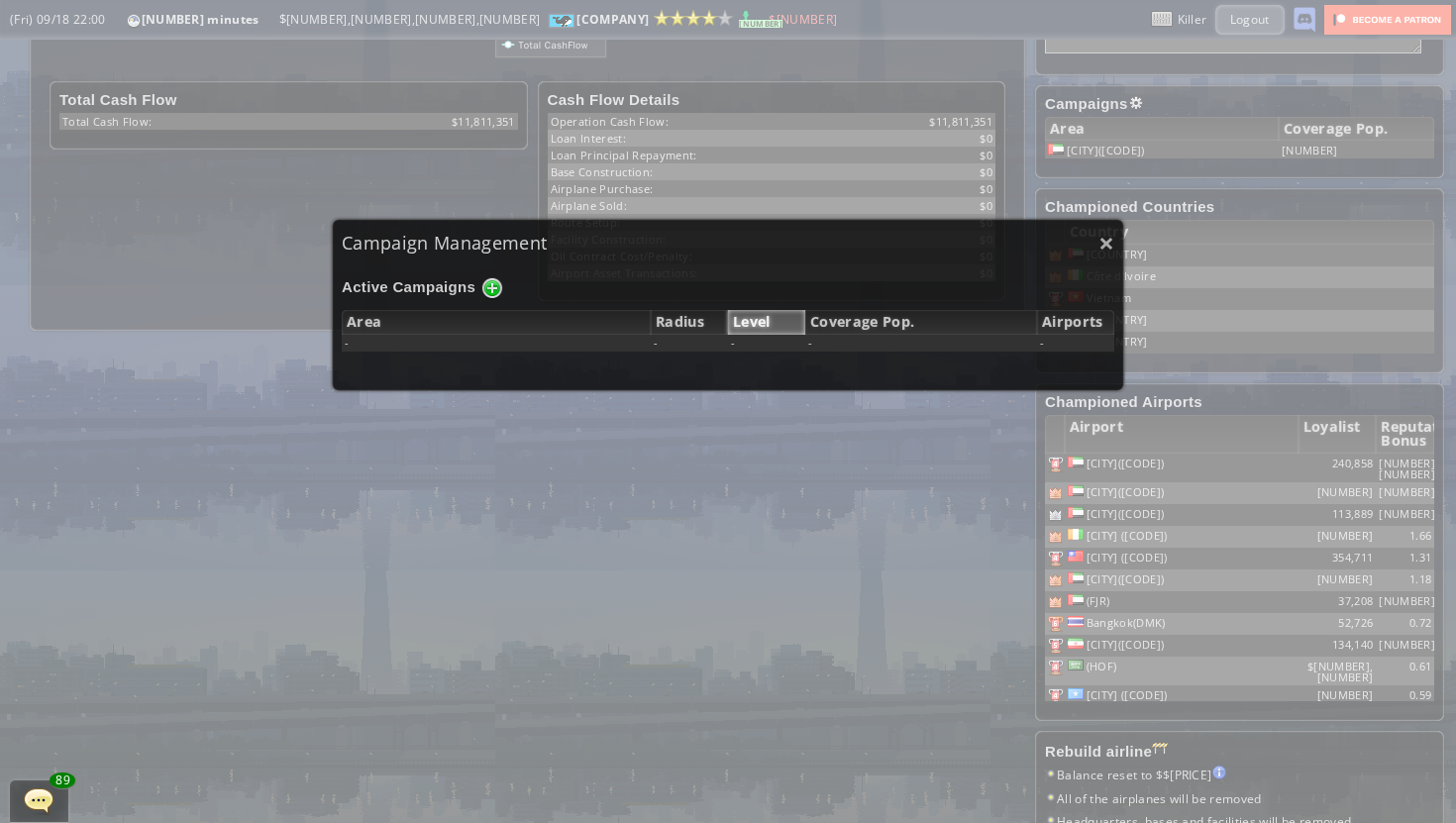 click on "×
Campaign Management
Active Campaigns
Area
Radius
Level
Coverage Pop.
Airports
- - - - -
Delegates Pool Gained by leveling up your airline. Airline grade is determined by reputation points.
12 12 12 12 12 12 12 12 12 12
km" at bounding box center [728, 411] 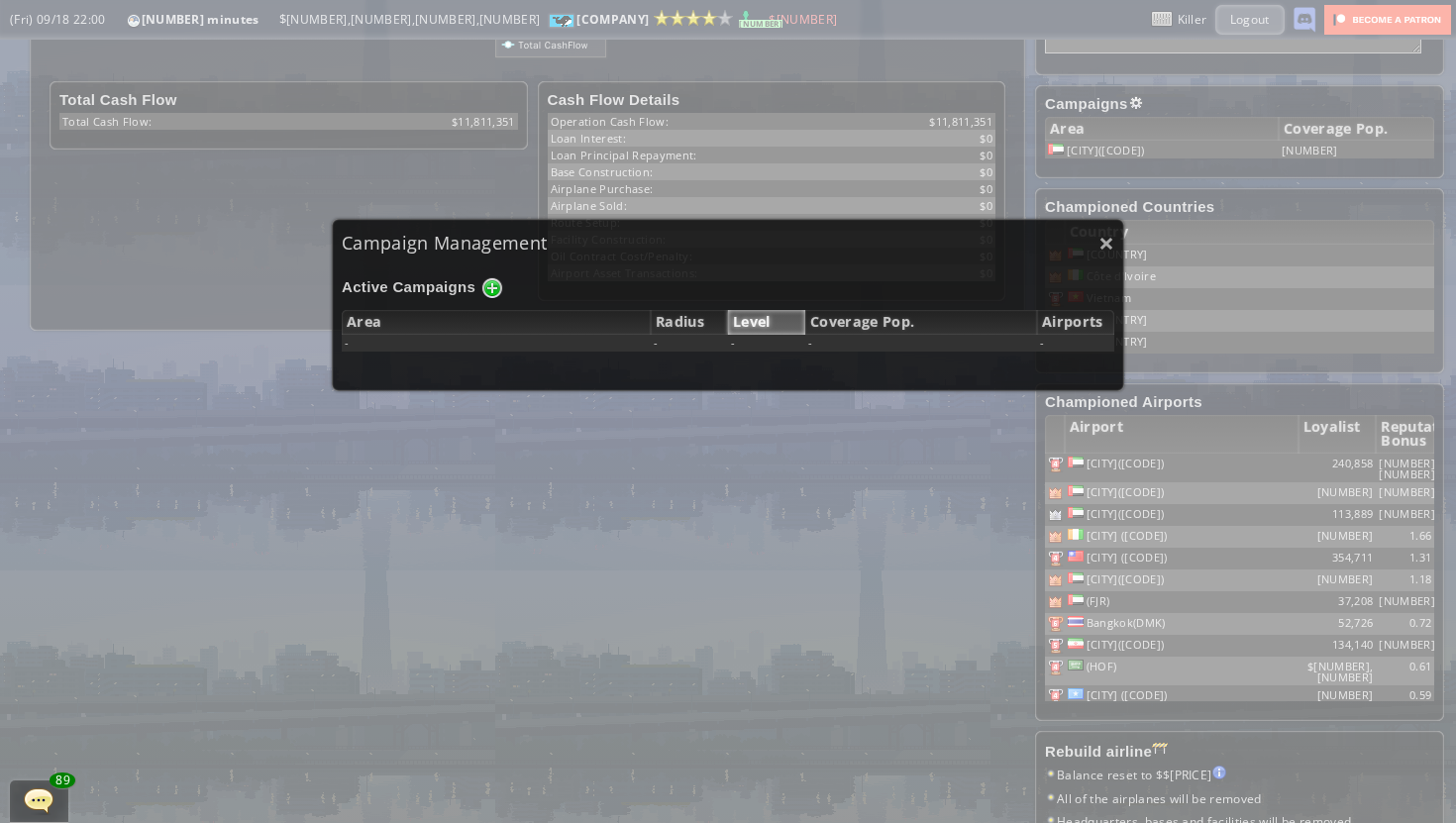click on "Campaign Management" at bounding box center (728, 243) 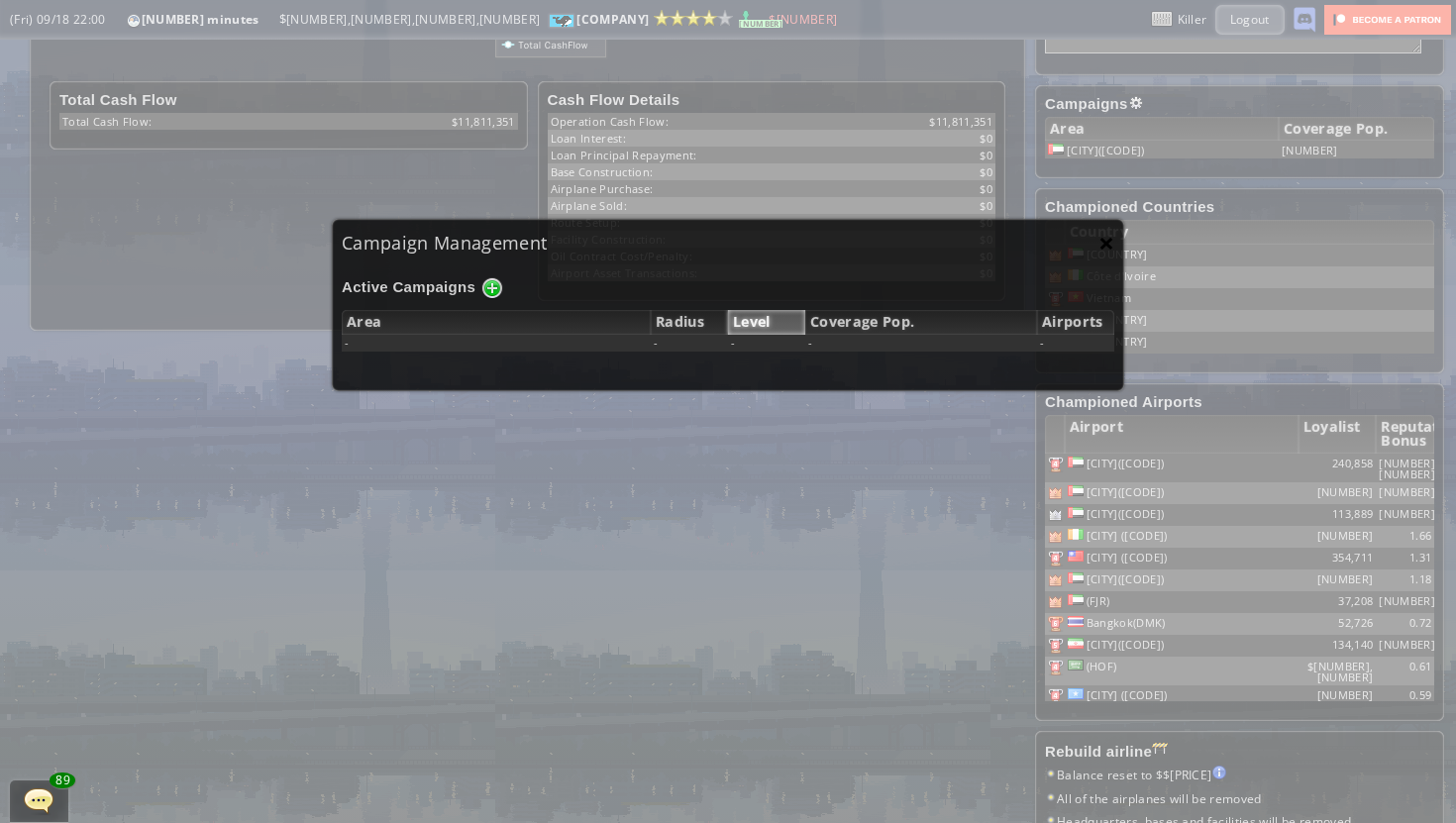 click on "×" at bounding box center (1106, 243) 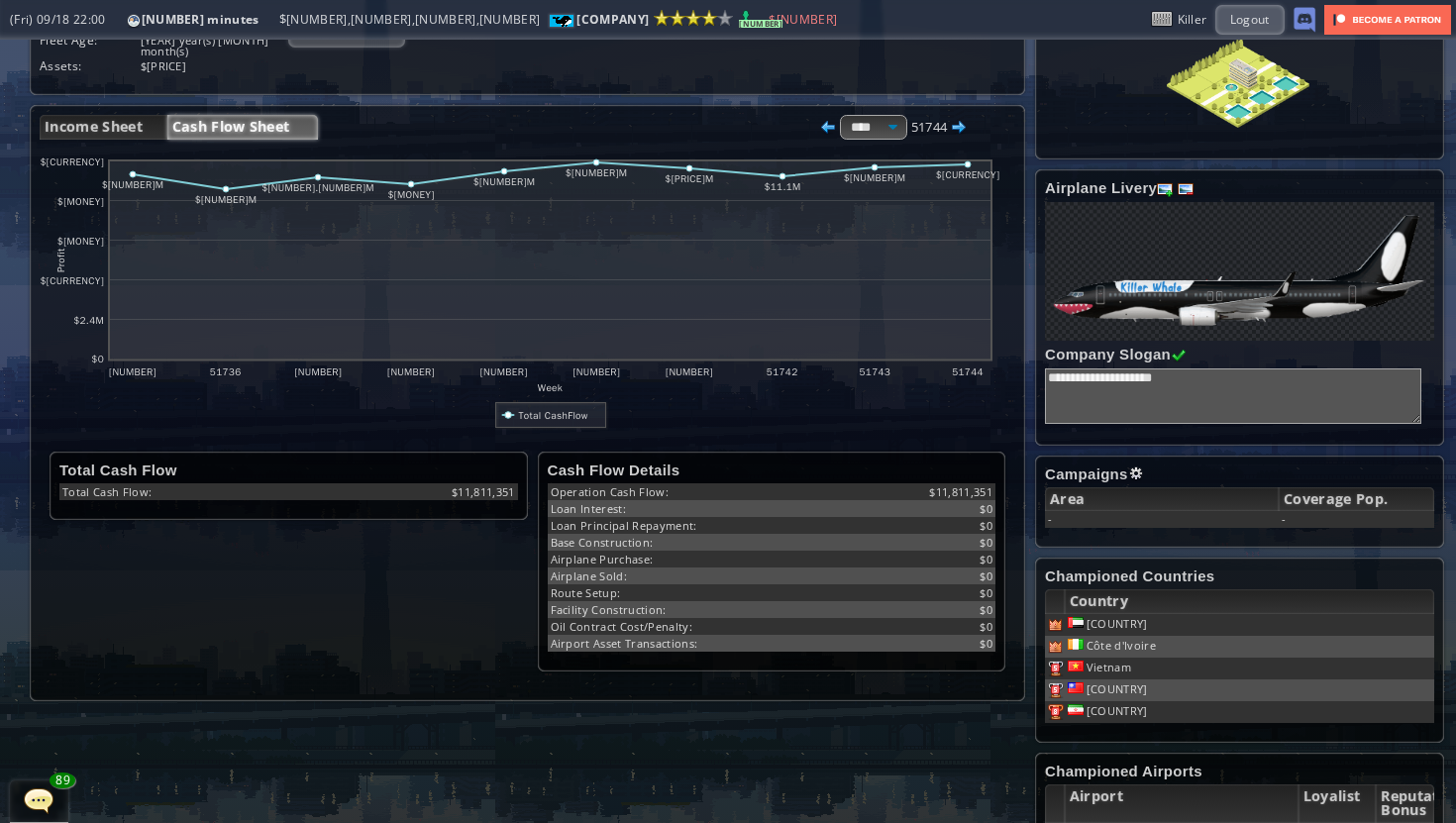 scroll, scrollTop: 124, scrollLeft: 0, axis: vertical 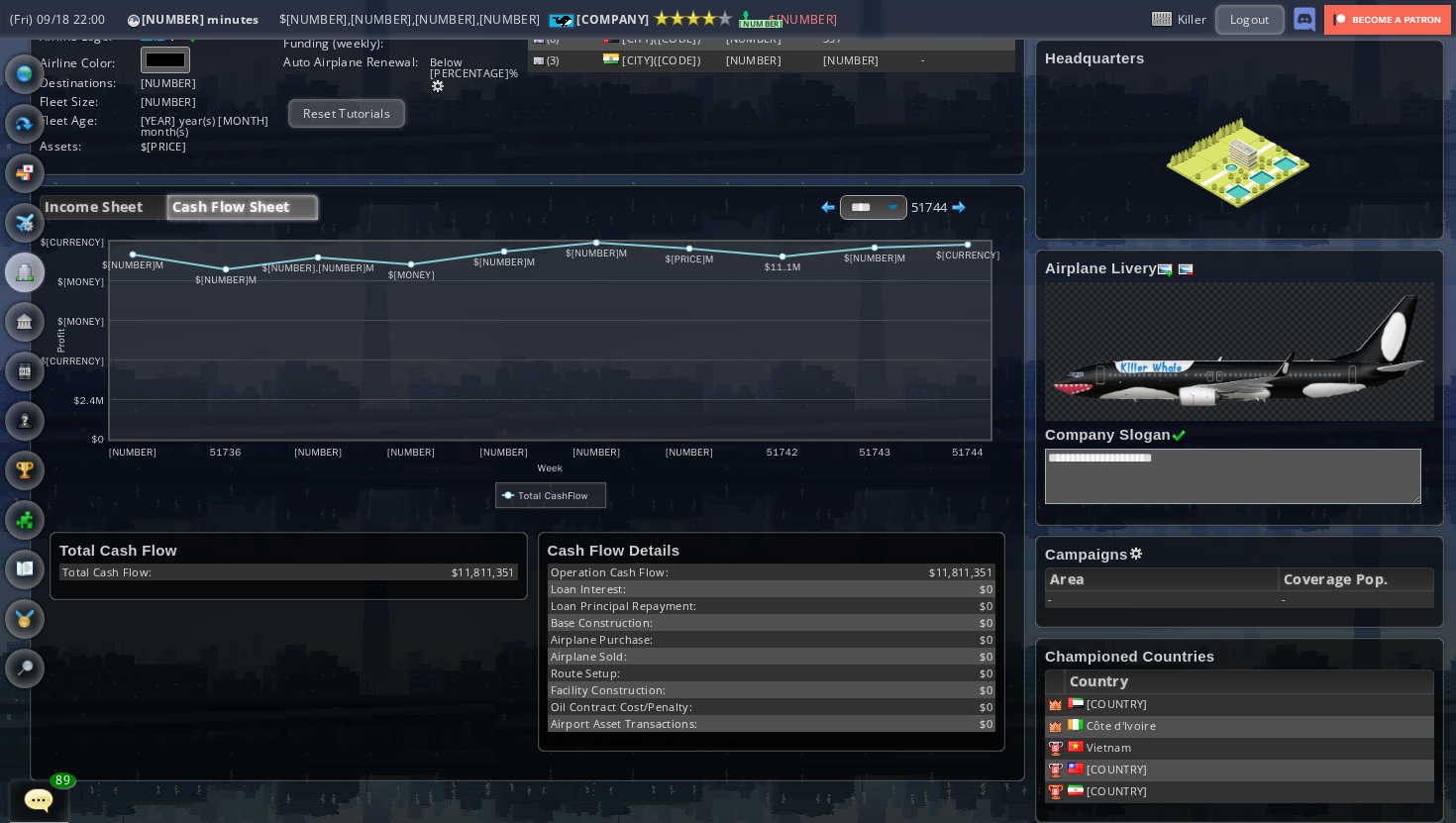 click at bounding box center (7, 411) 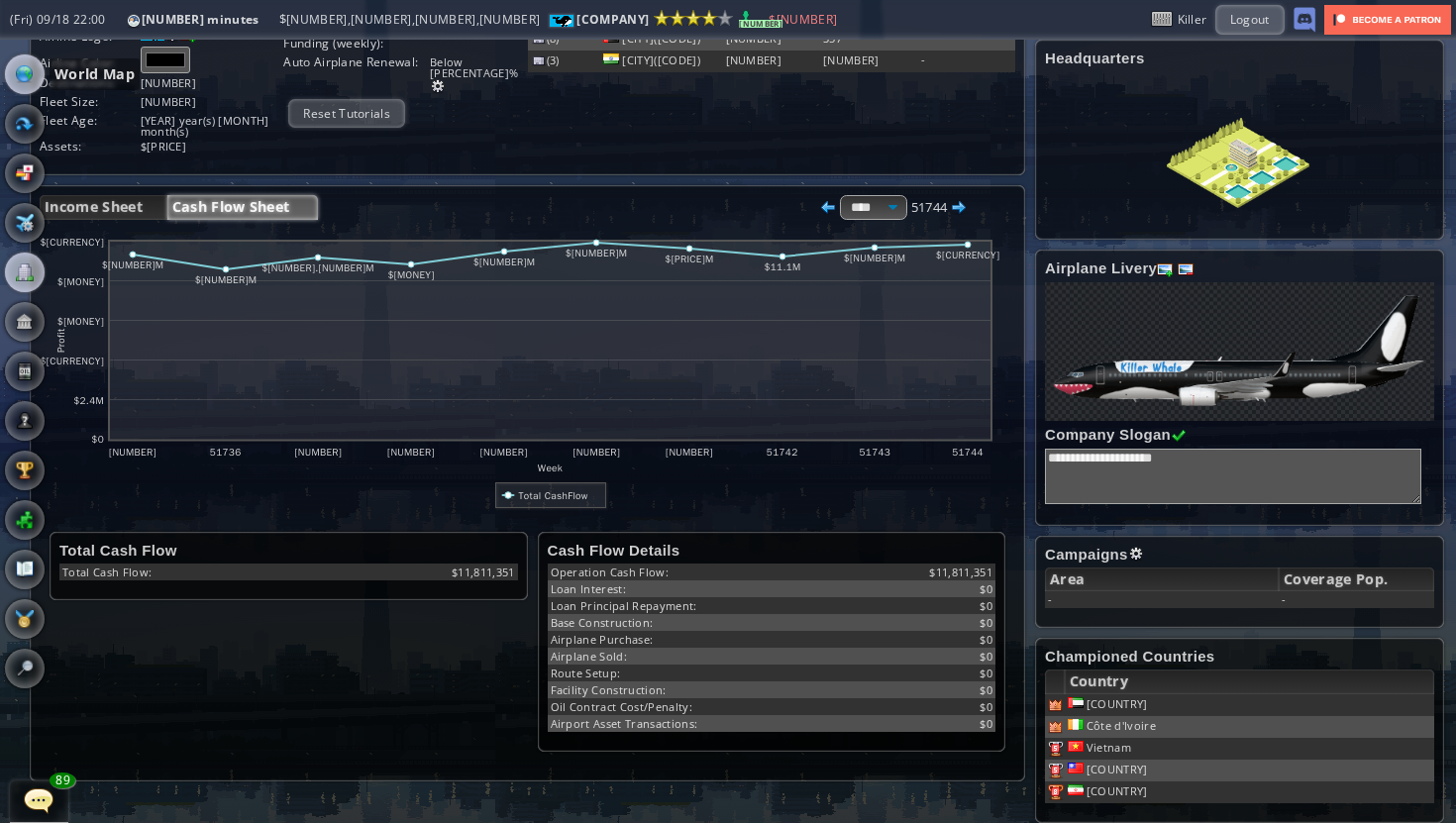 click at bounding box center (25, 74) 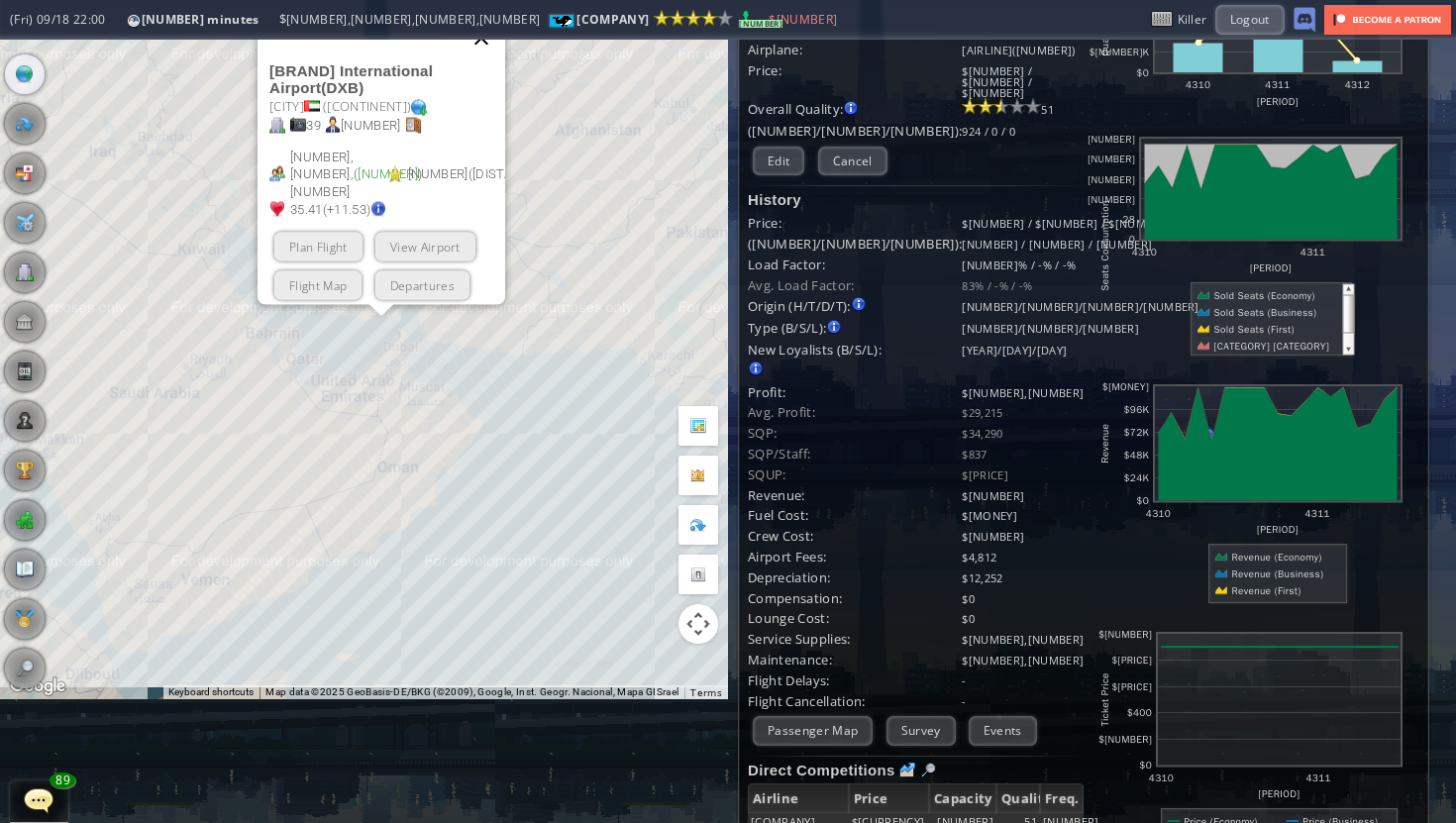 click at bounding box center [481, 38] 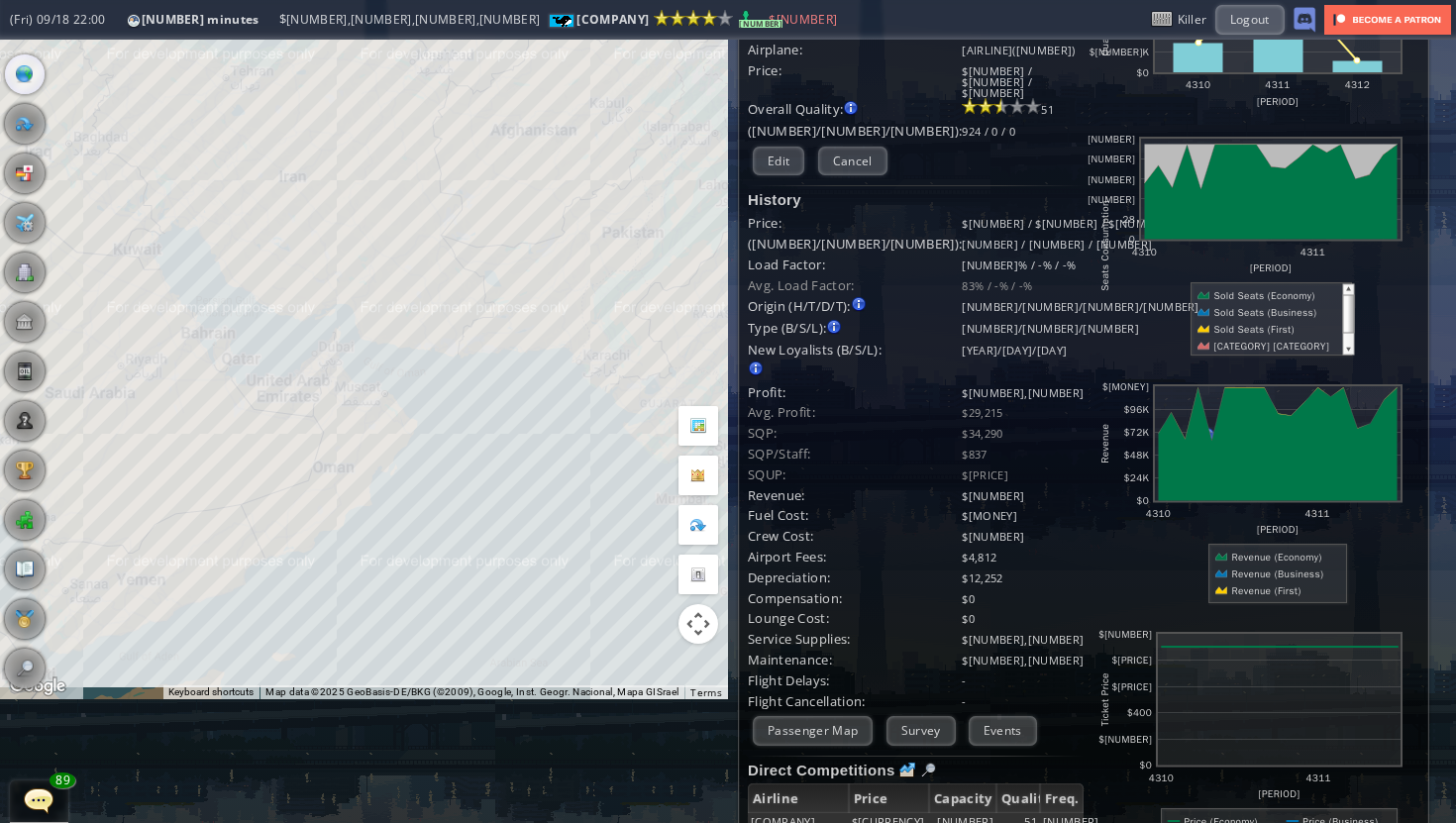 drag, startPoint x: 523, startPoint y: 163, endPoint x: 262, endPoint y: 198, distance: 263.33629 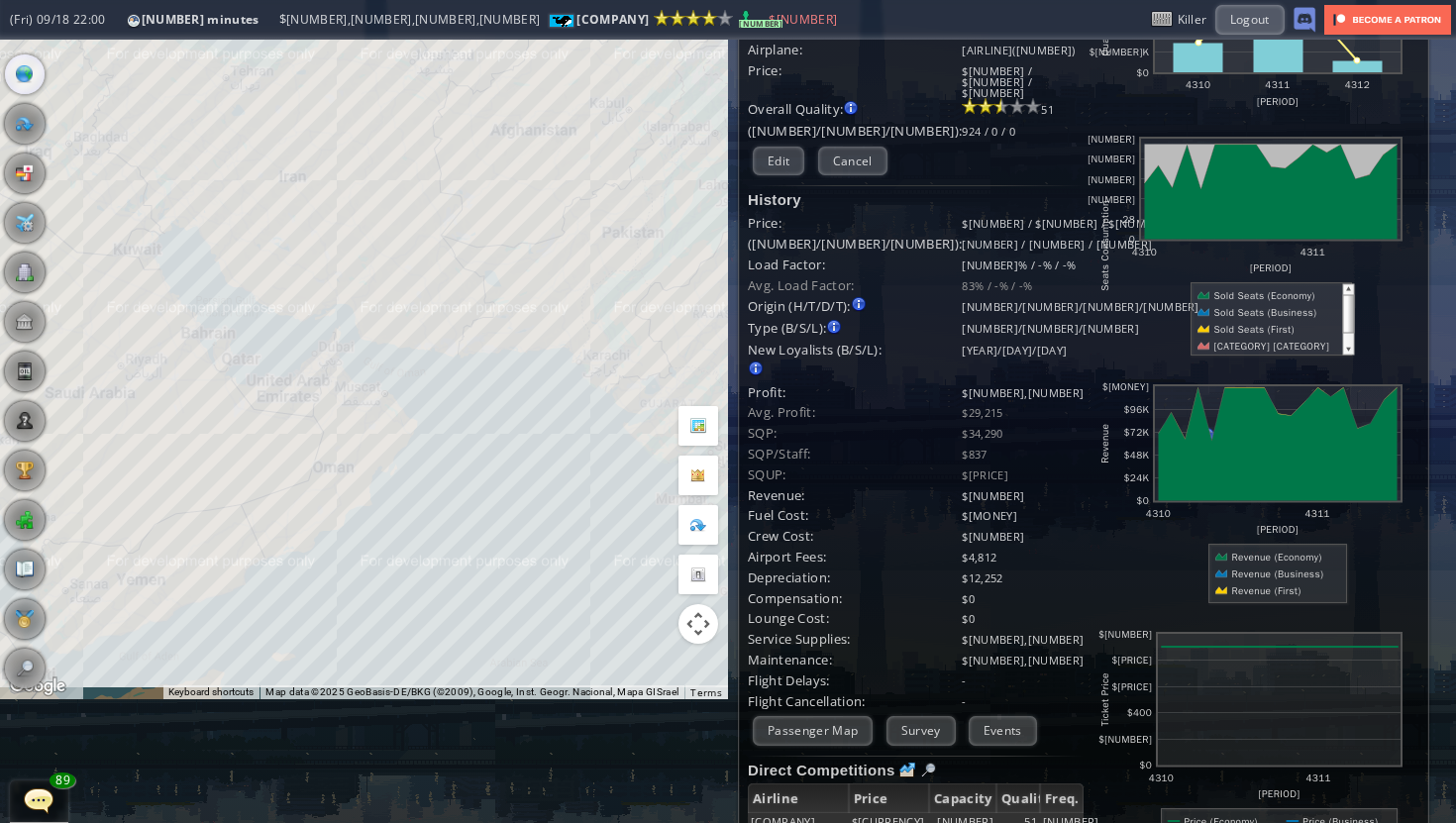 click on "To navigate, press the arrow keys." at bounding box center (364, 307) 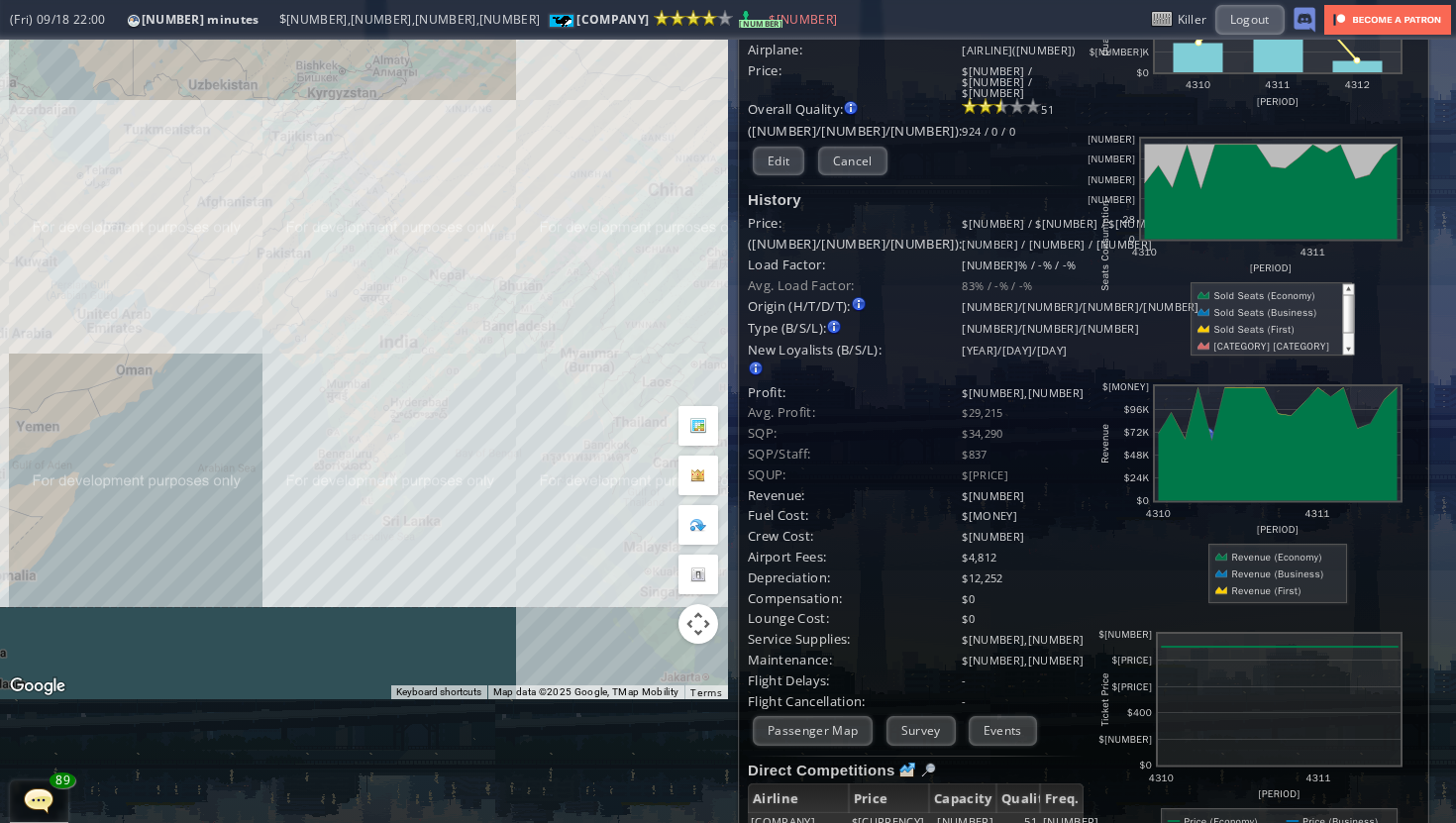 click on "To navigate, press the arrow keys." at bounding box center (364, 307) 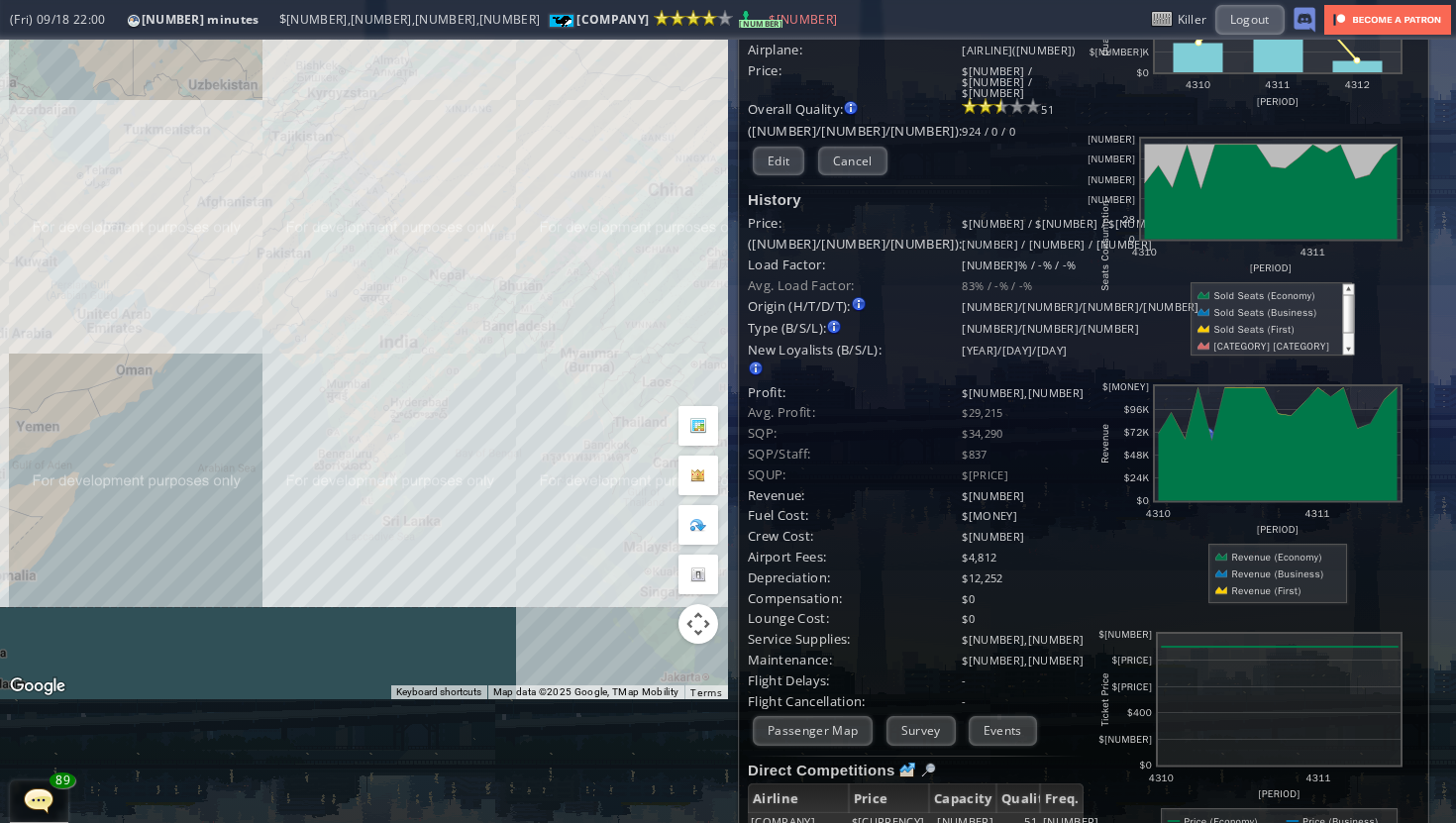 click on "To navigate, press the arrow keys." at bounding box center [364, 307] 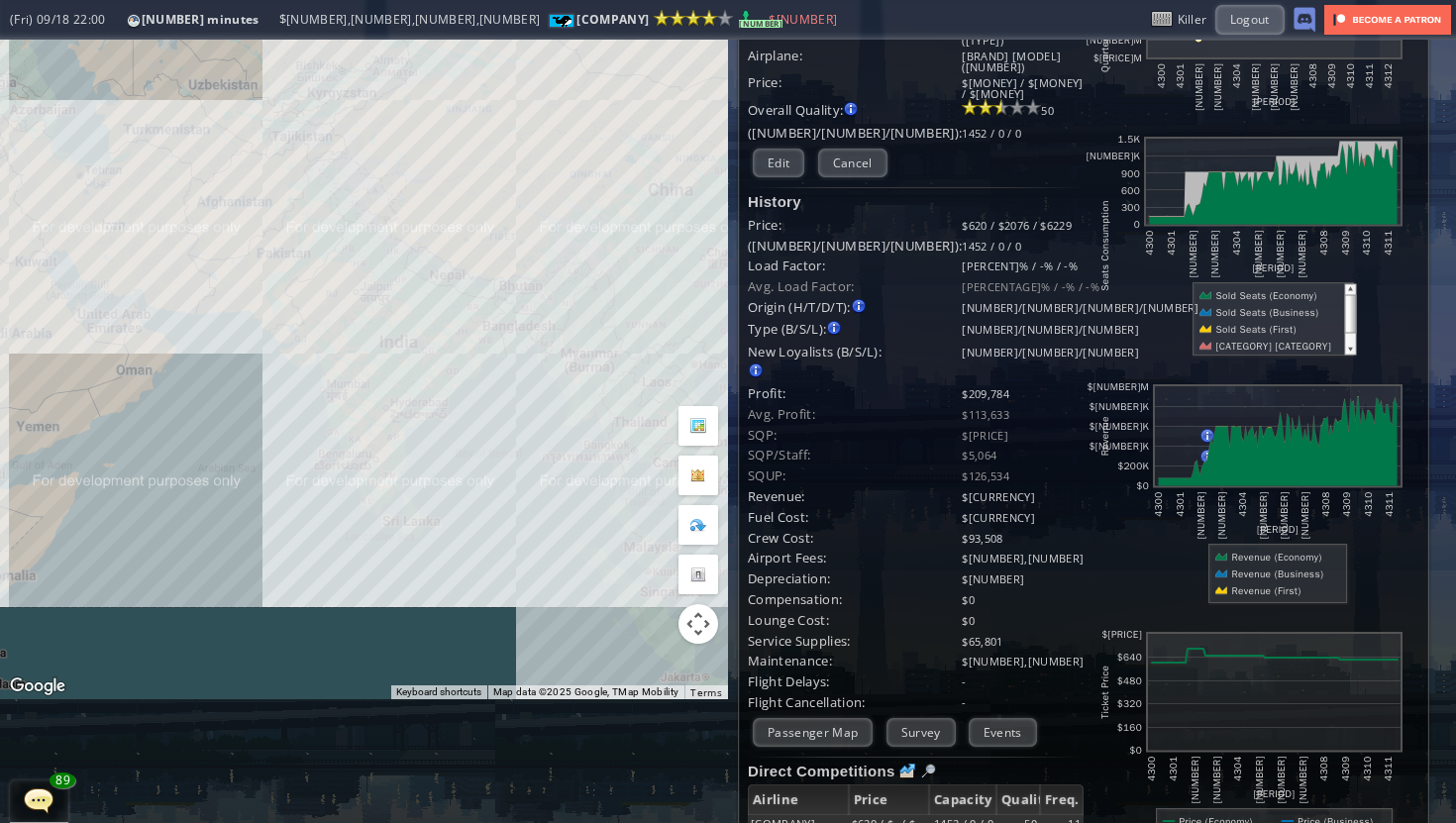 scroll, scrollTop: 0, scrollLeft: 0, axis: both 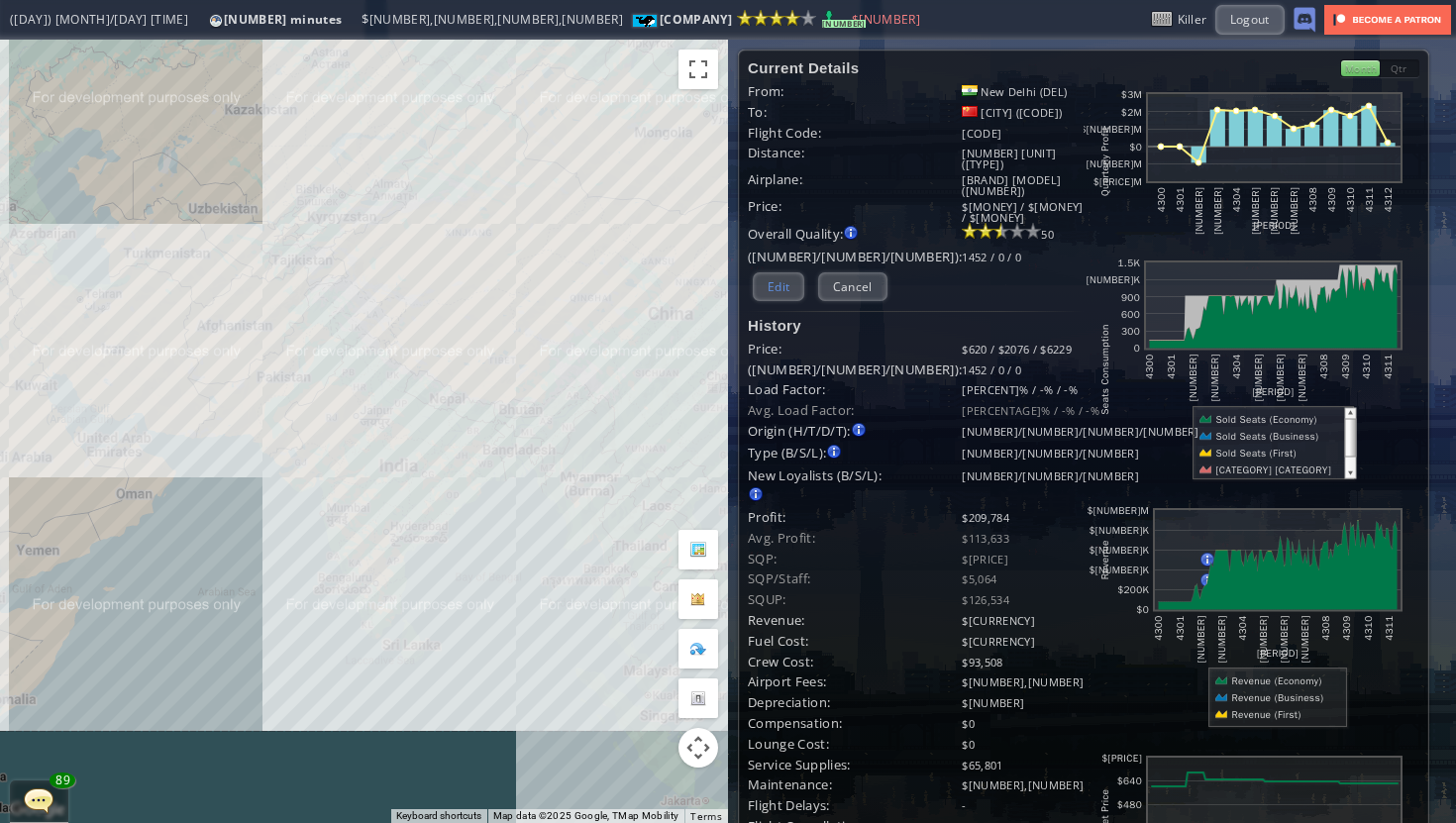 click on "Edit" at bounding box center [779, 286] 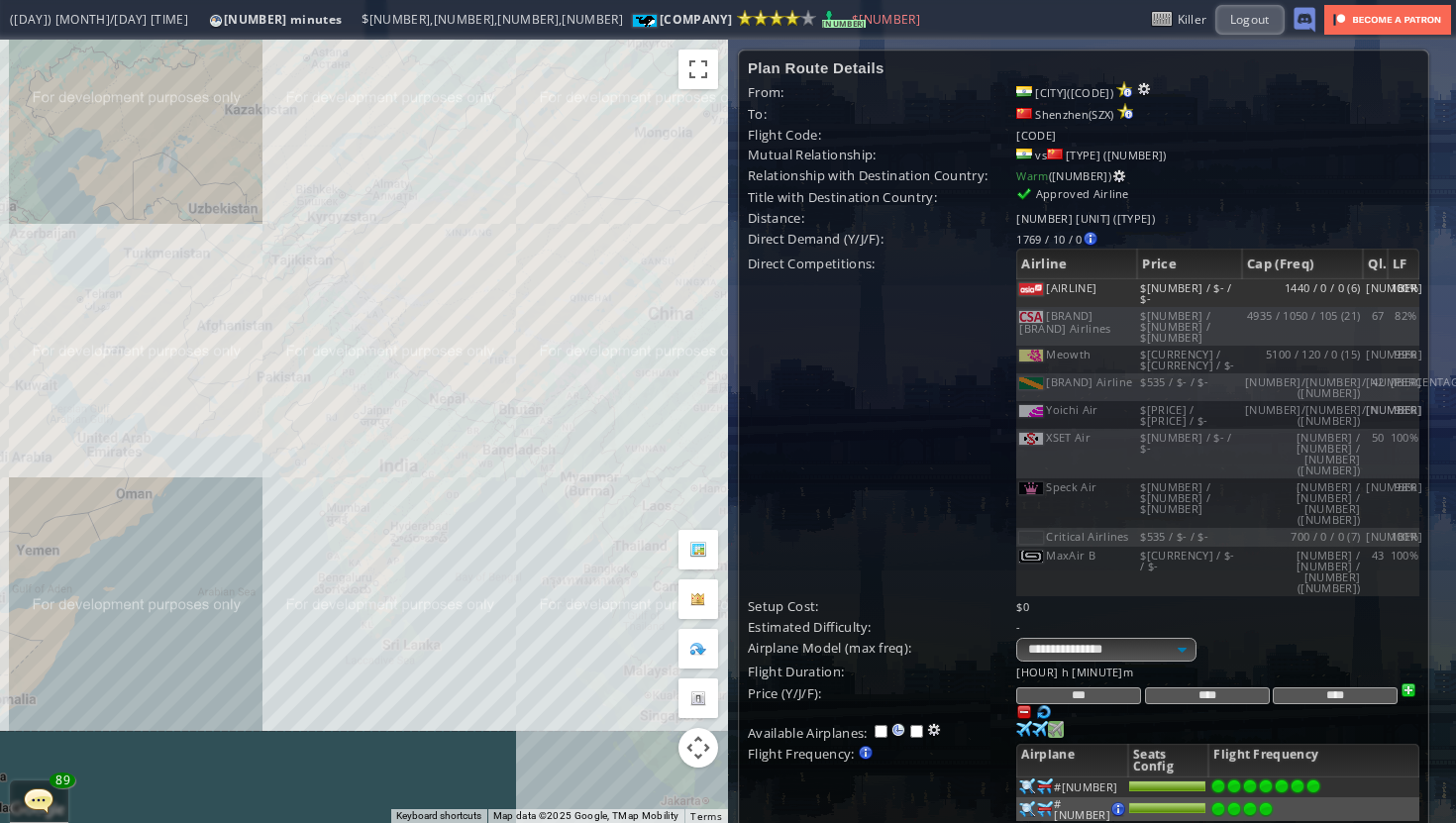 click at bounding box center (1024, 729) 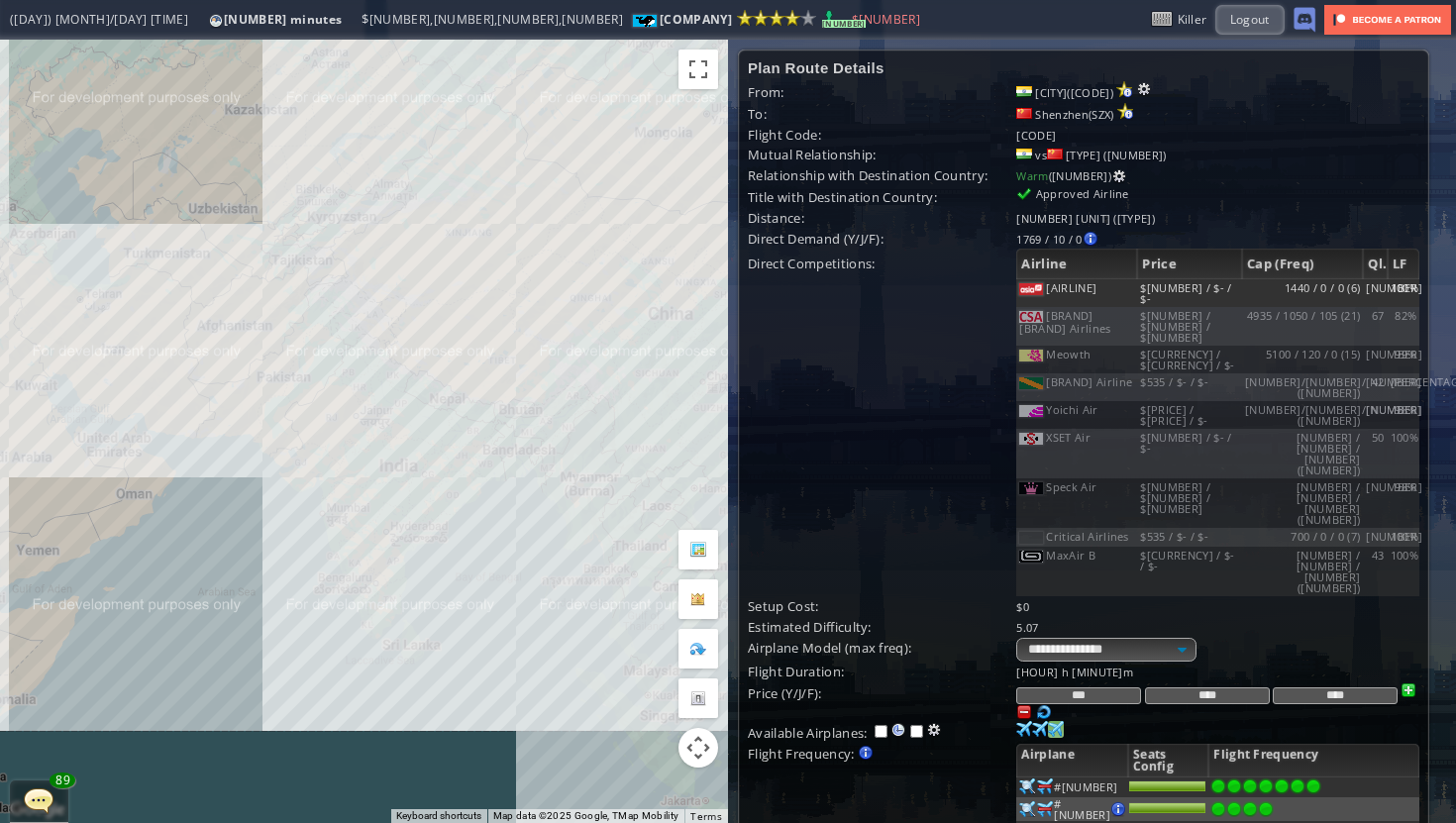 click on "Purchase airplane
Or assign airplane to this airport
No airplane with this model based in this airport
[NUMBER] [NUMBER] [NUMBER] [NUMBER] [NUMBER] [NUMBER]" at bounding box center [1217, 671] 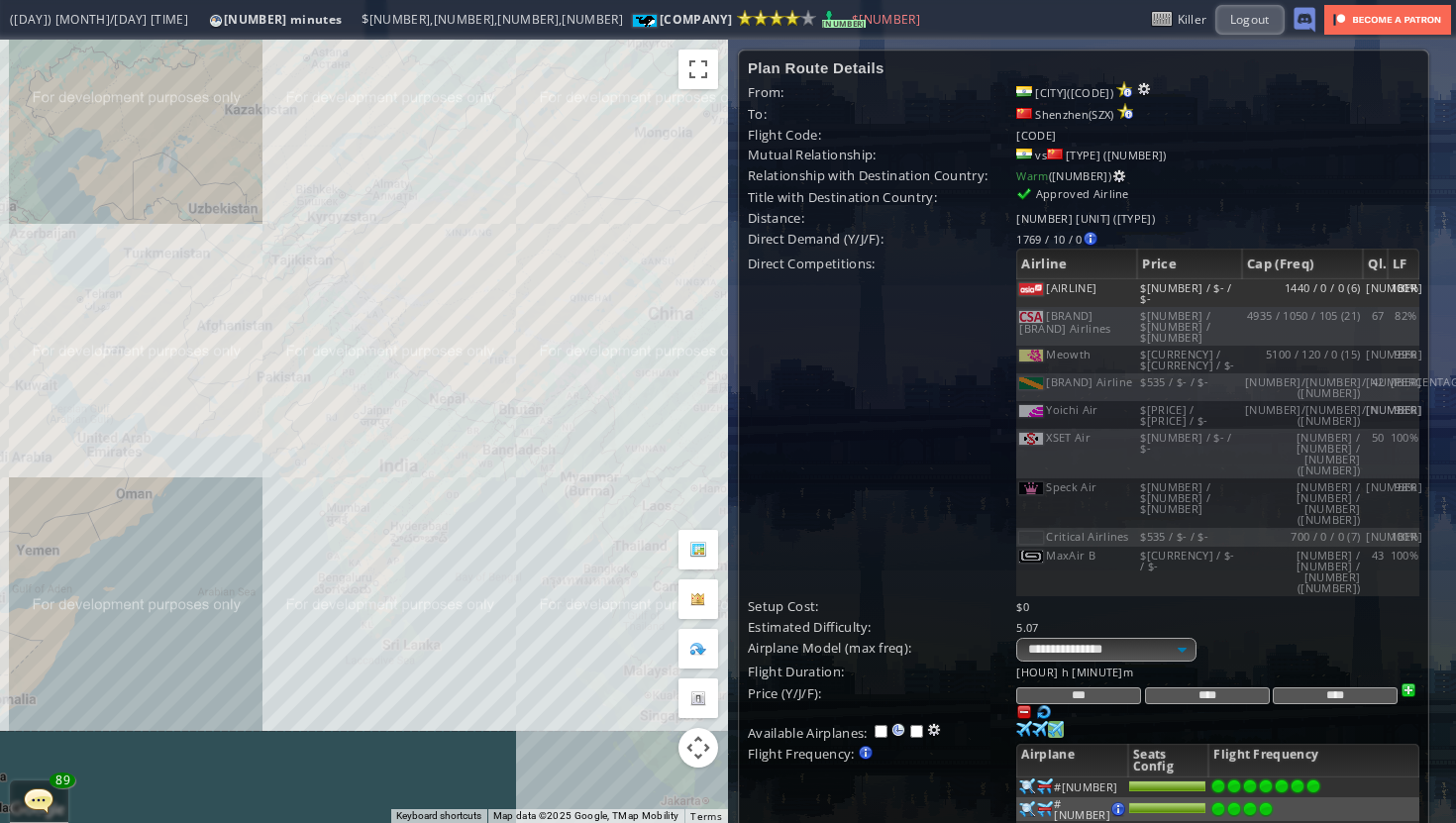 click at bounding box center (1024, 729) 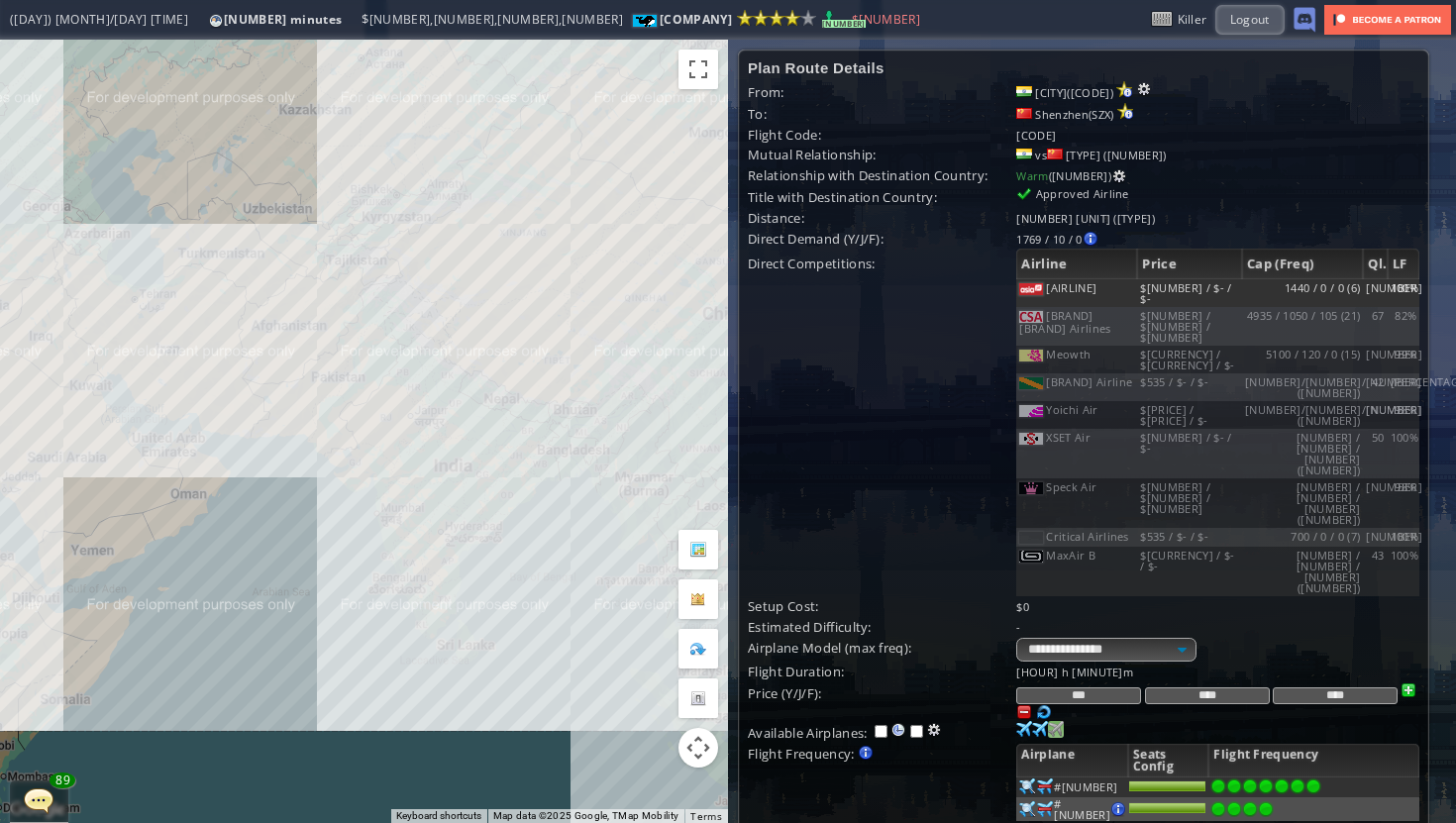 drag, startPoint x: 528, startPoint y: 560, endPoint x: 706, endPoint y: 565, distance: 178.07021 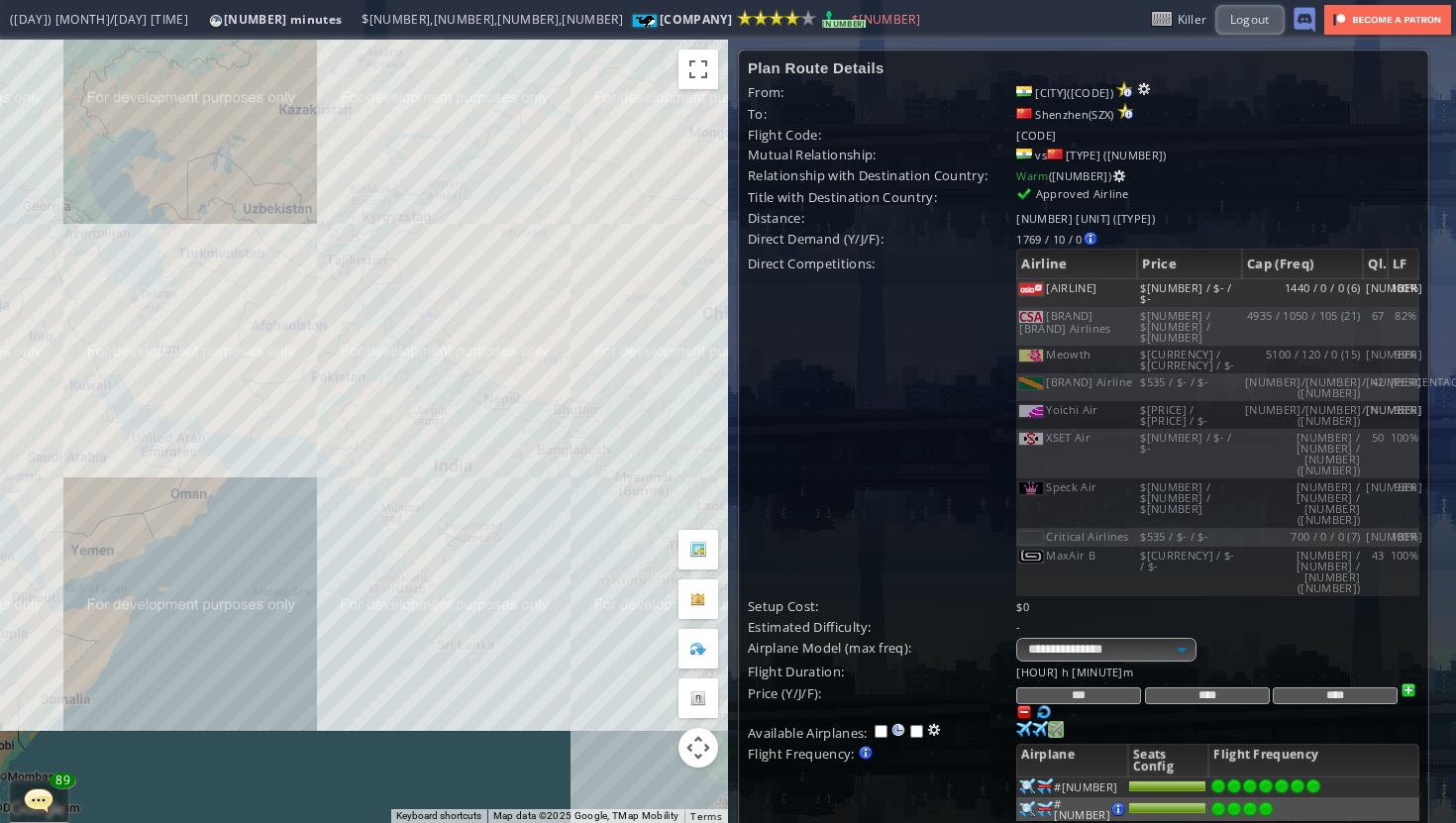 click on "To navigate, press the arrow keys." at bounding box center [364, 431] 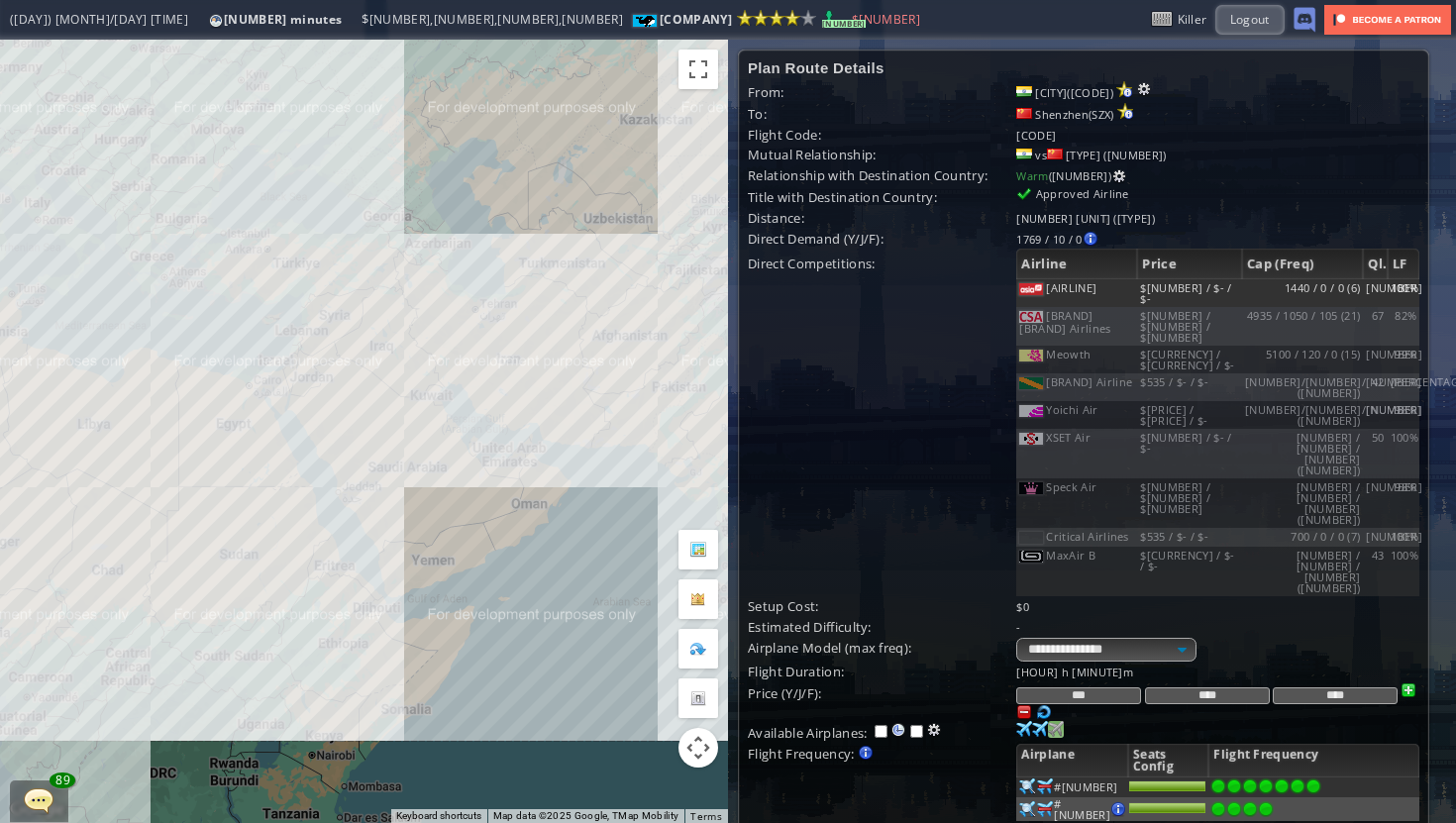 drag, startPoint x: 586, startPoint y: 554, endPoint x: 467, endPoint y: 566, distance: 119.60351 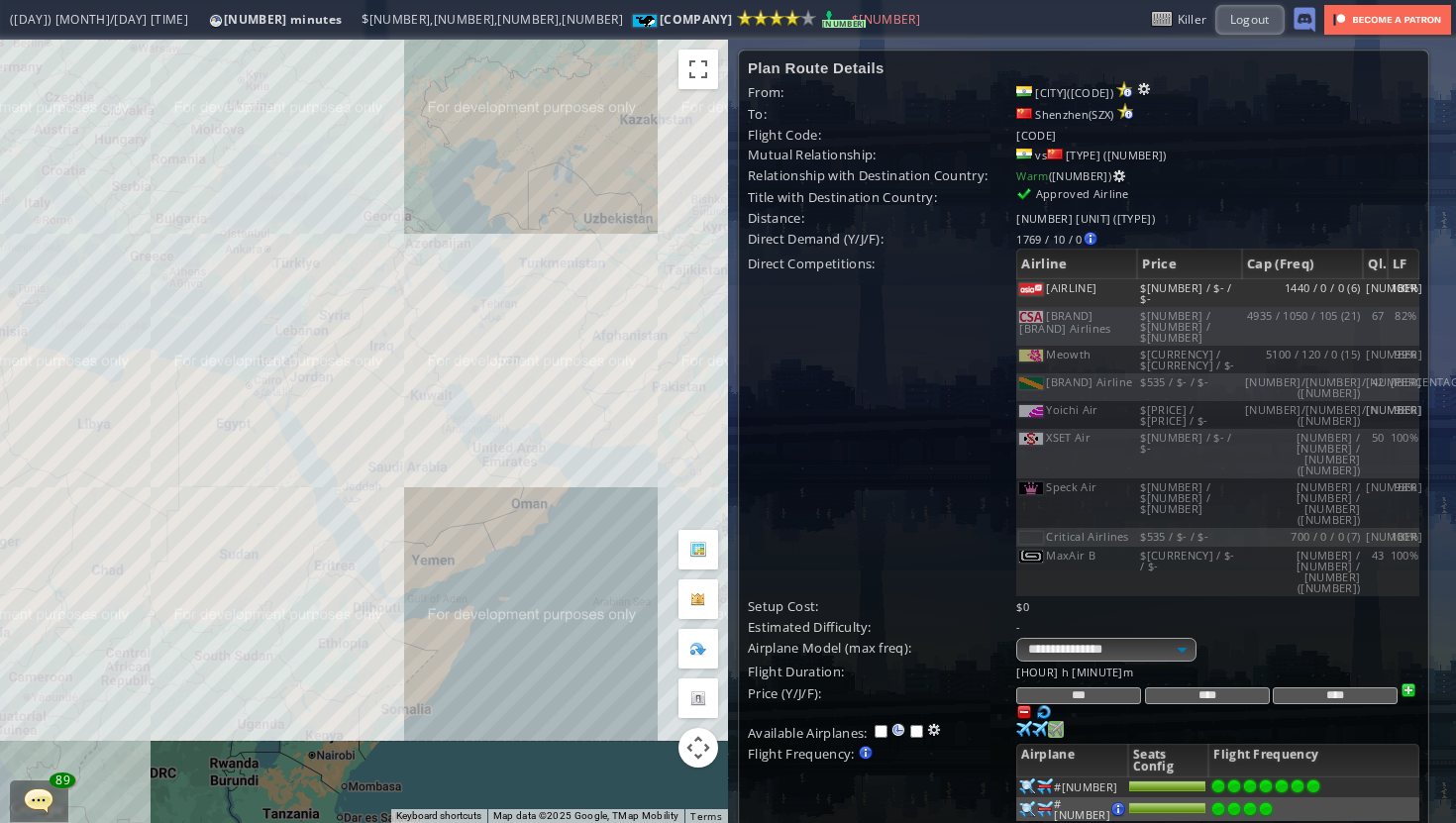 click on "To navigate, press the arrow keys." at bounding box center (364, 431) 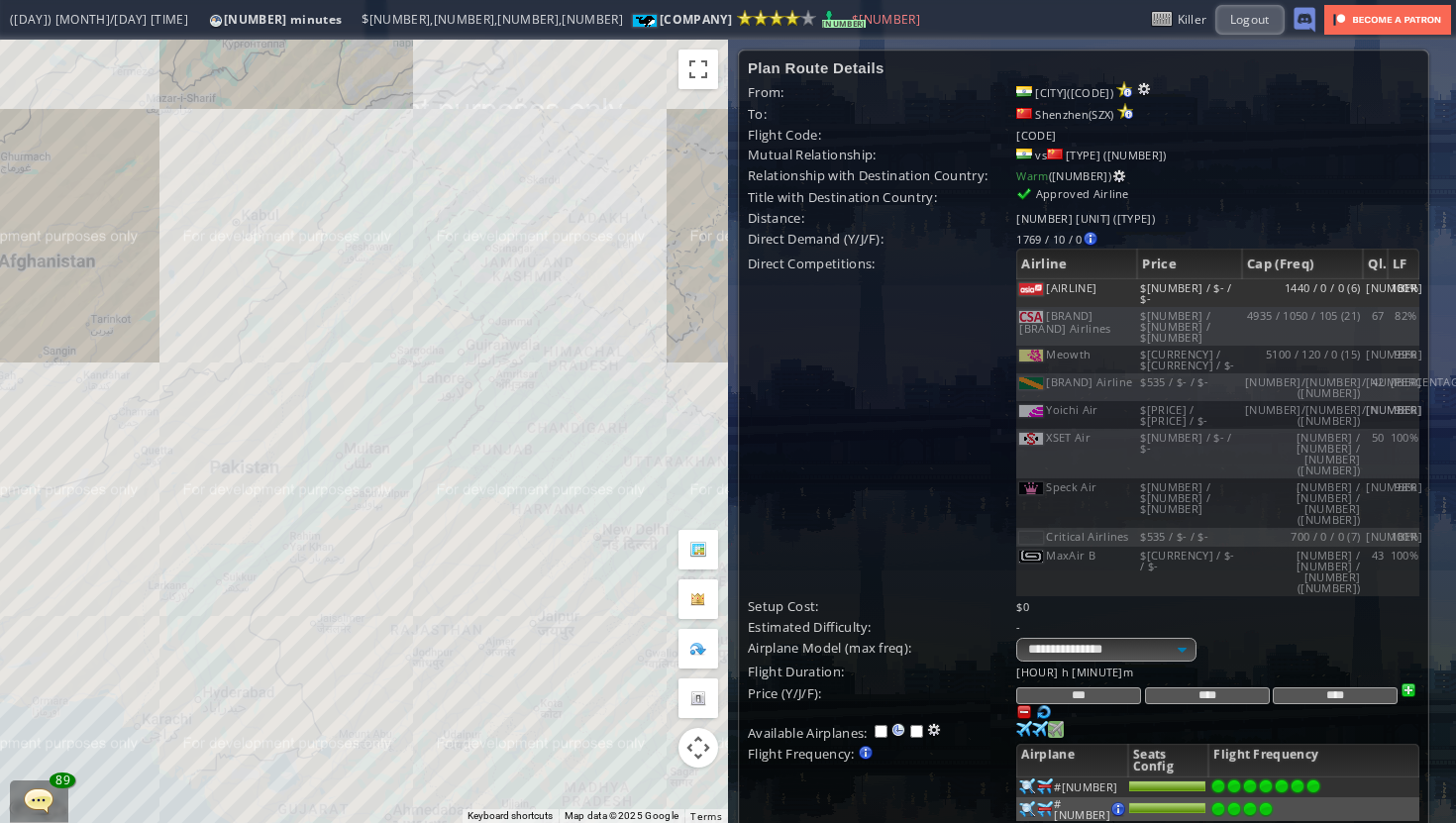 drag, startPoint x: 532, startPoint y: 386, endPoint x: 428, endPoint y: 390, distance: 104.076895 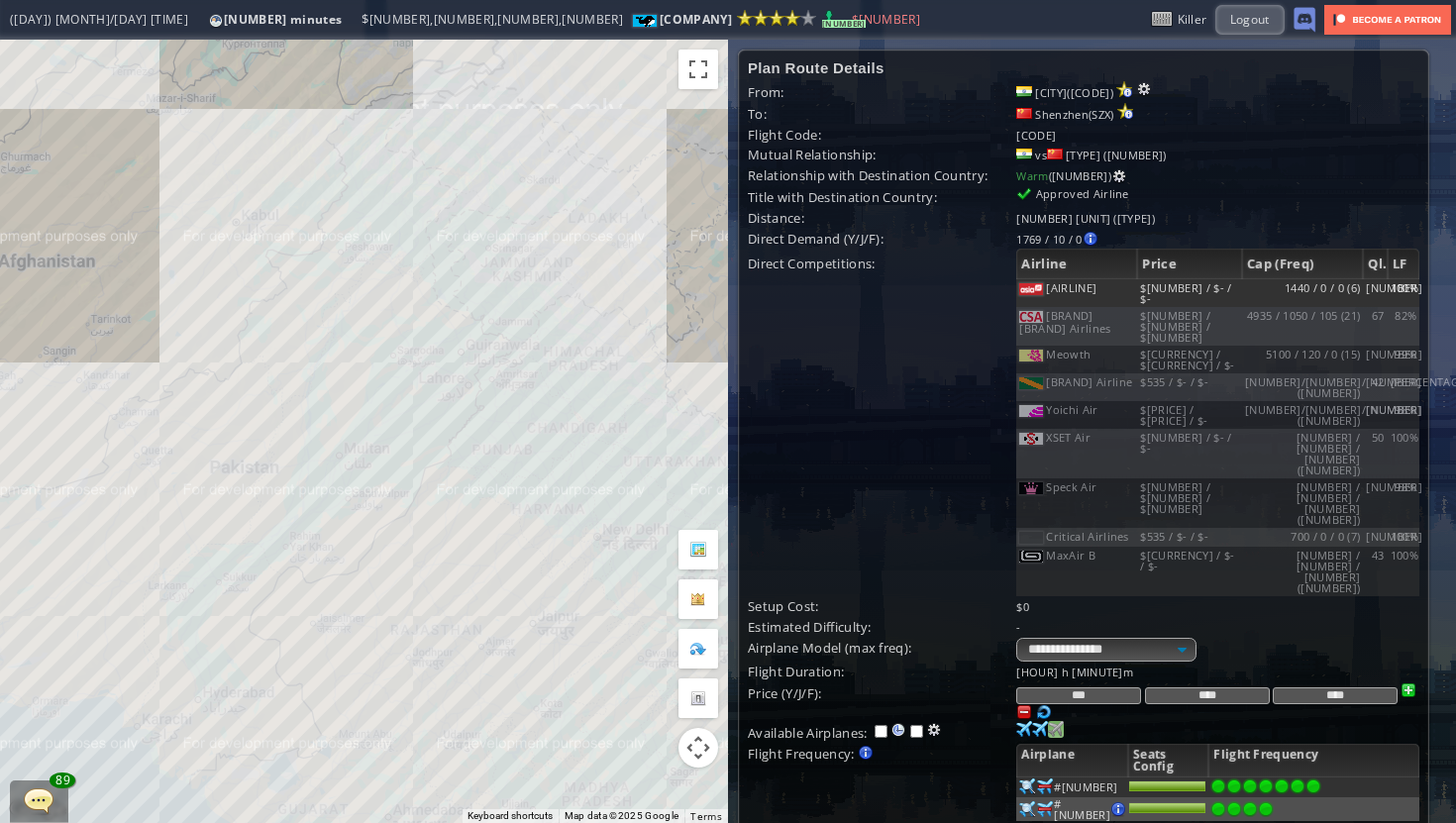click on "To navigate, press the arrow keys." at bounding box center [364, 431] 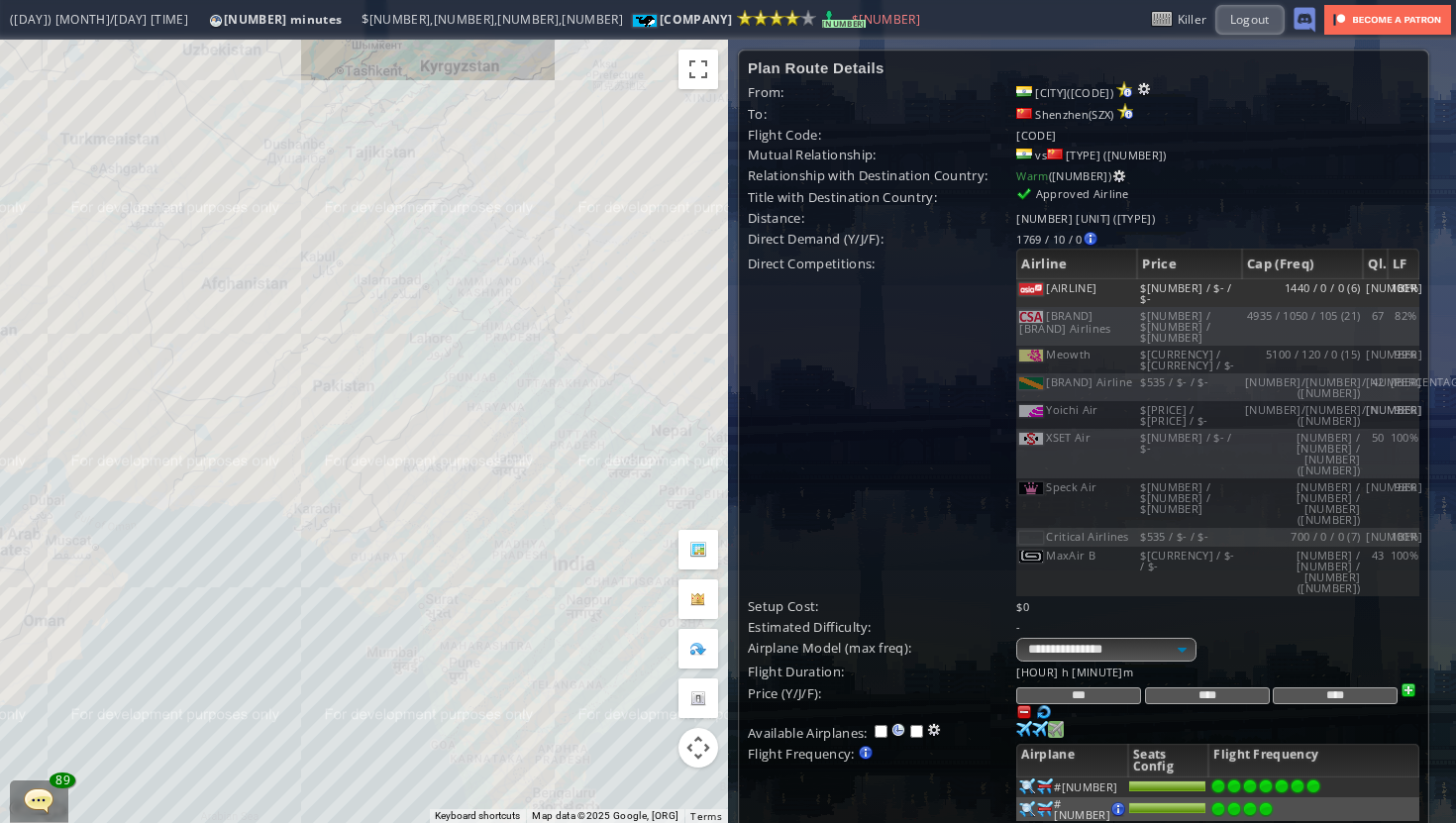 drag, startPoint x: 231, startPoint y: 266, endPoint x: 356, endPoint y: 218, distance: 133.89922 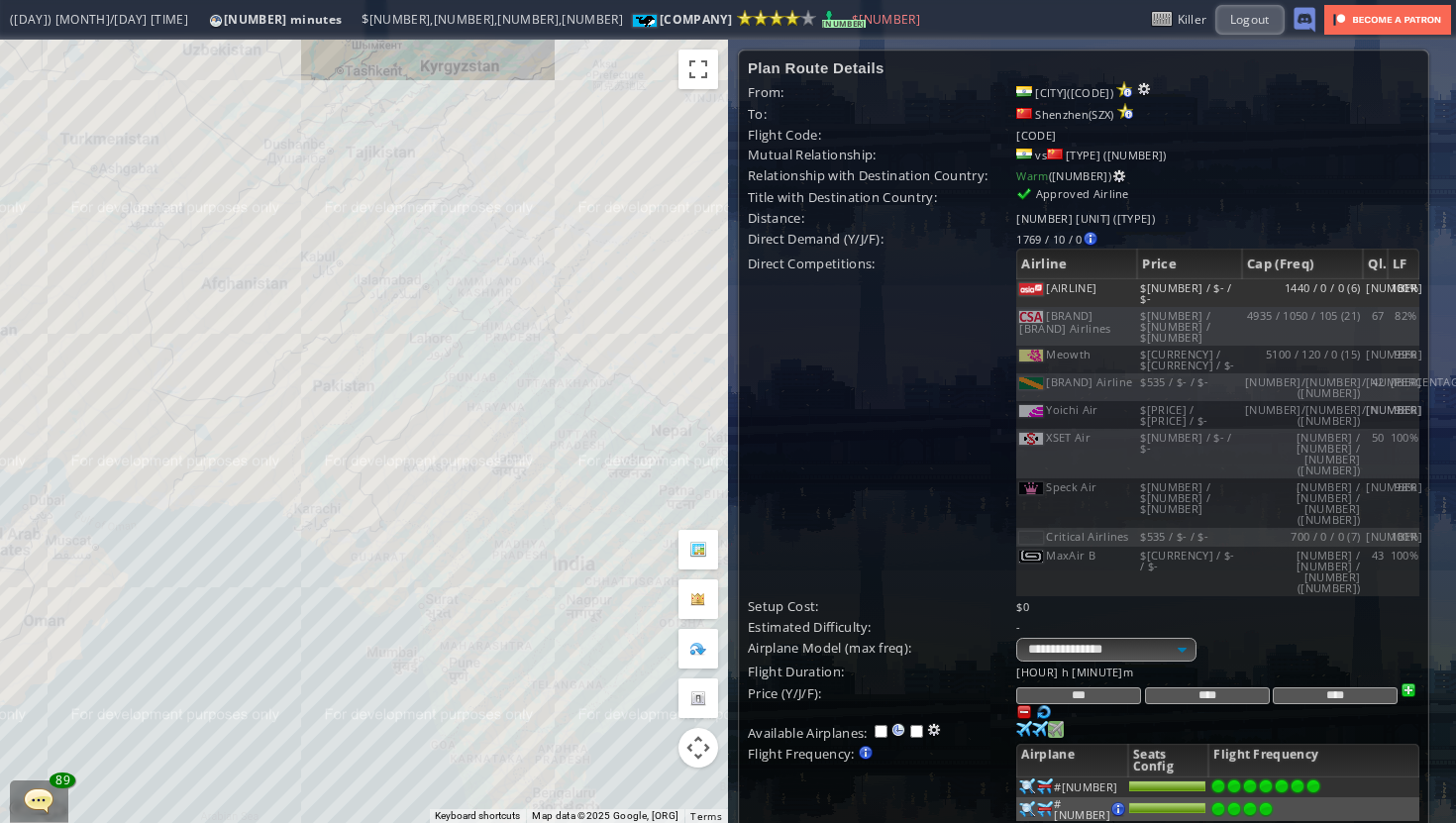 click on "To navigate, press the arrow keys." at bounding box center [364, 431] 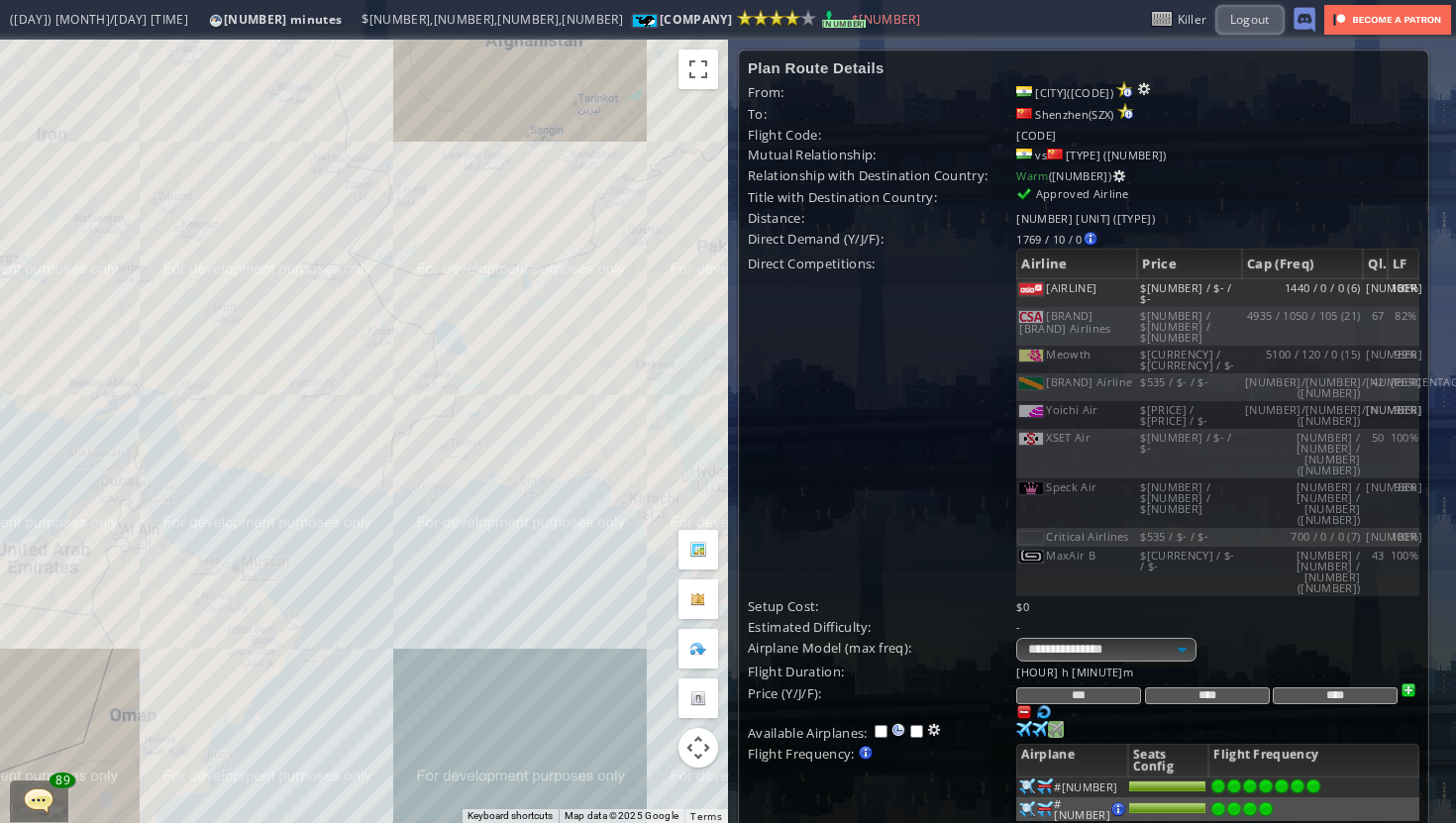drag, startPoint x: 159, startPoint y: 497, endPoint x: 267, endPoint y: 480, distance: 109.329776 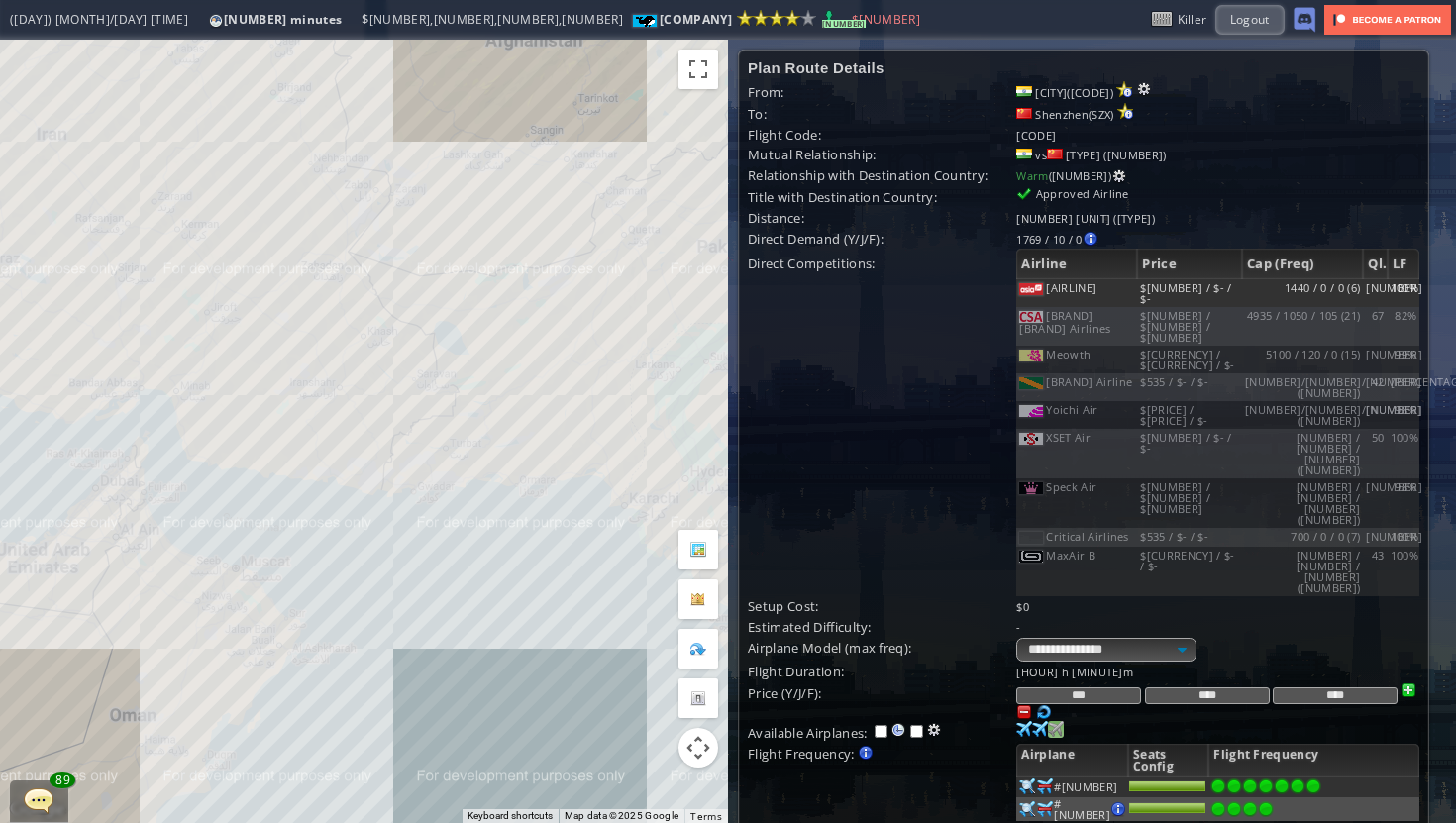 click on "To navigate, press the arrow keys." at bounding box center [364, 431] 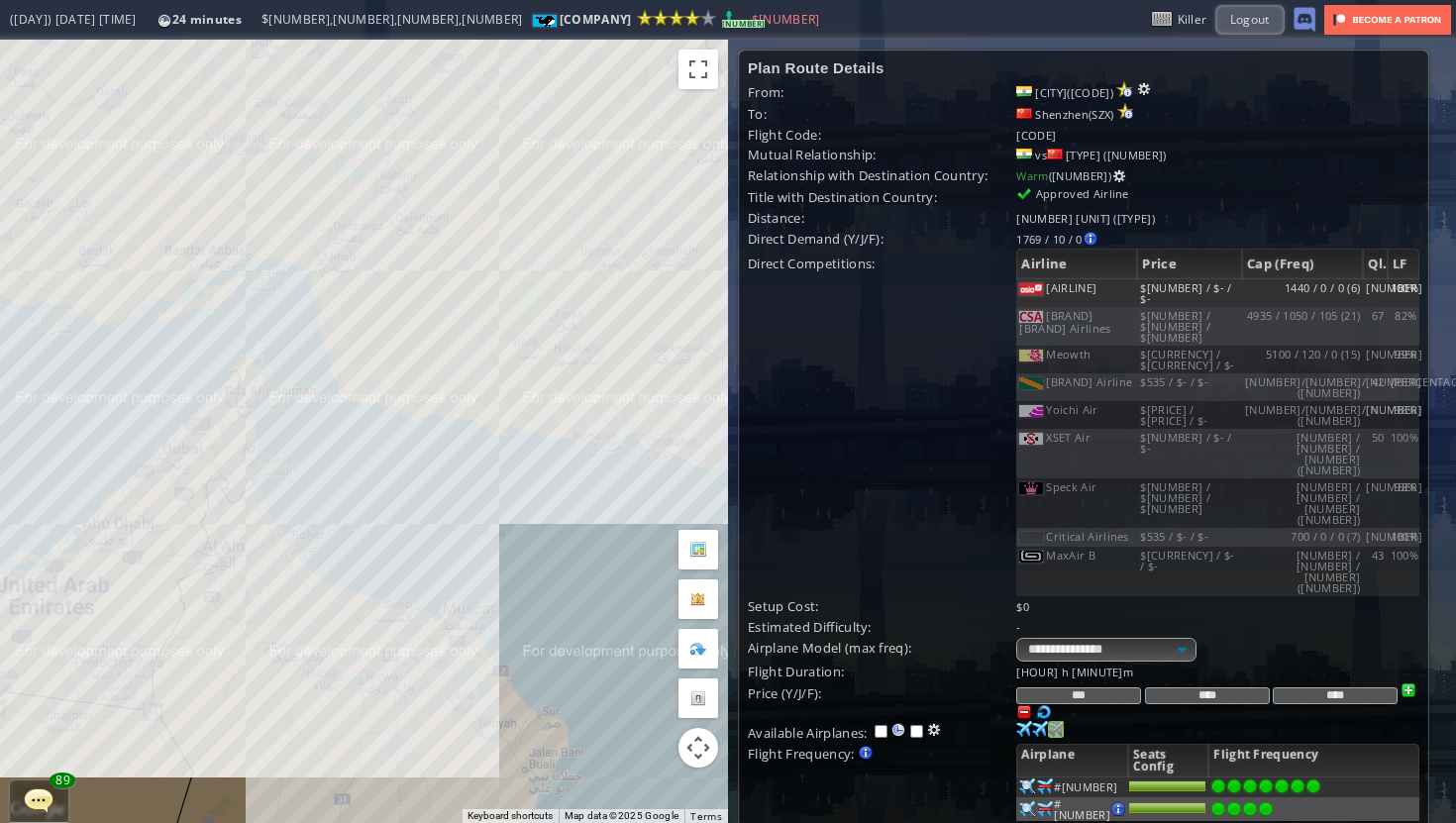 click on "To navigate, press the arrow keys." at bounding box center [364, 431] 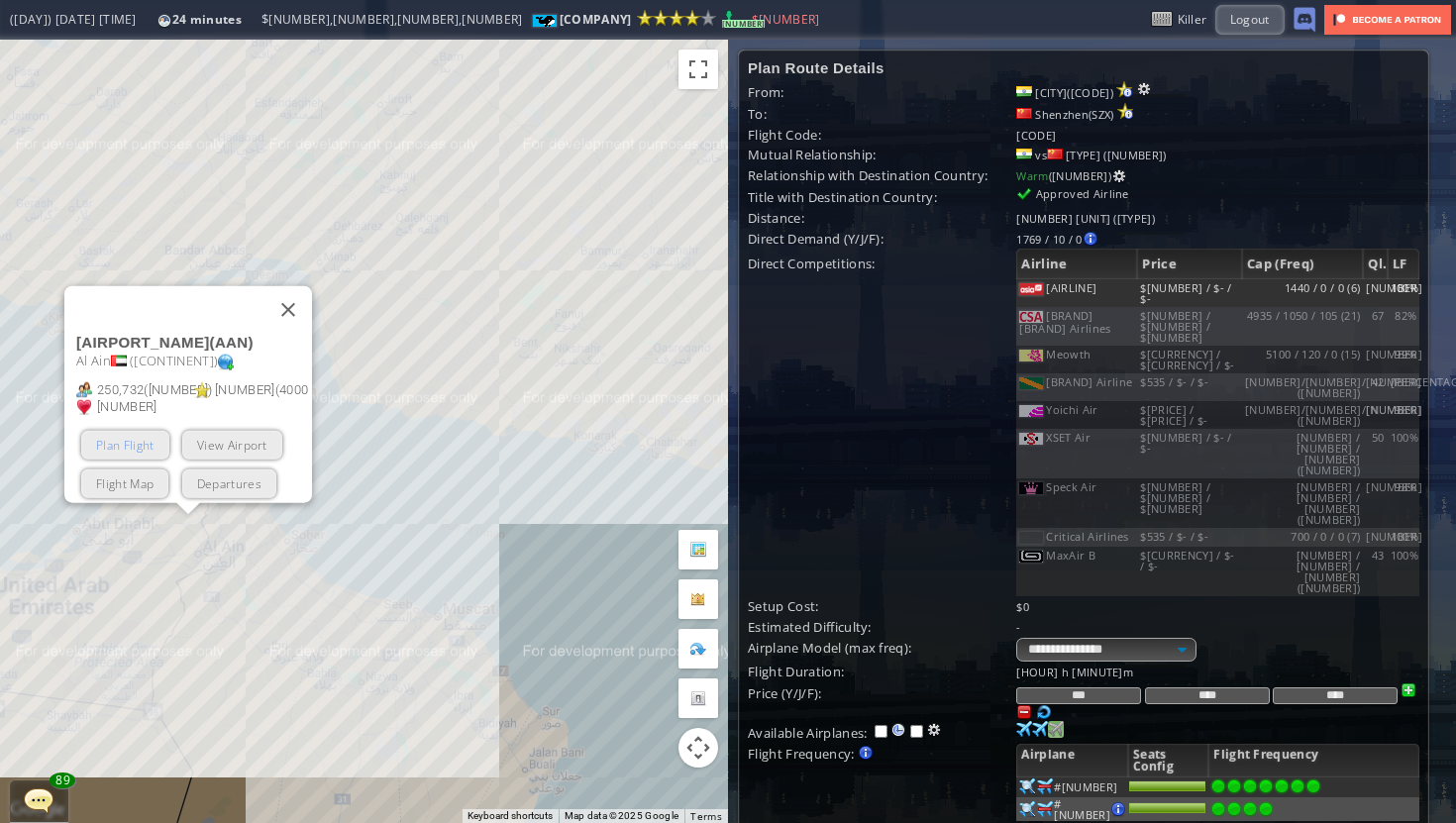 click on "Plan Flight" at bounding box center [125, 444] 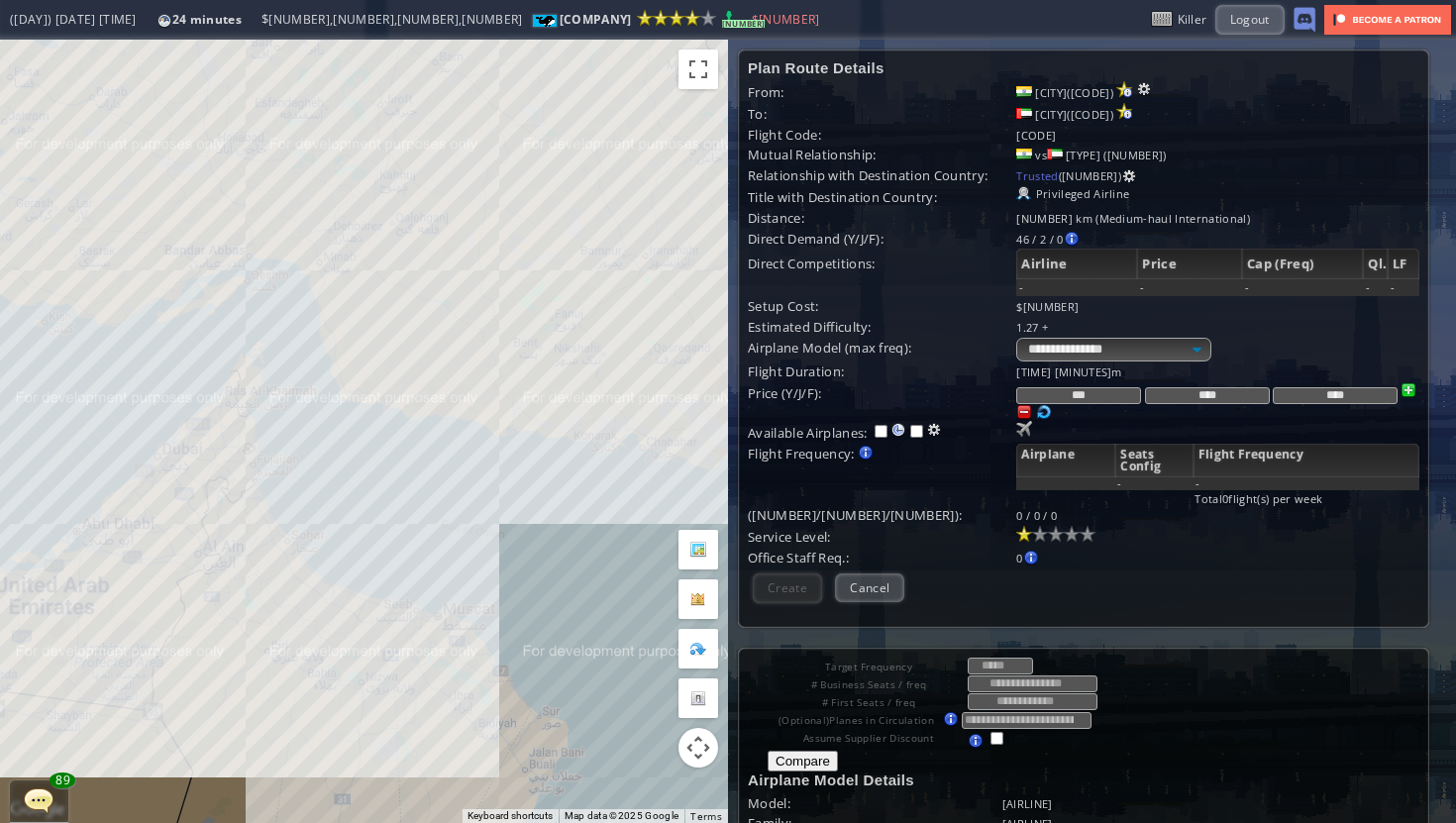 click on "To navigate, press the arrow keys." at bounding box center (364, 431) 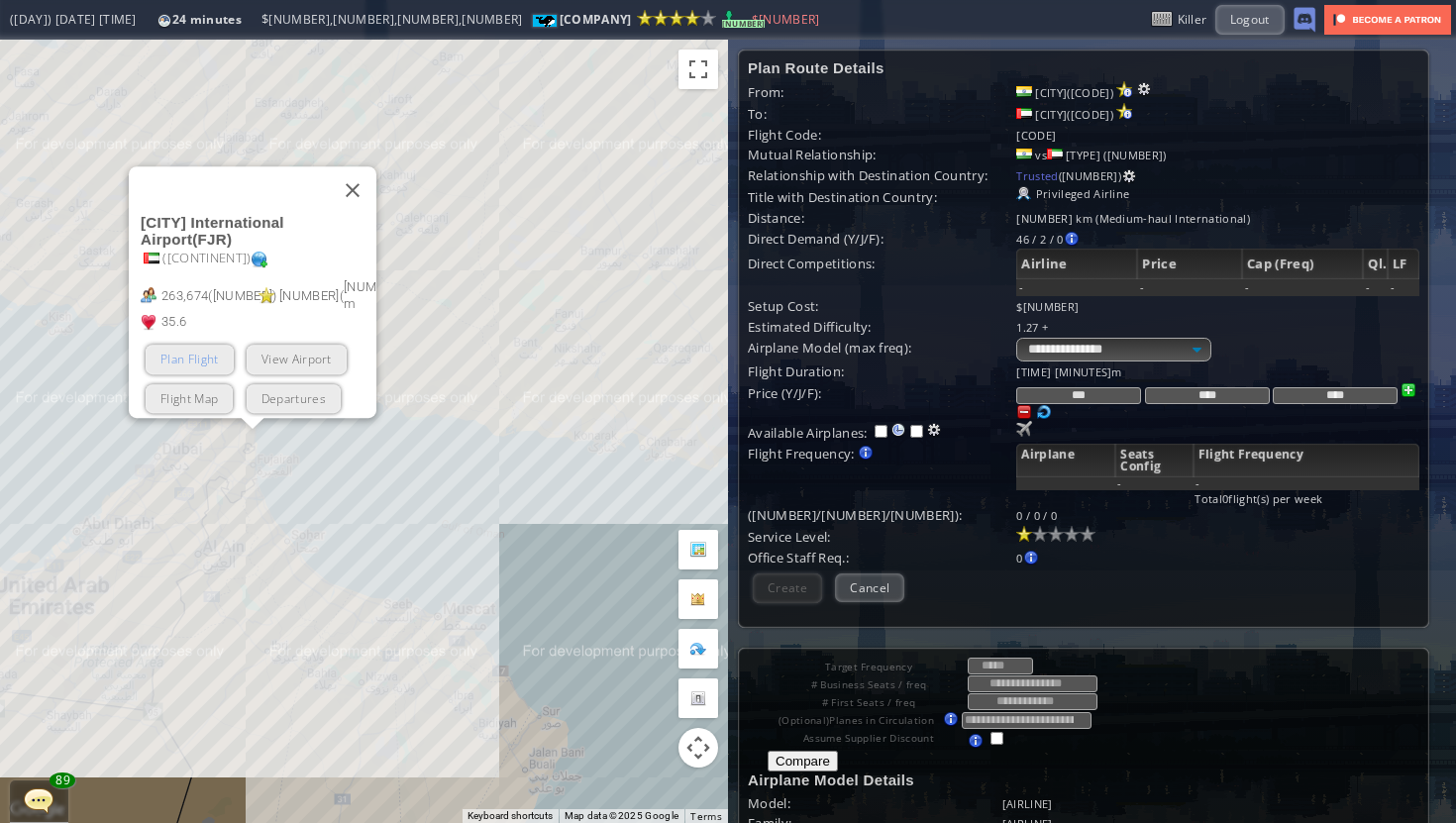 click on "Plan Flight" at bounding box center (189, 359) 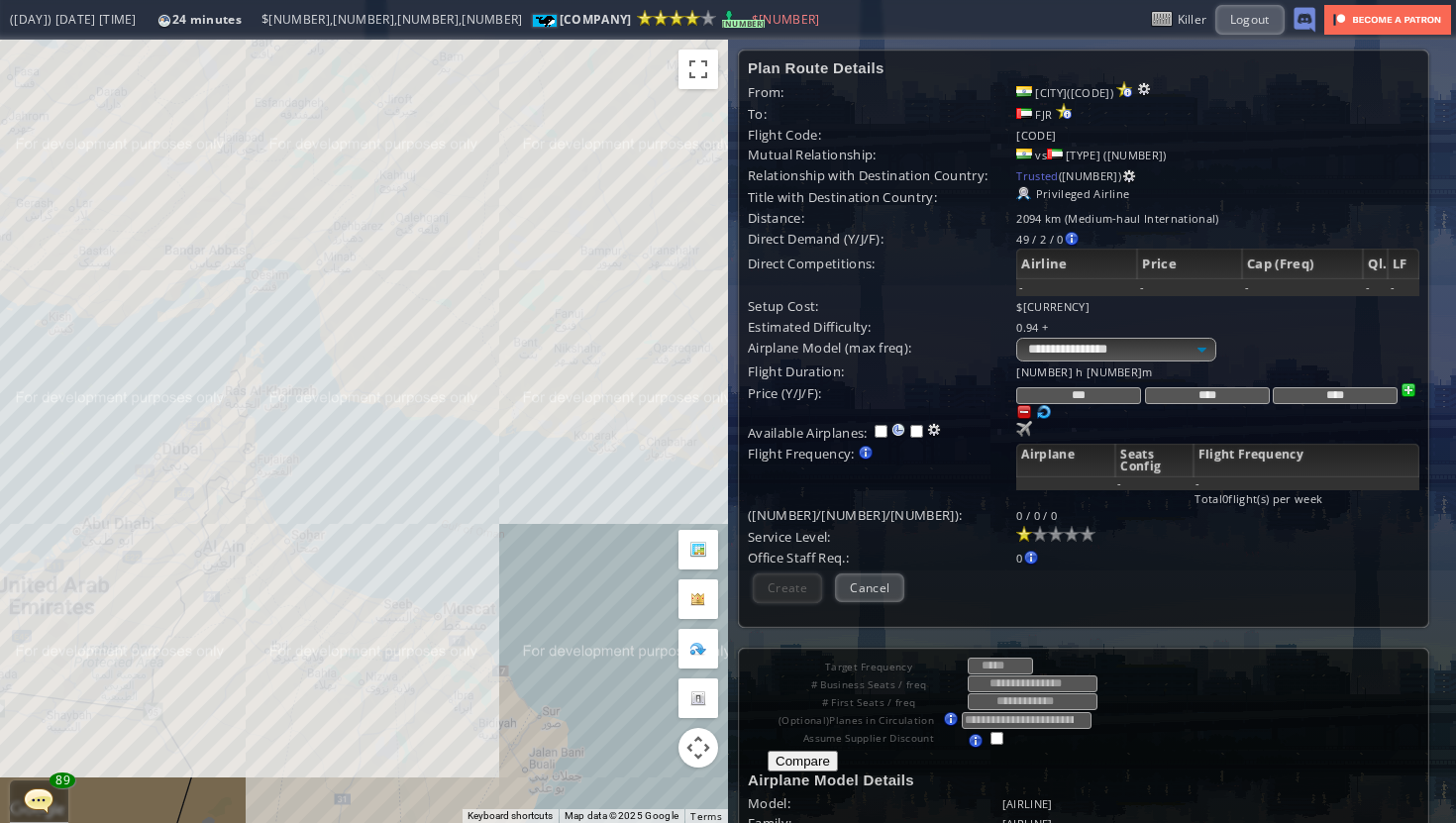 click on "To navigate, press the arrow keys." at bounding box center (364, 431) 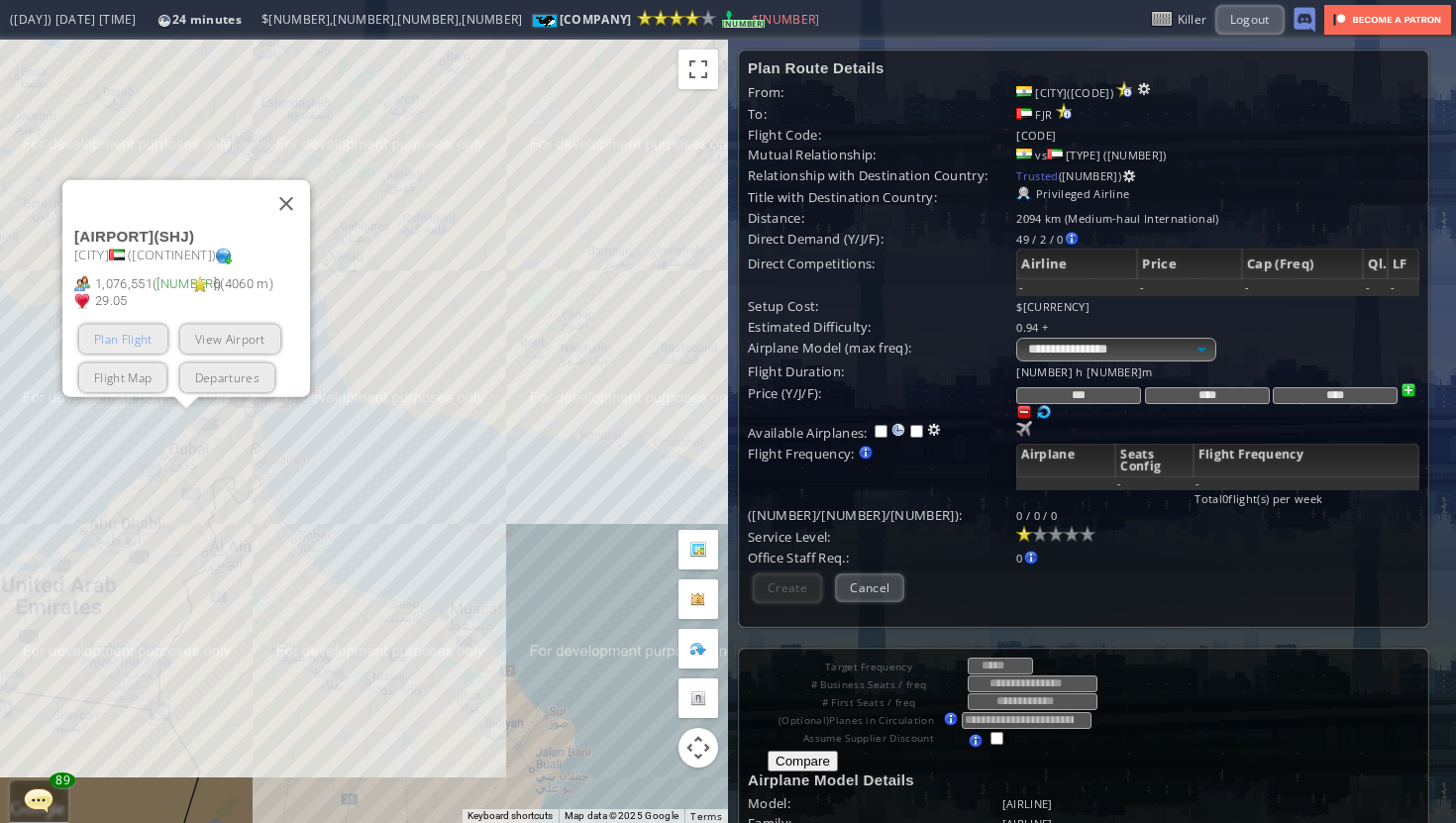 click on "Plan Flight" at bounding box center (123, 338) 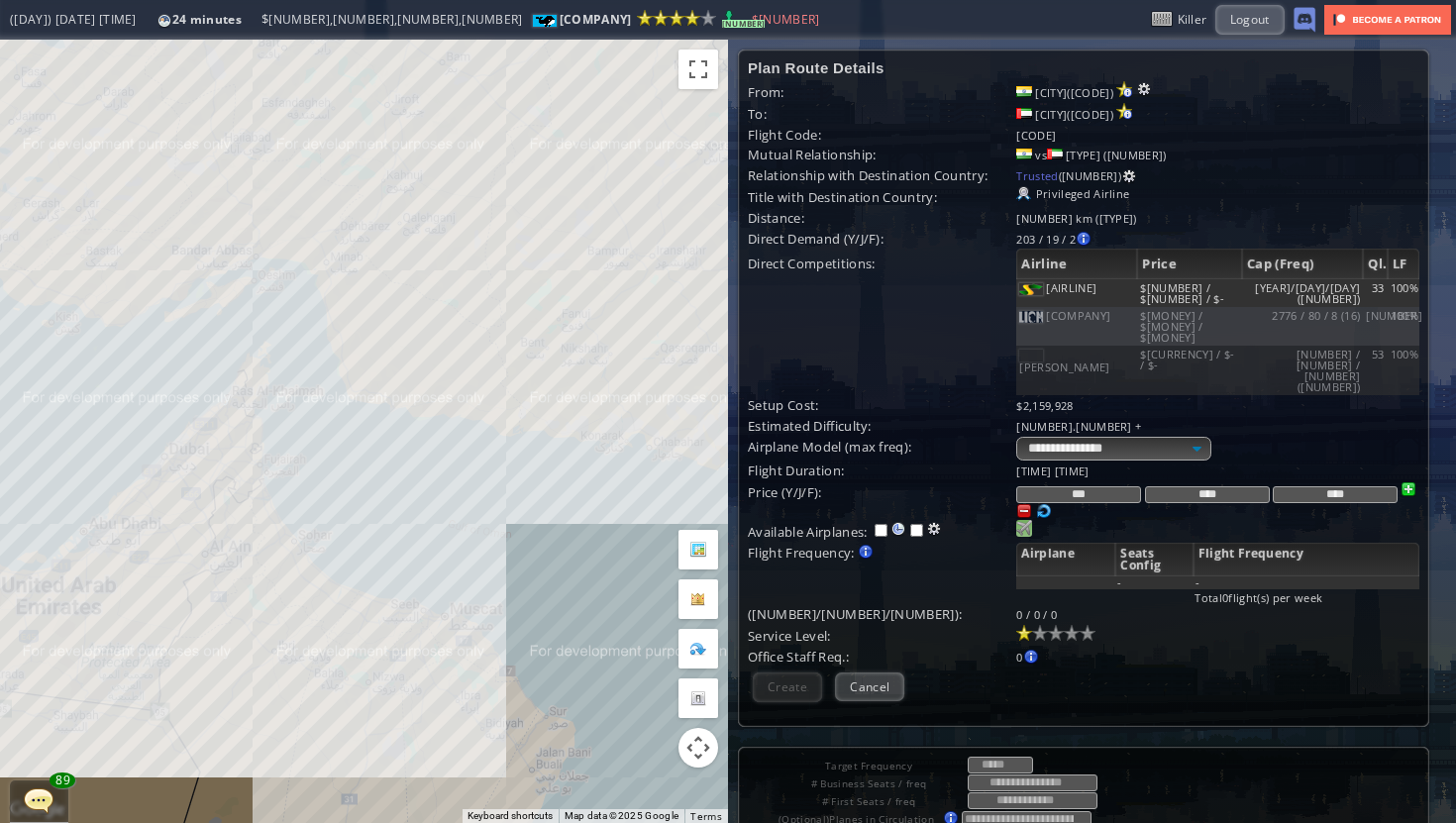 click at bounding box center [1024, 528] 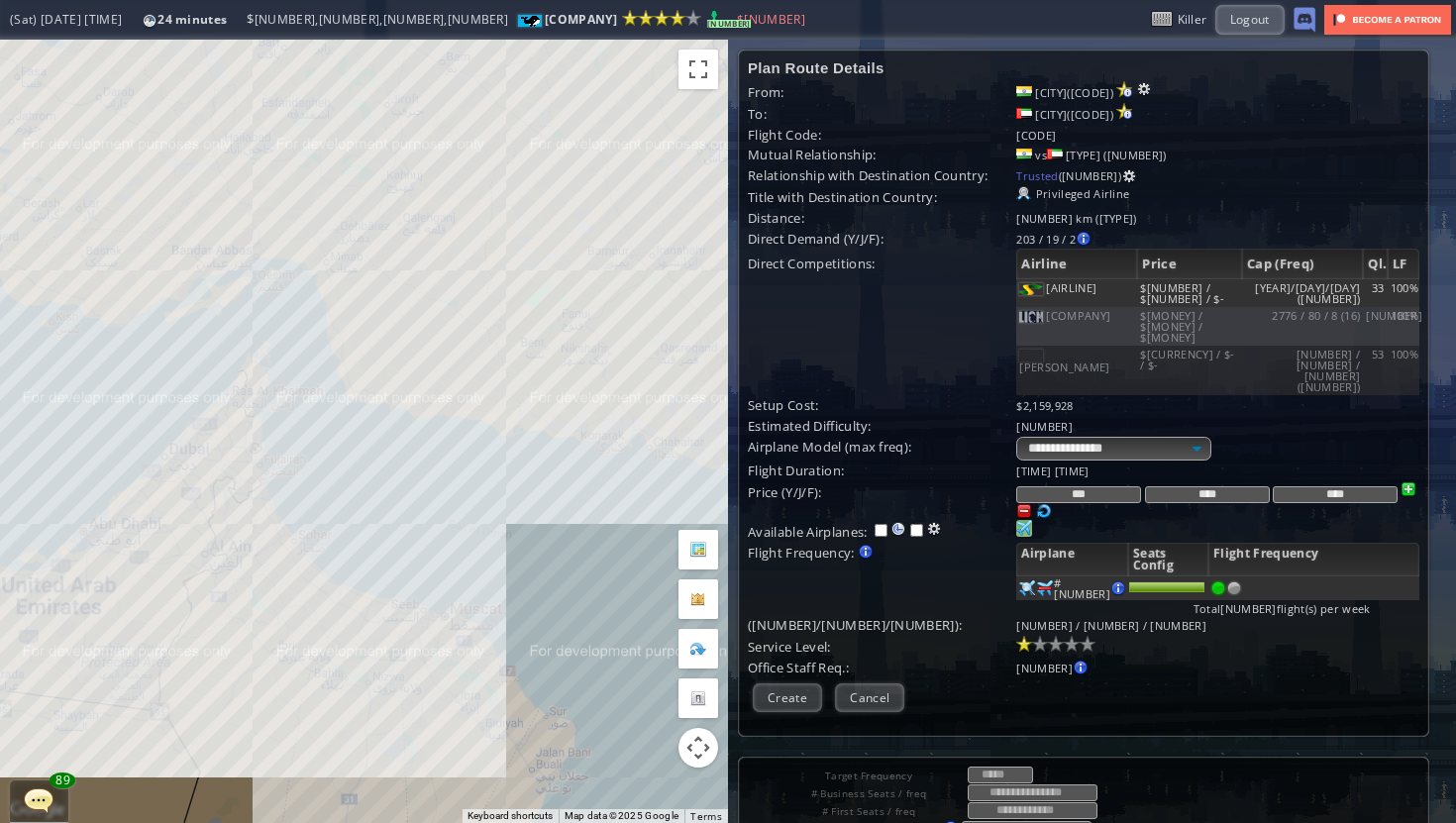 drag, startPoint x: 1108, startPoint y: 450, endPoint x: 975, endPoint y: 464, distance: 133.73481 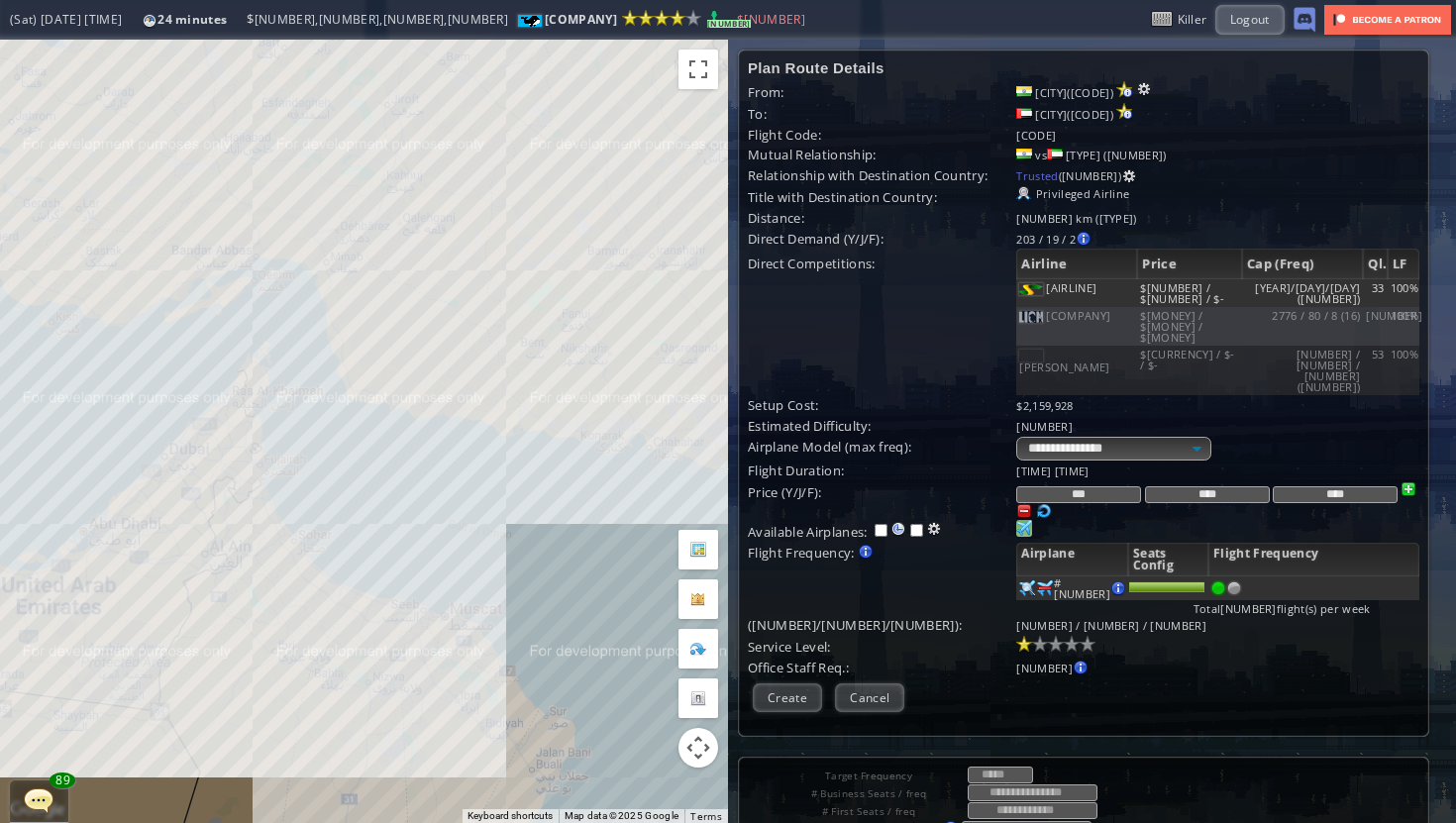 click on "Price (Y/J/F):
***
****
****" at bounding box center (1084, 500) 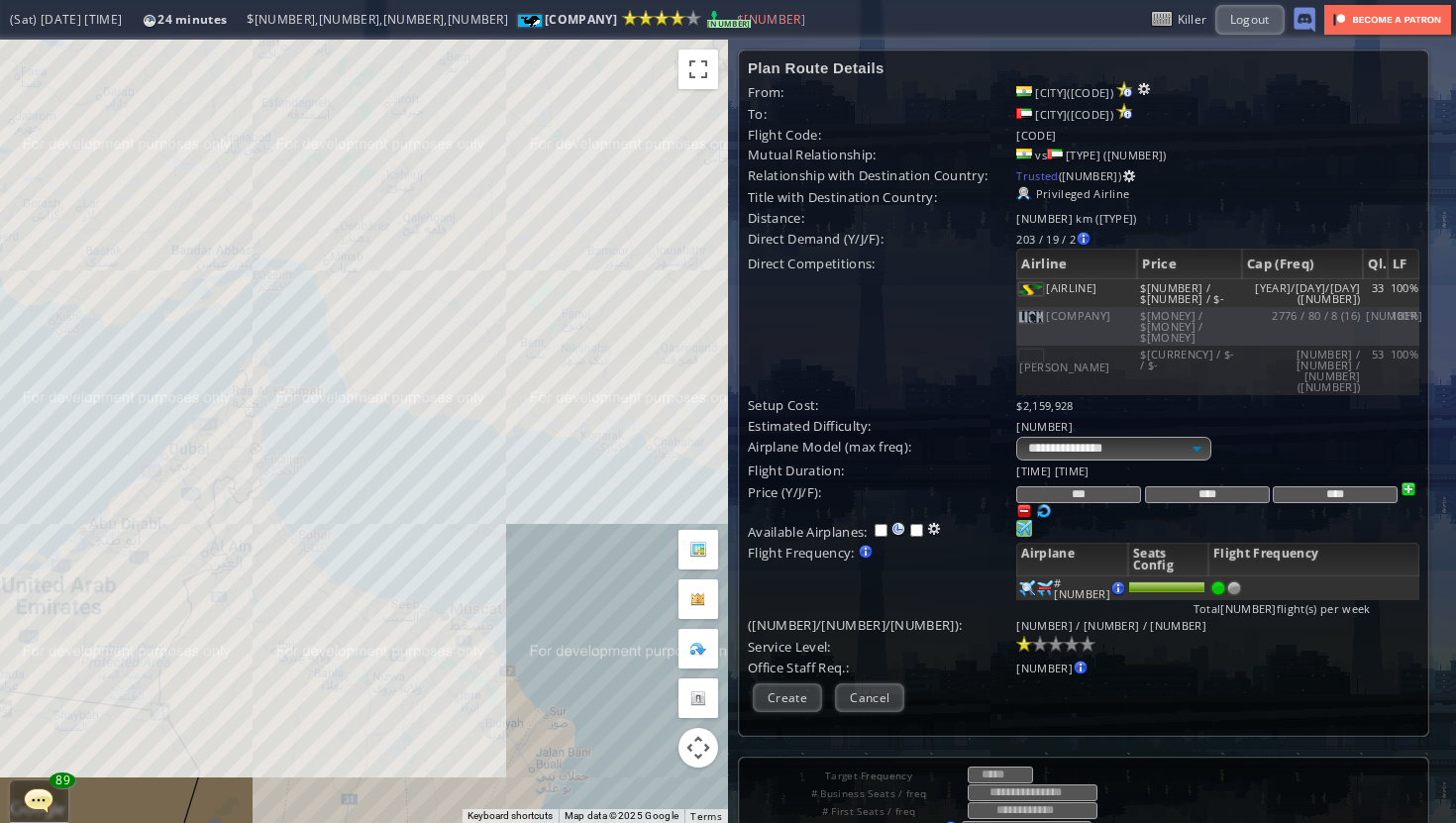 drag, startPoint x: 1097, startPoint y: 457, endPoint x: 955, endPoint y: 445, distance: 142.50614 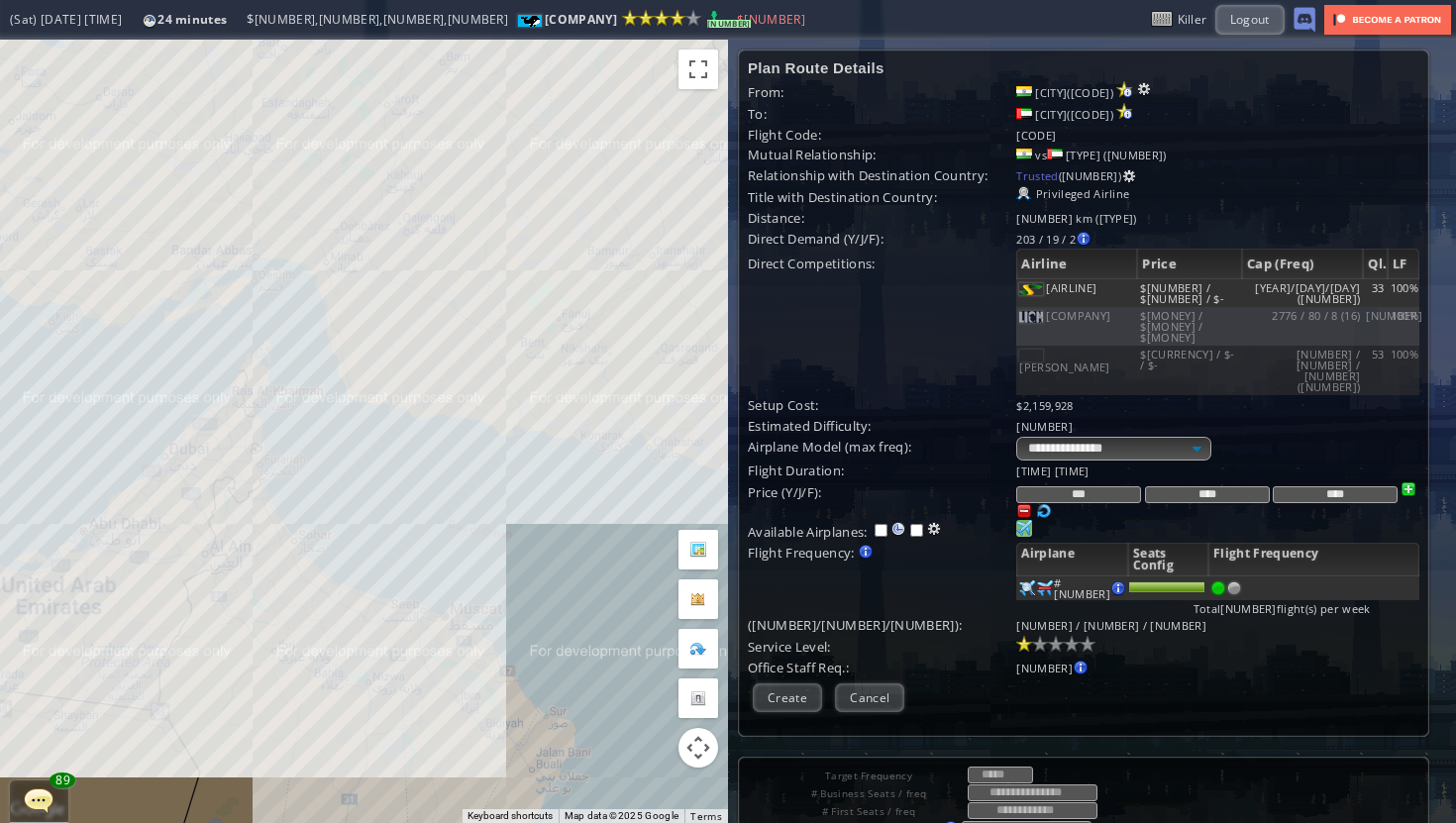 click on "Price (Y/J/F):
***
****
****" at bounding box center (1084, 500) 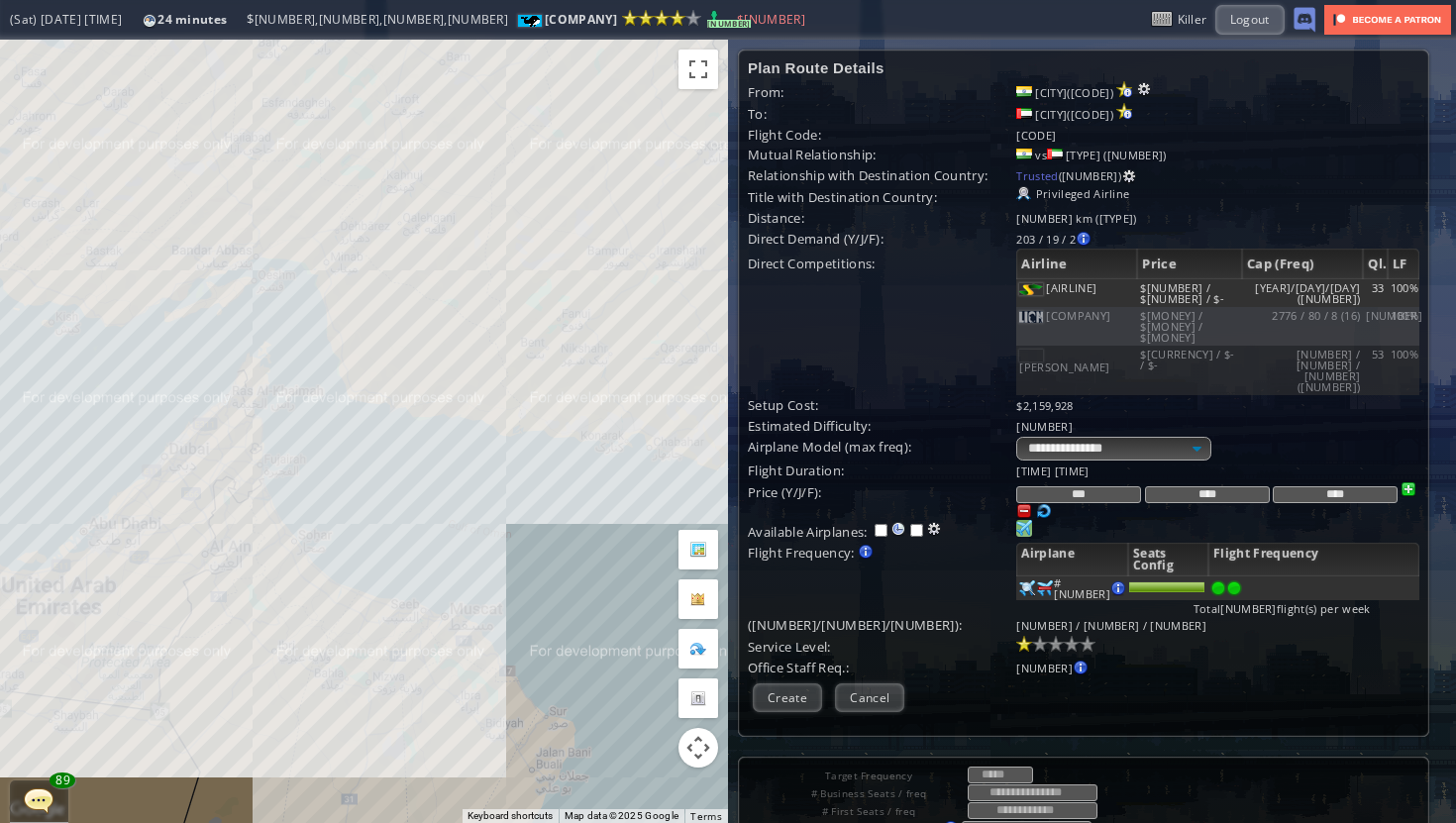 type on "***" 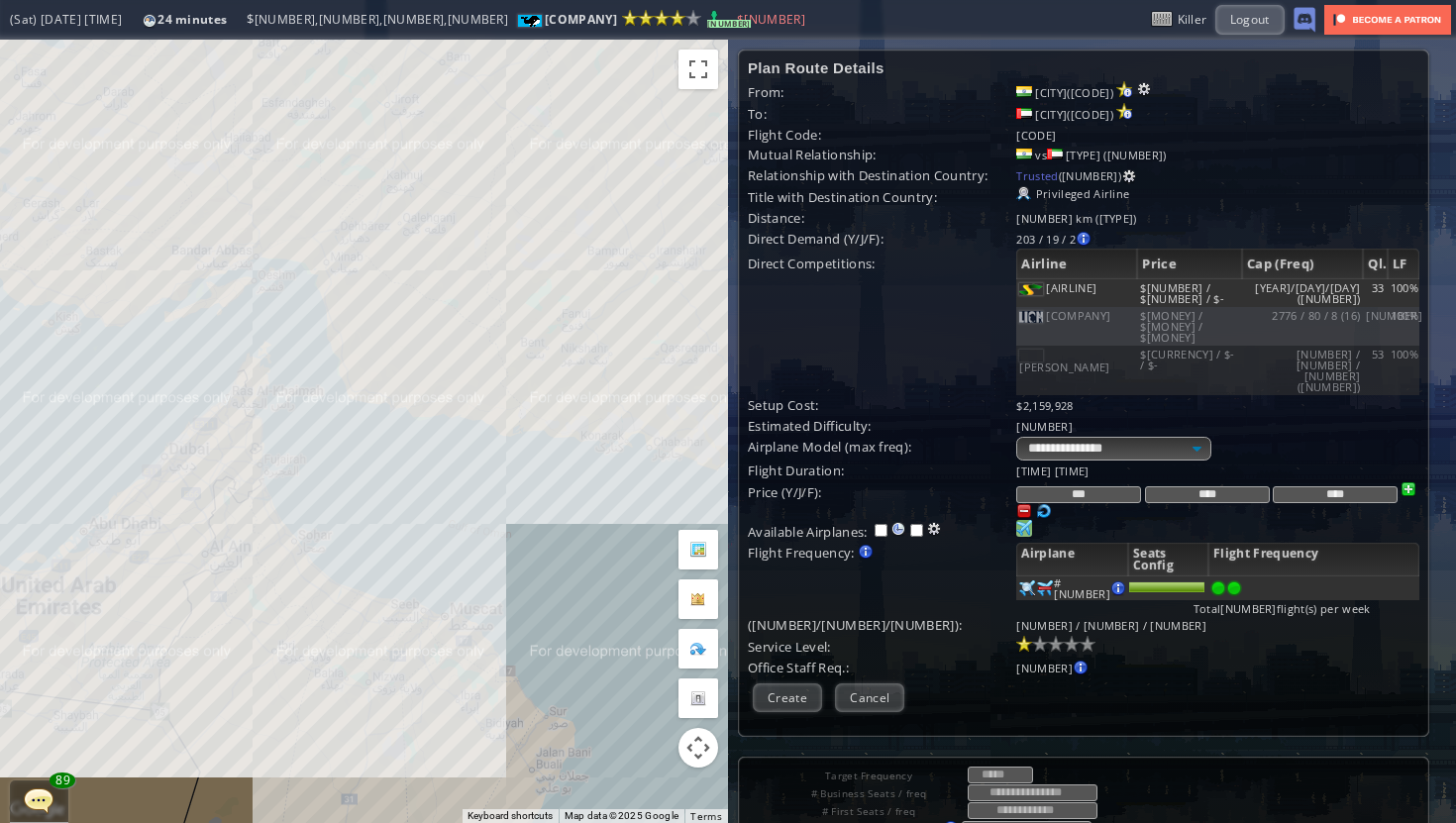 click at bounding box center (1234, 588) 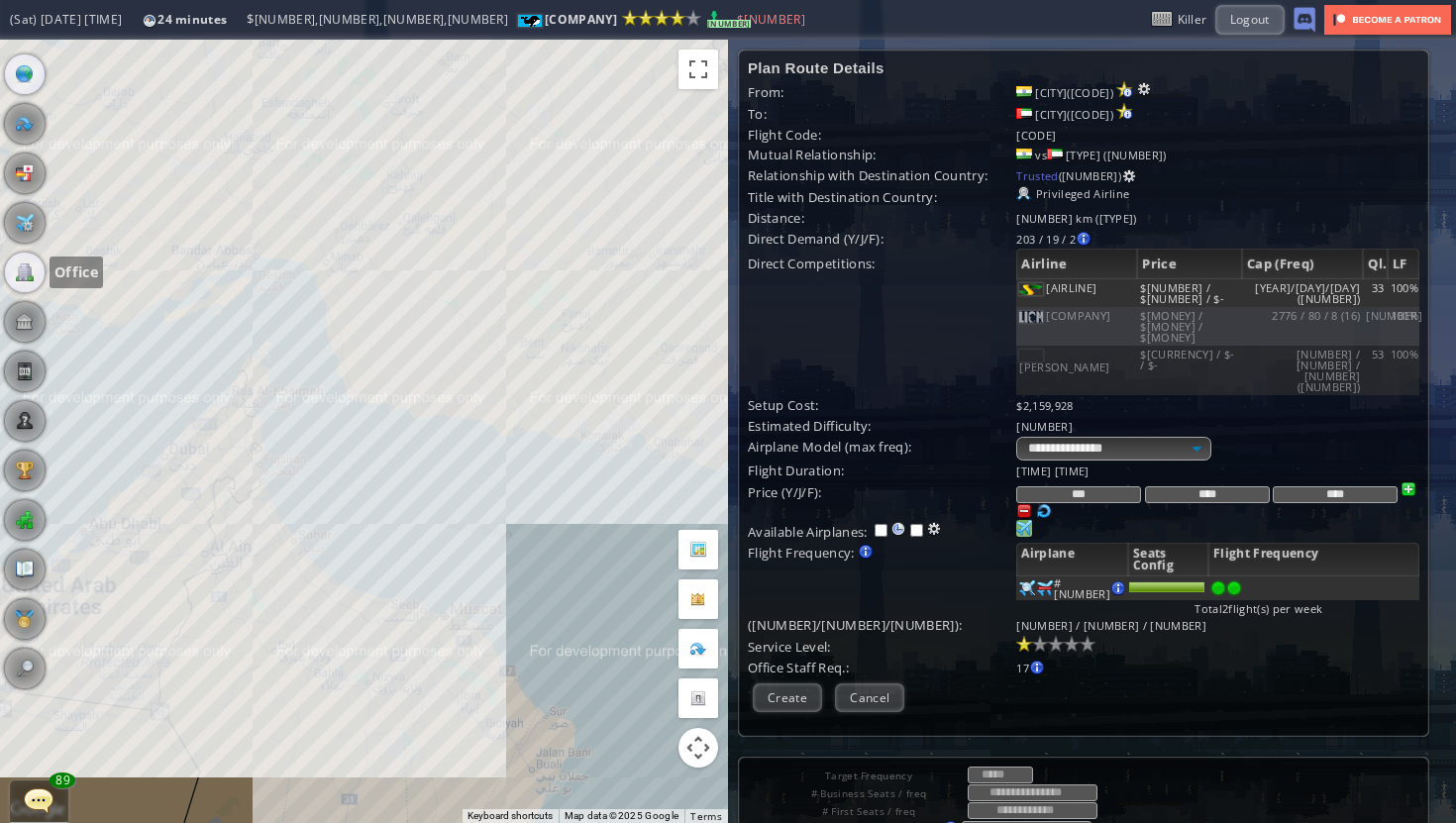 click at bounding box center [25, 272] 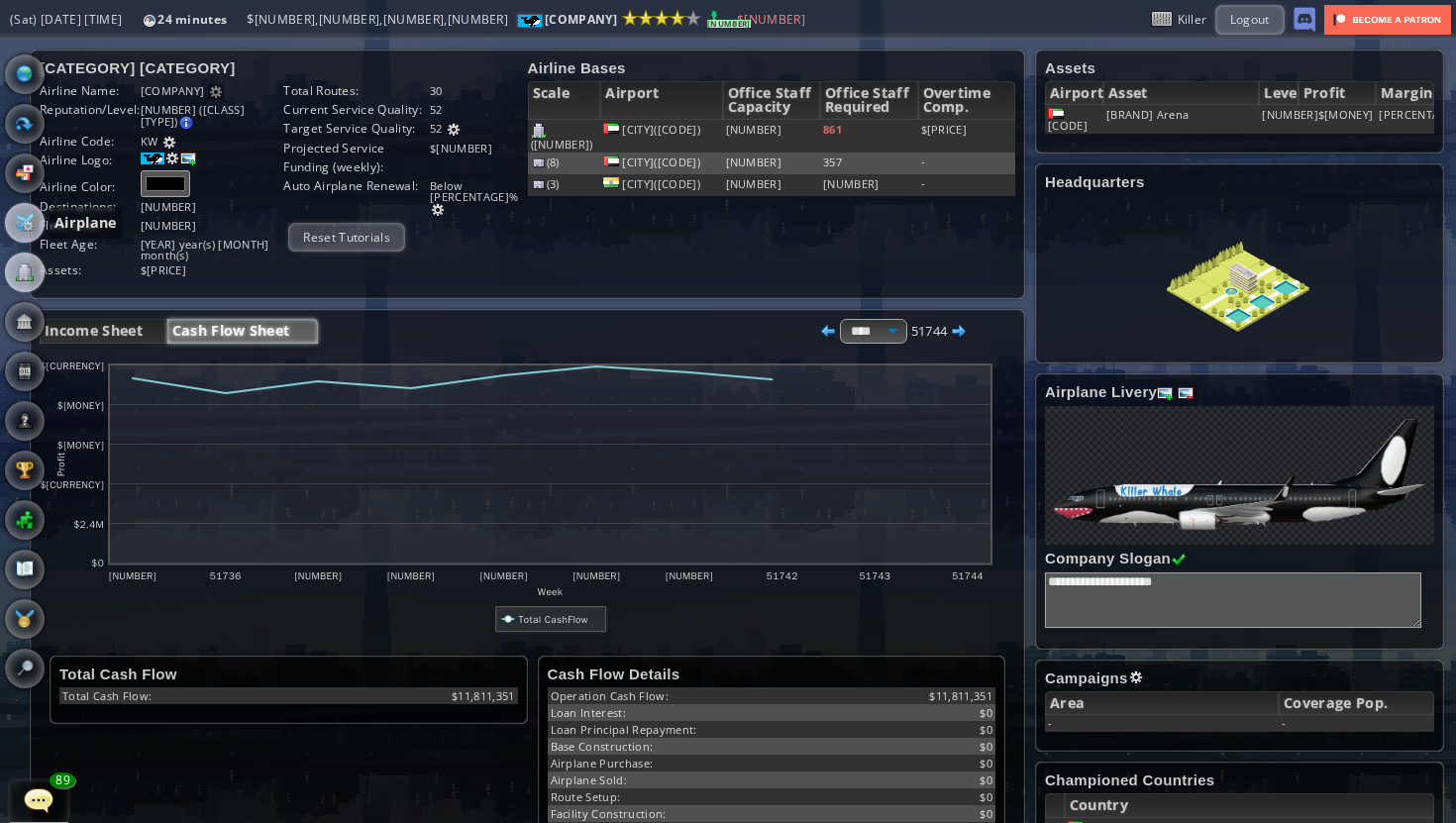 click at bounding box center (25, 223) 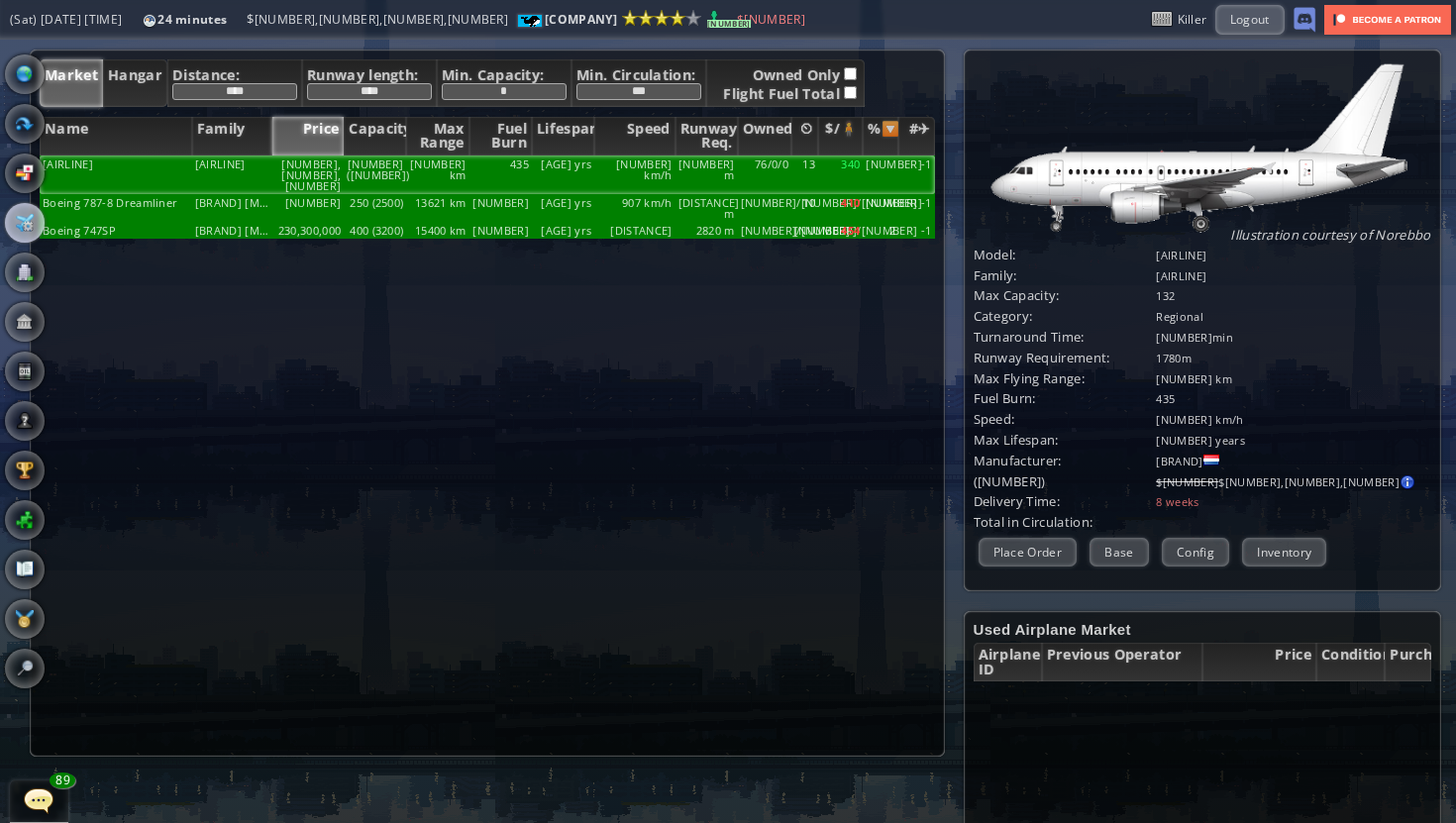 click on "[AIRLINE]" at bounding box center (232, 174) 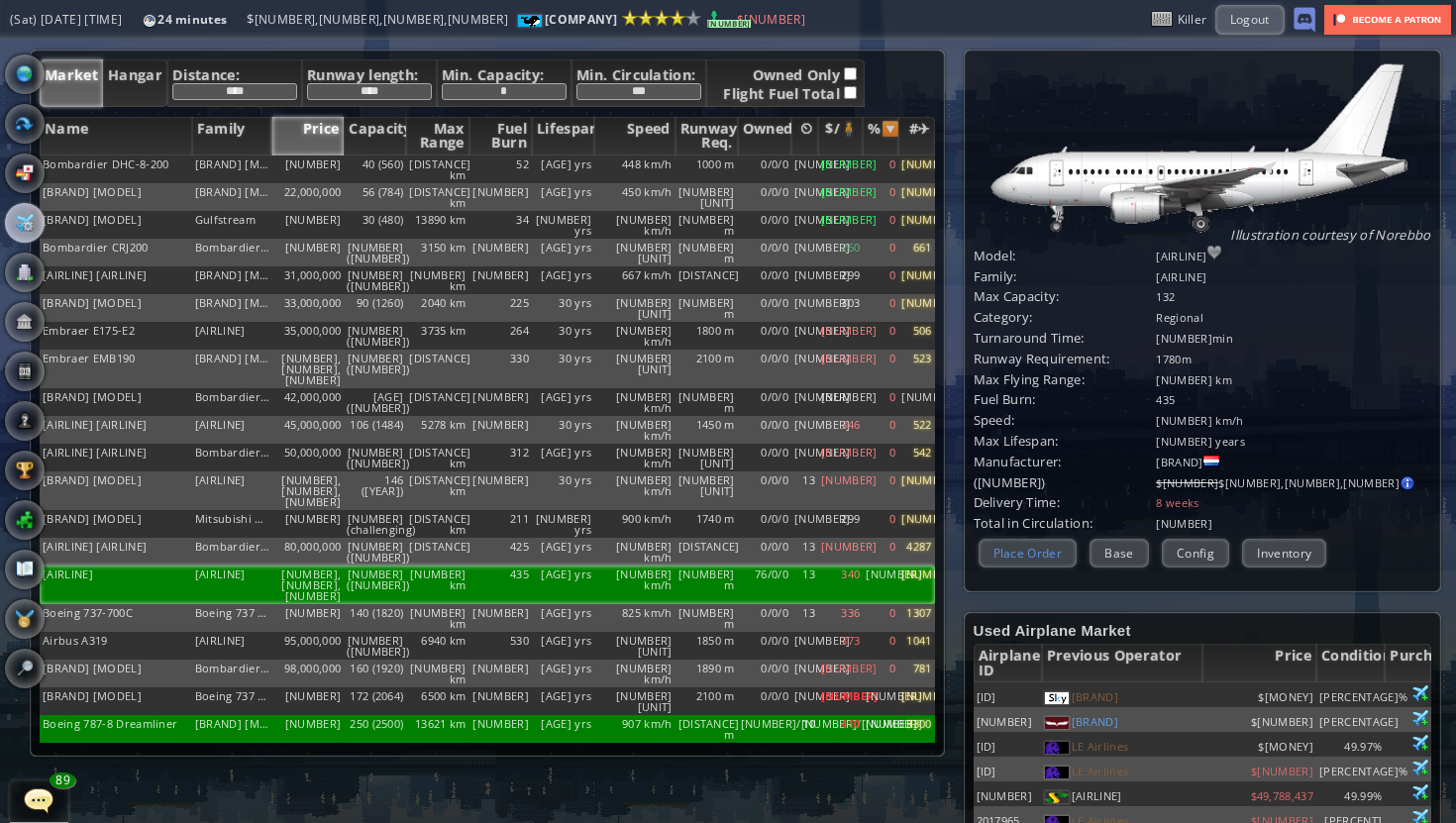 click on "Place Order" at bounding box center [1028, 553] 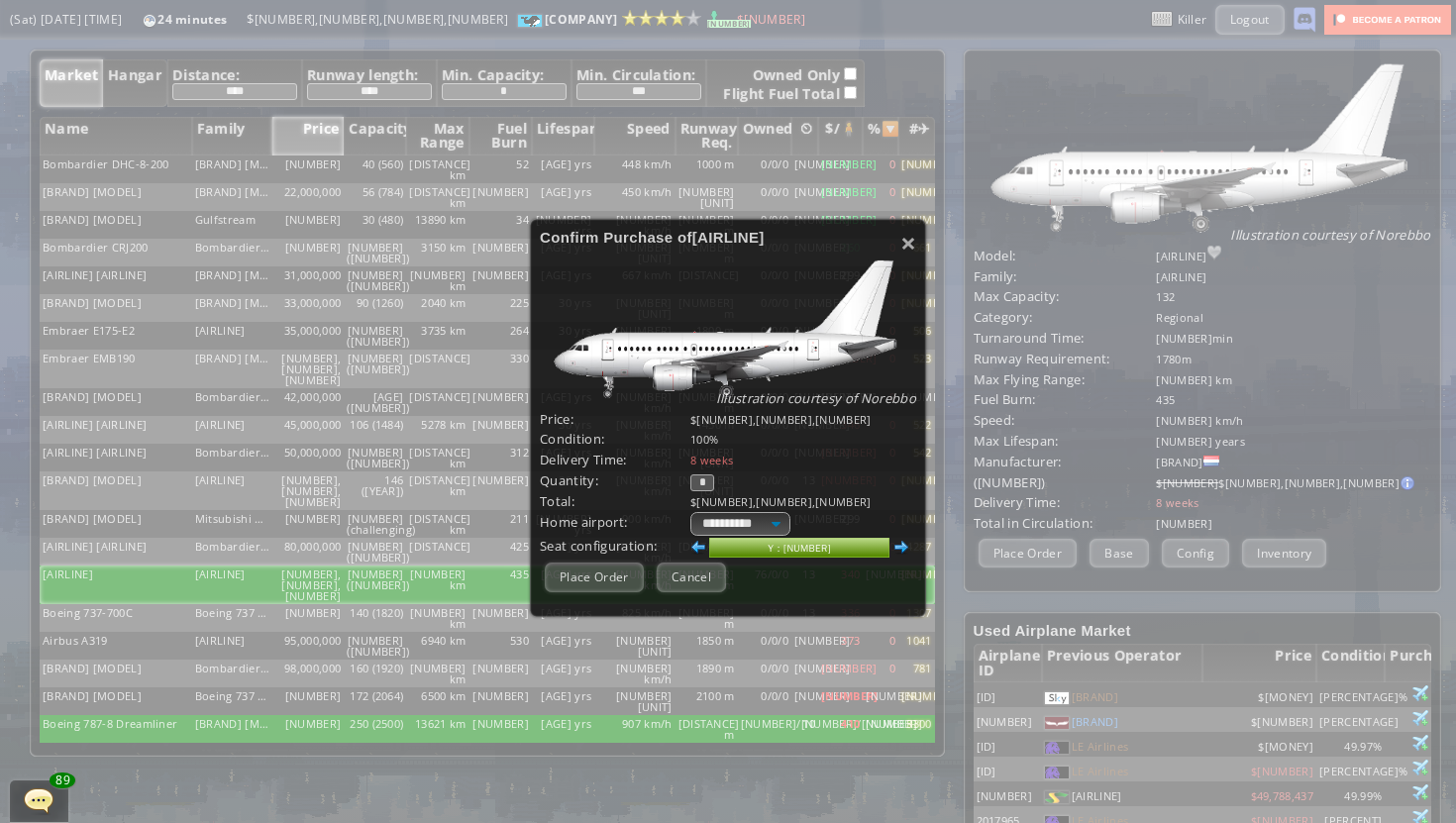 click on "**********" at bounding box center [728, 418] 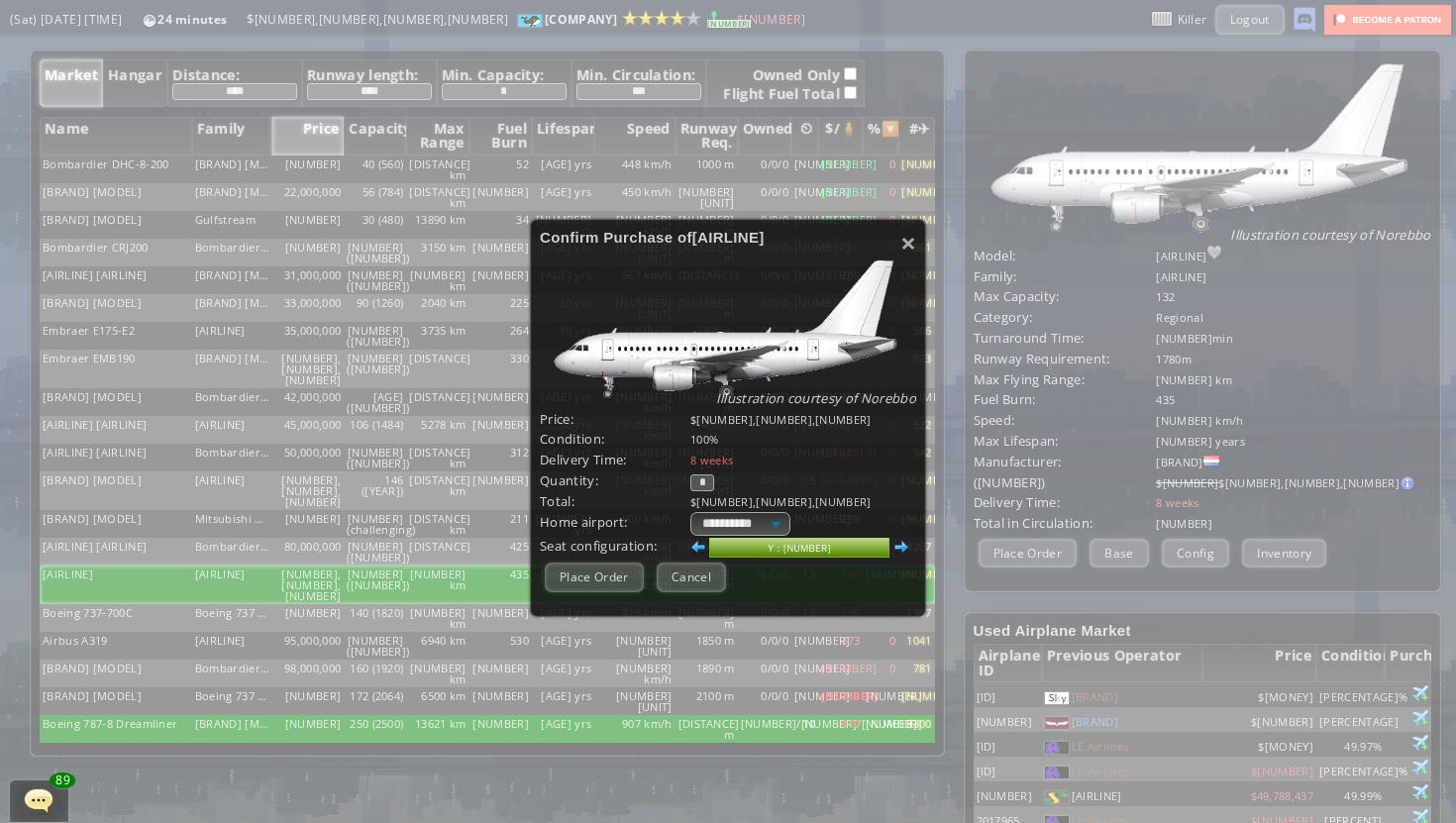 click on "**********" at bounding box center (728, 418) 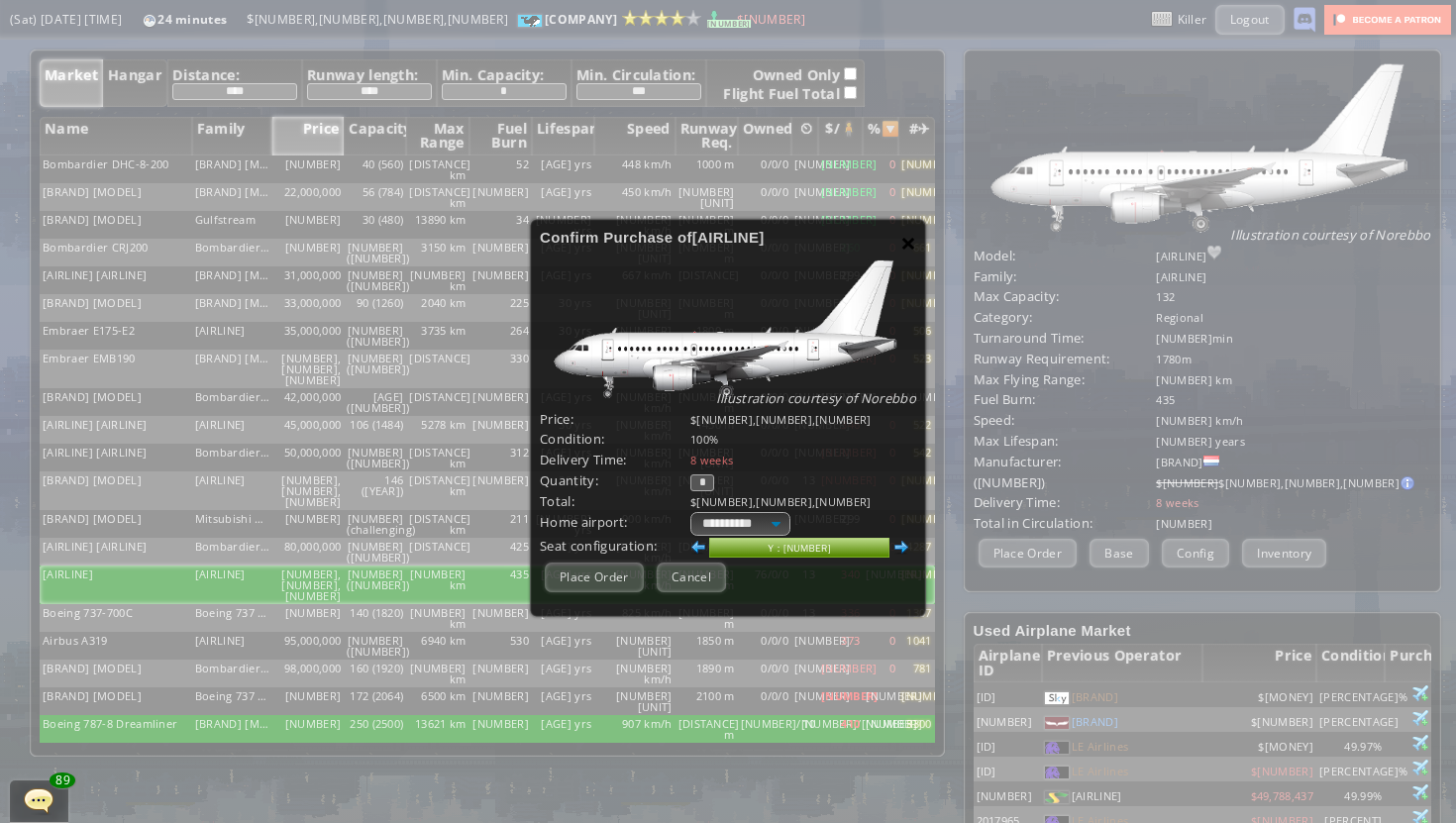 click on "×" at bounding box center [908, 243] 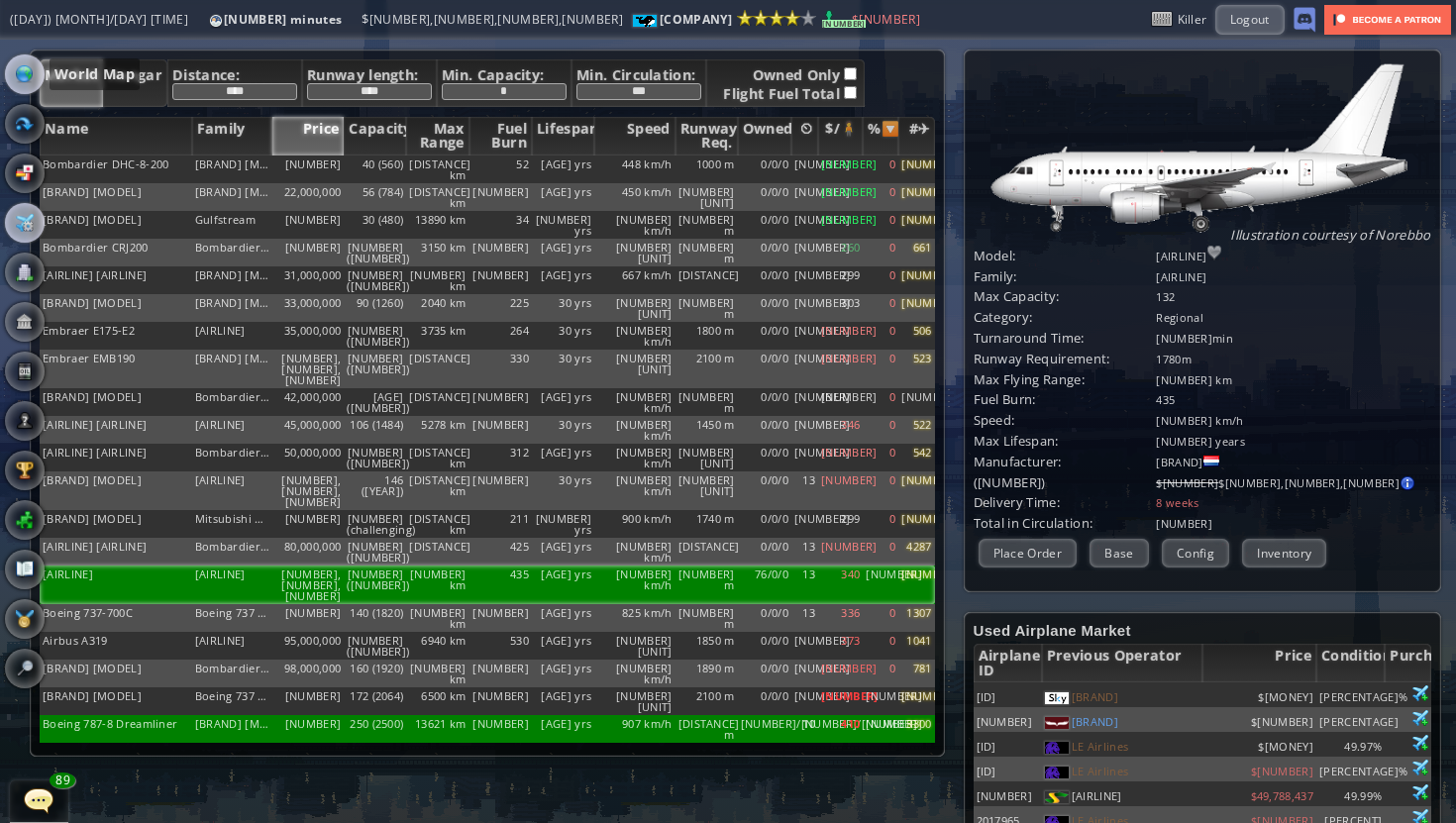 click at bounding box center [25, 74] 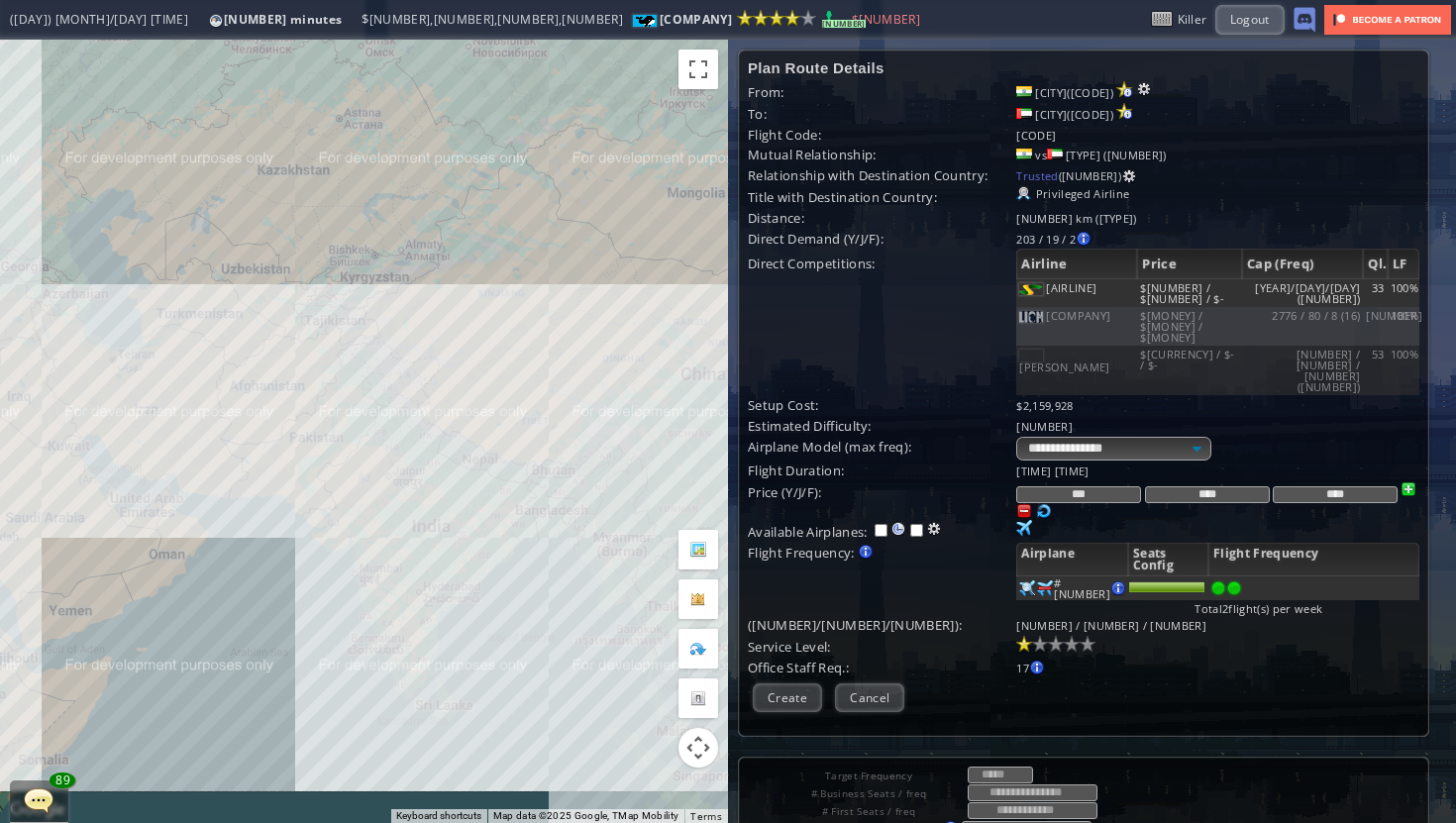 click on "To navigate, press the arrow keys." at bounding box center [364, 431] 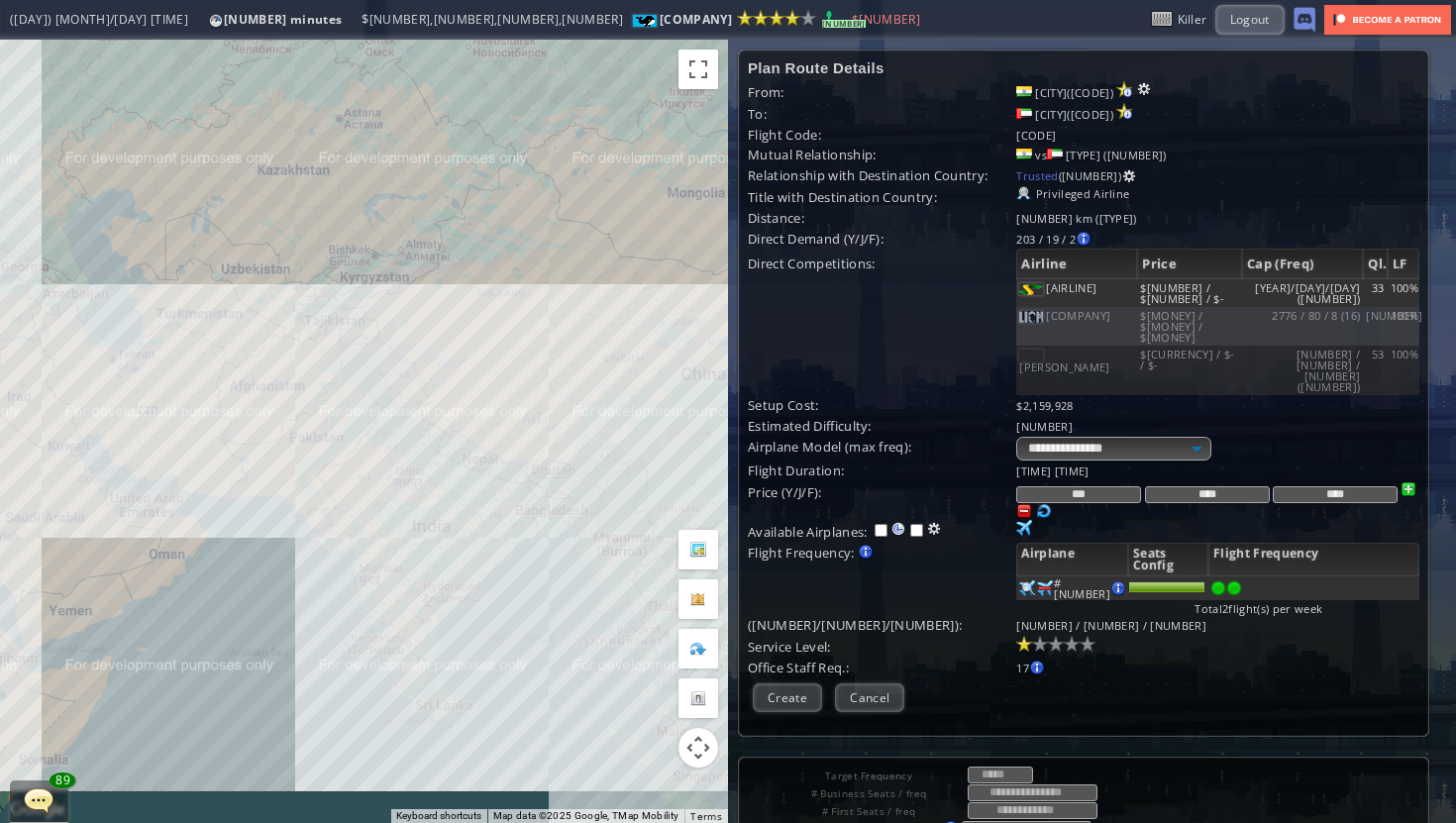 click on "To navigate, press the arrow keys." at bounding box center (364, 431) 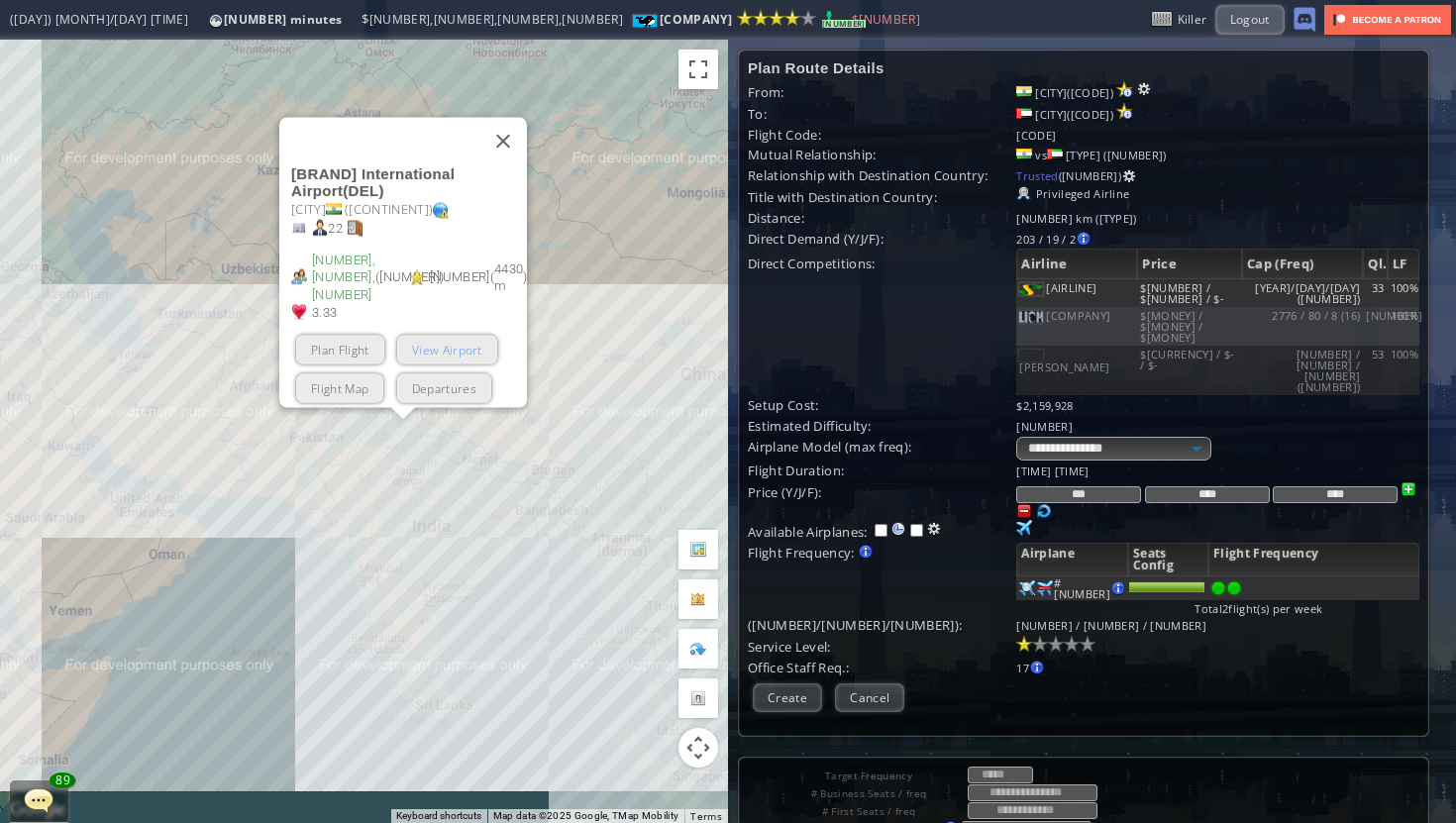 click on "View Airport" at bounding box center (446, 349) 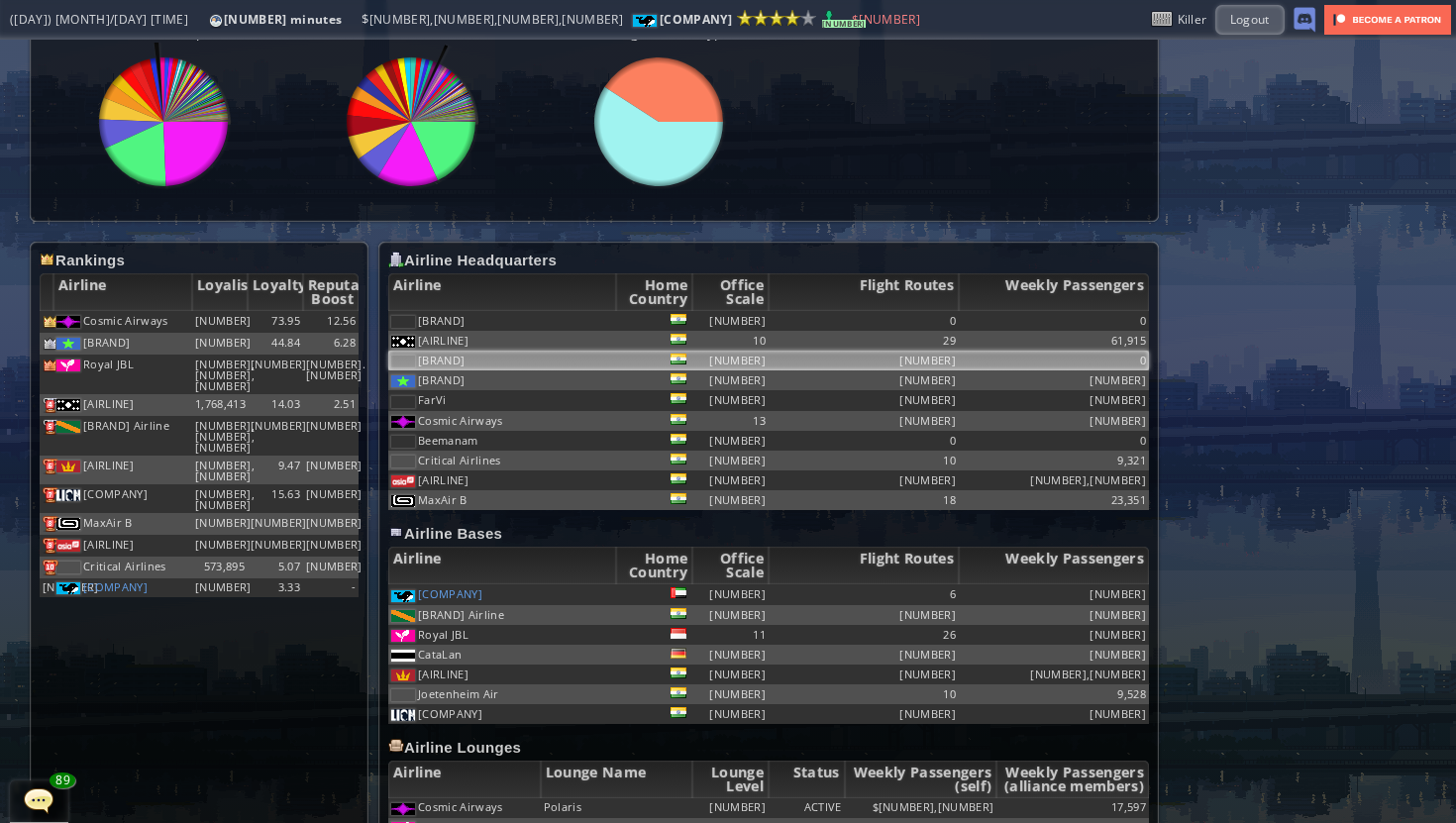 scroll, scrollTop: 0, scrollLeft: 0, axis: both 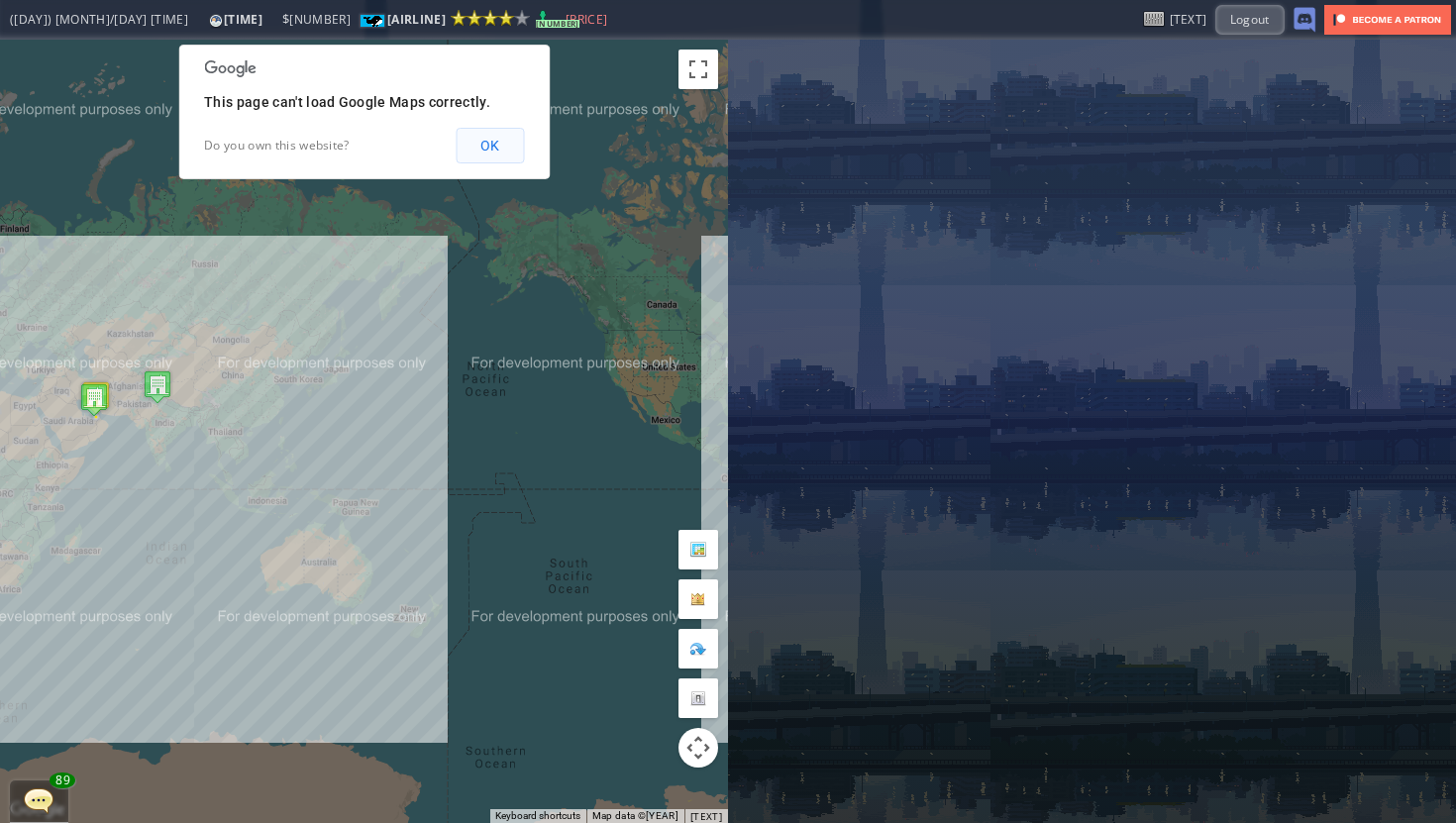 click on "OK" at bounding box center (489, 146) 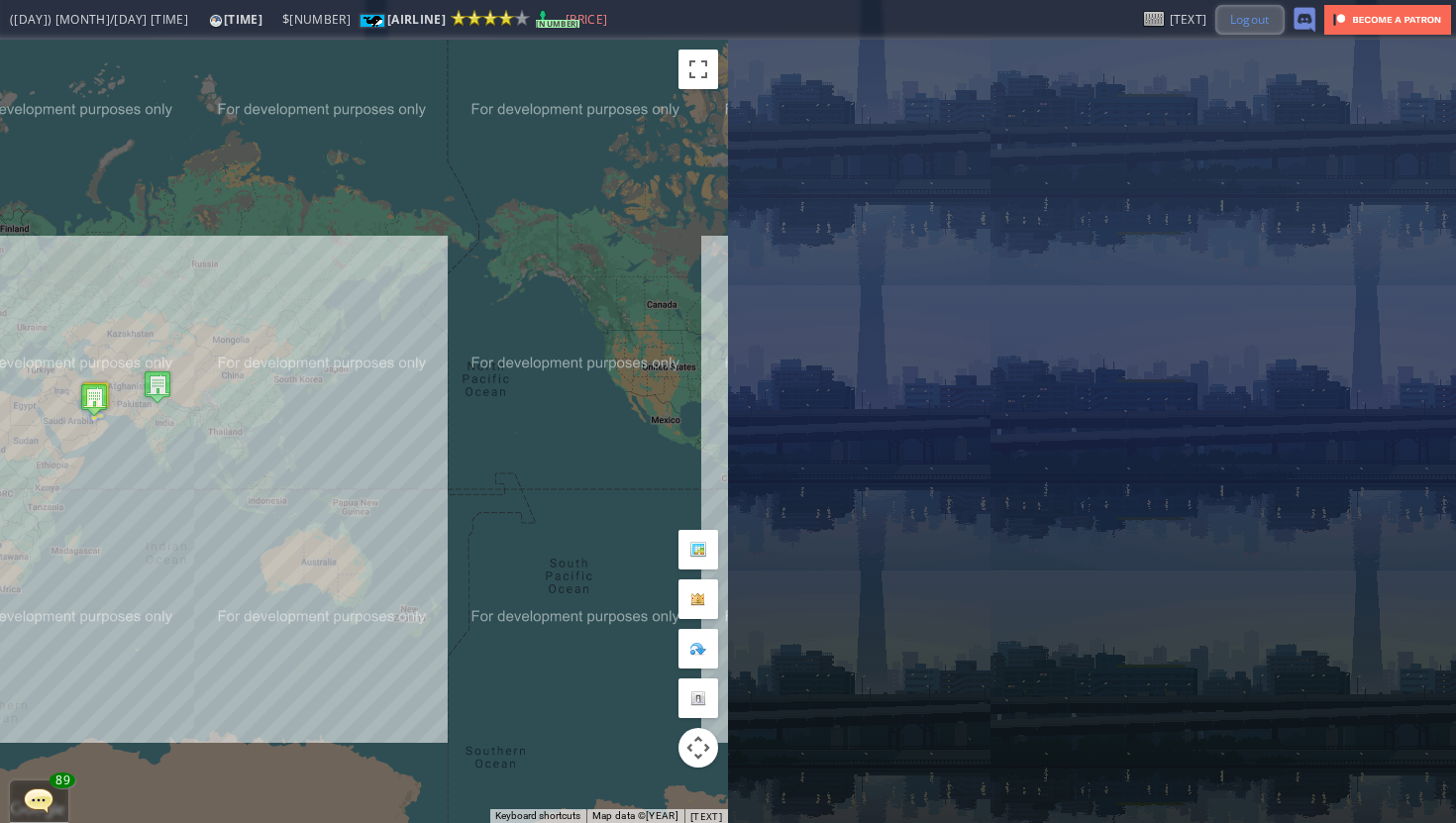 click on "Logout" at bounding box center [1250, 19] 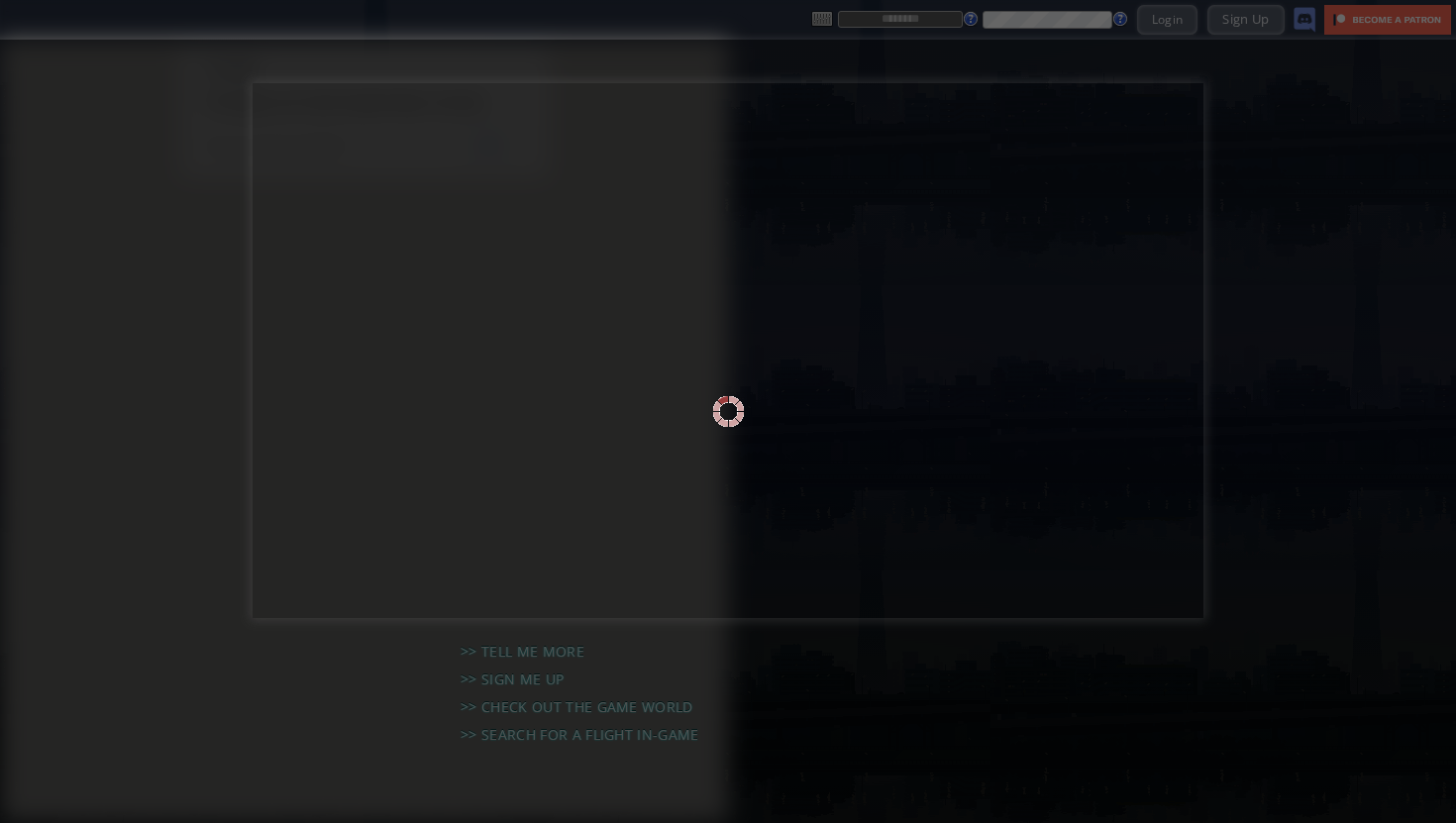 scroll, scrollTop: 0, scrollLeft: 0, axis: both 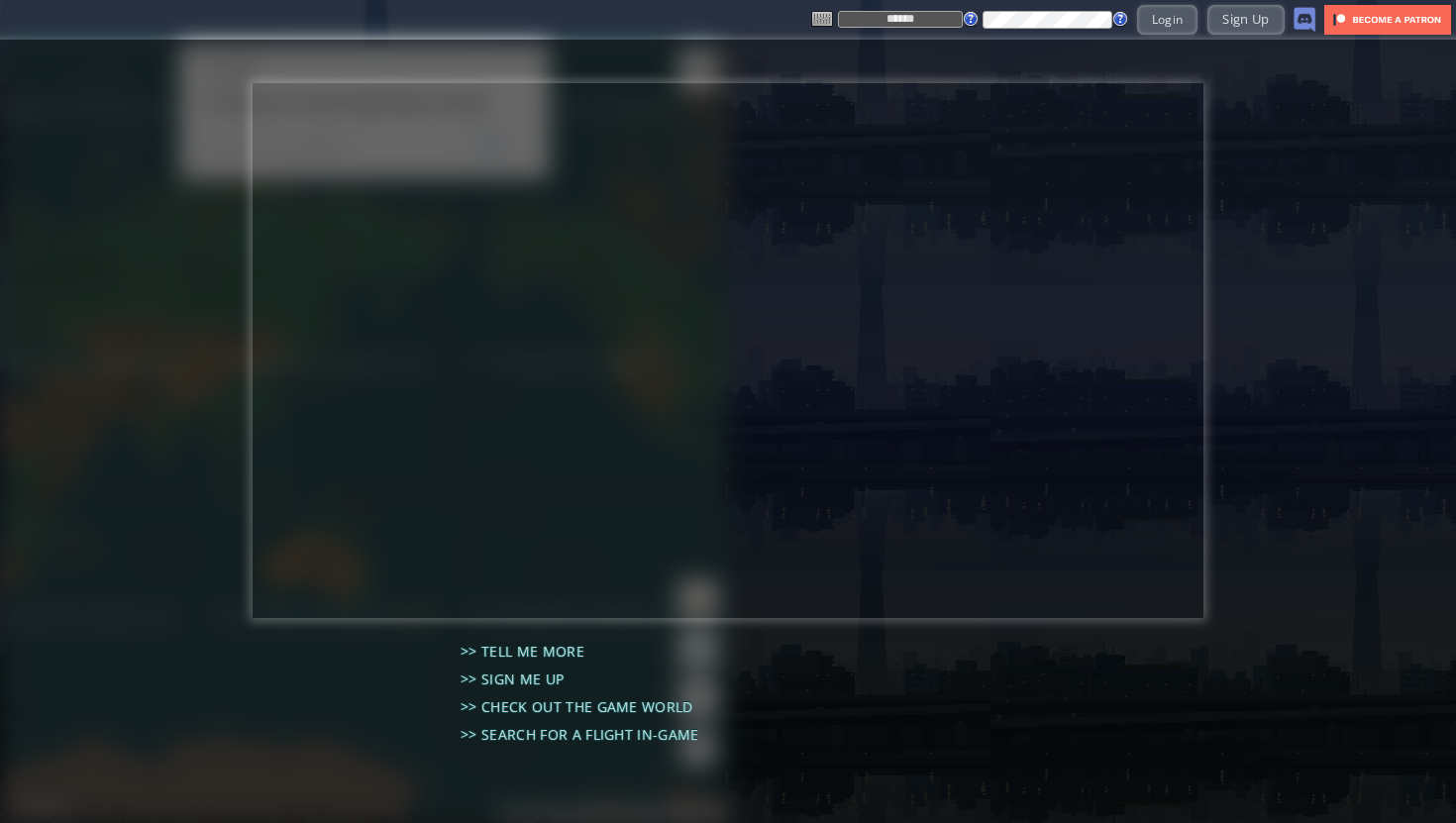 click on "******" at bounding box center (900, 19) 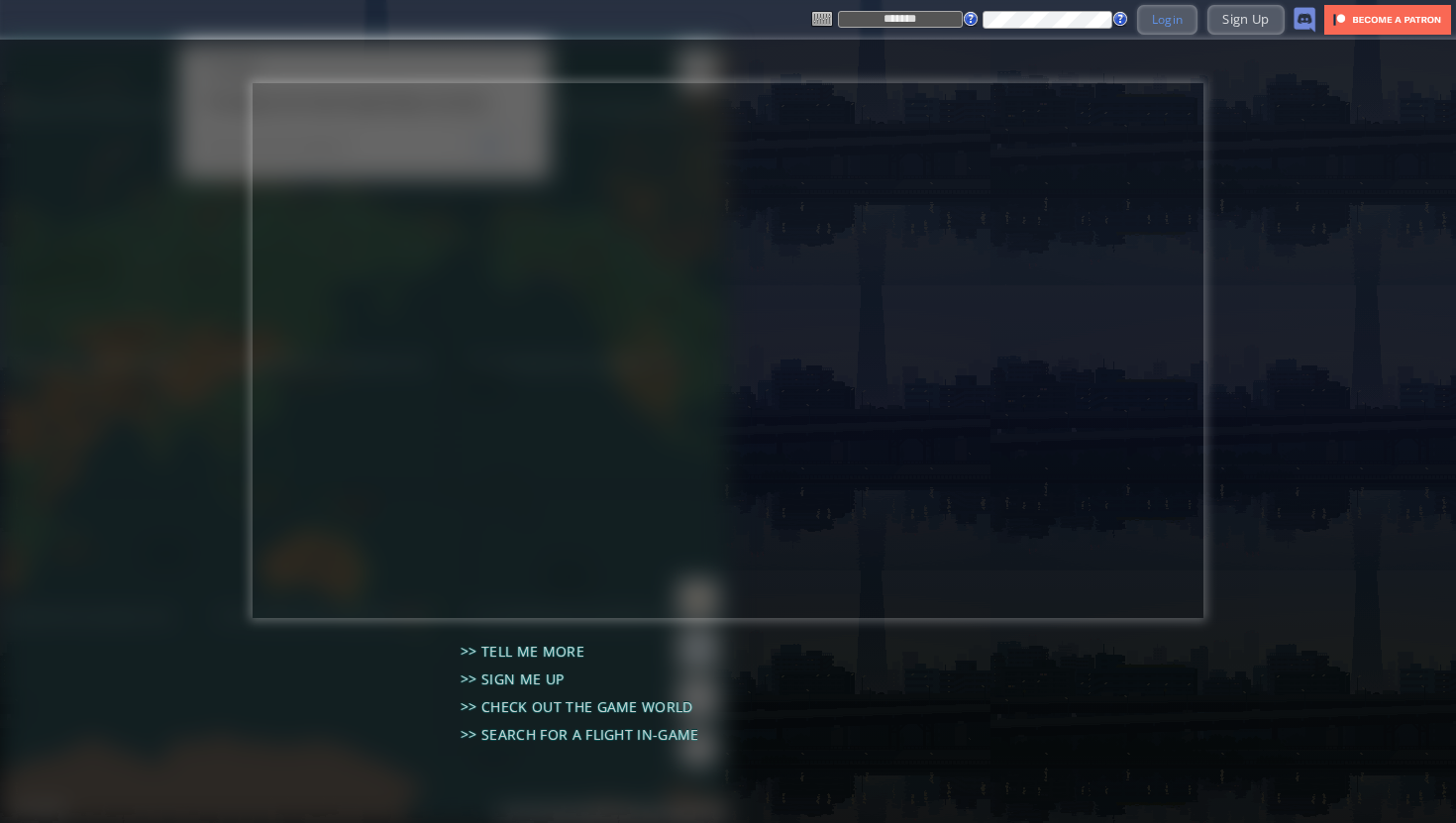 type on "*******" 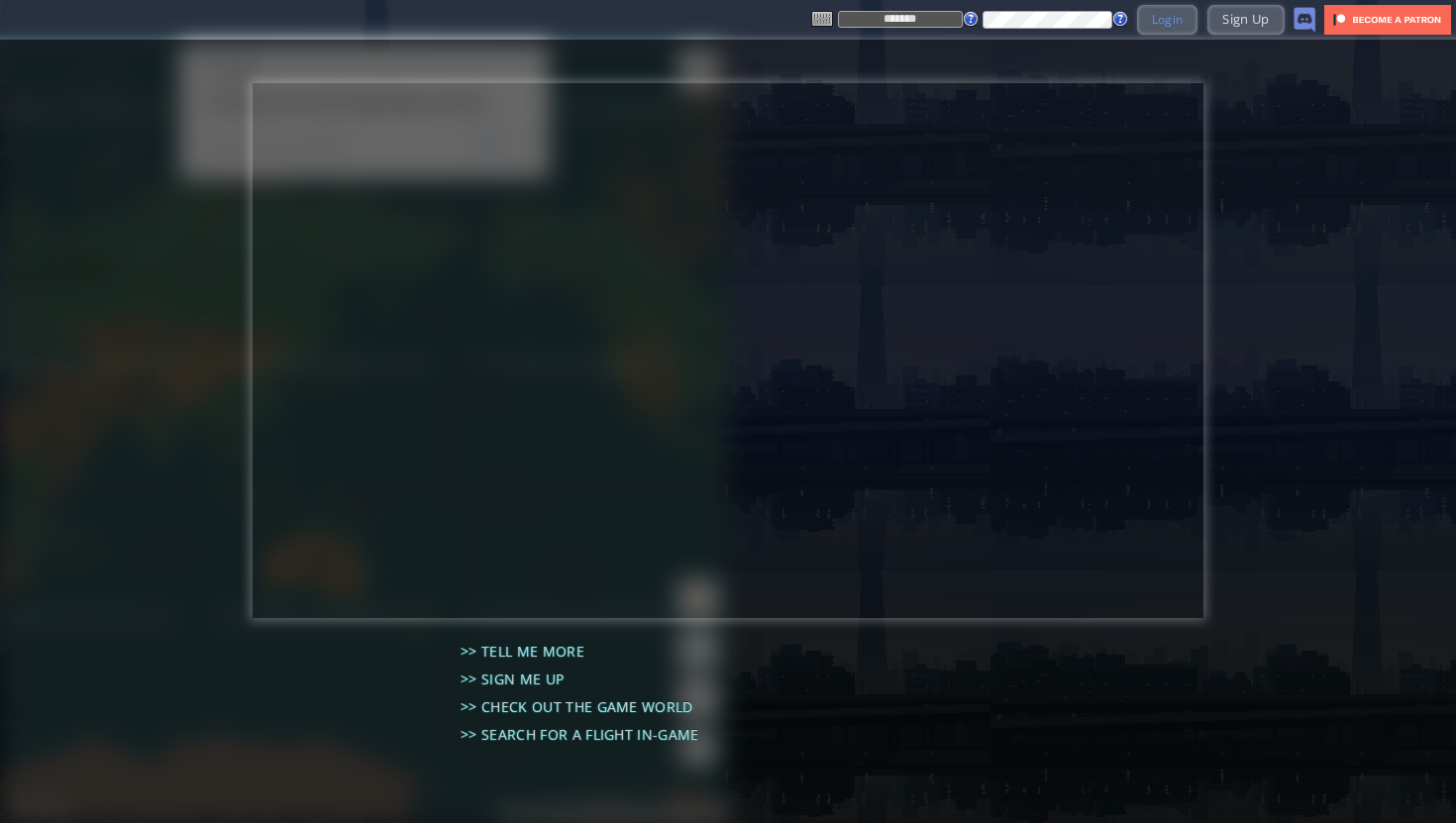 click on "Login" at bounding box center [1168, 19] 